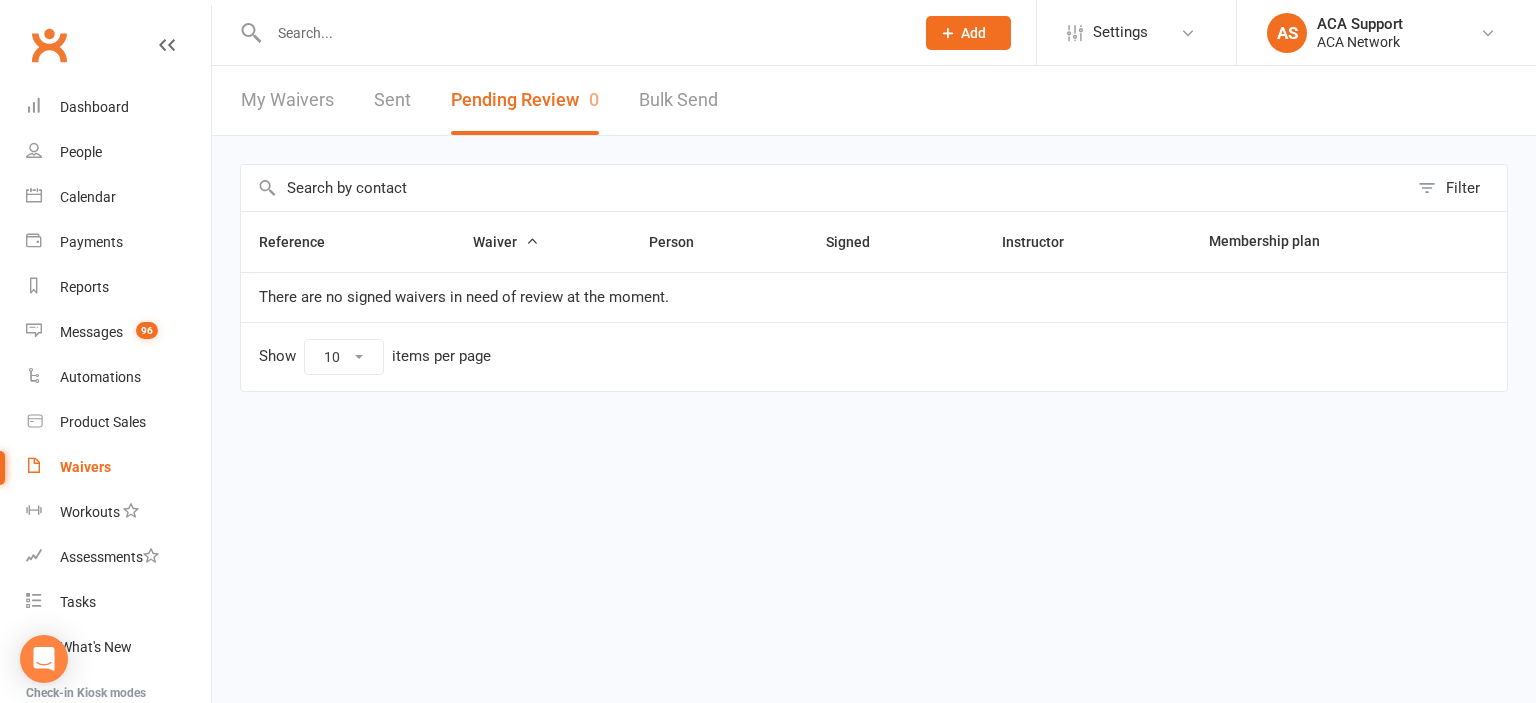 scroll, scrollTop: 0, scrollLeft: 0, axis: both 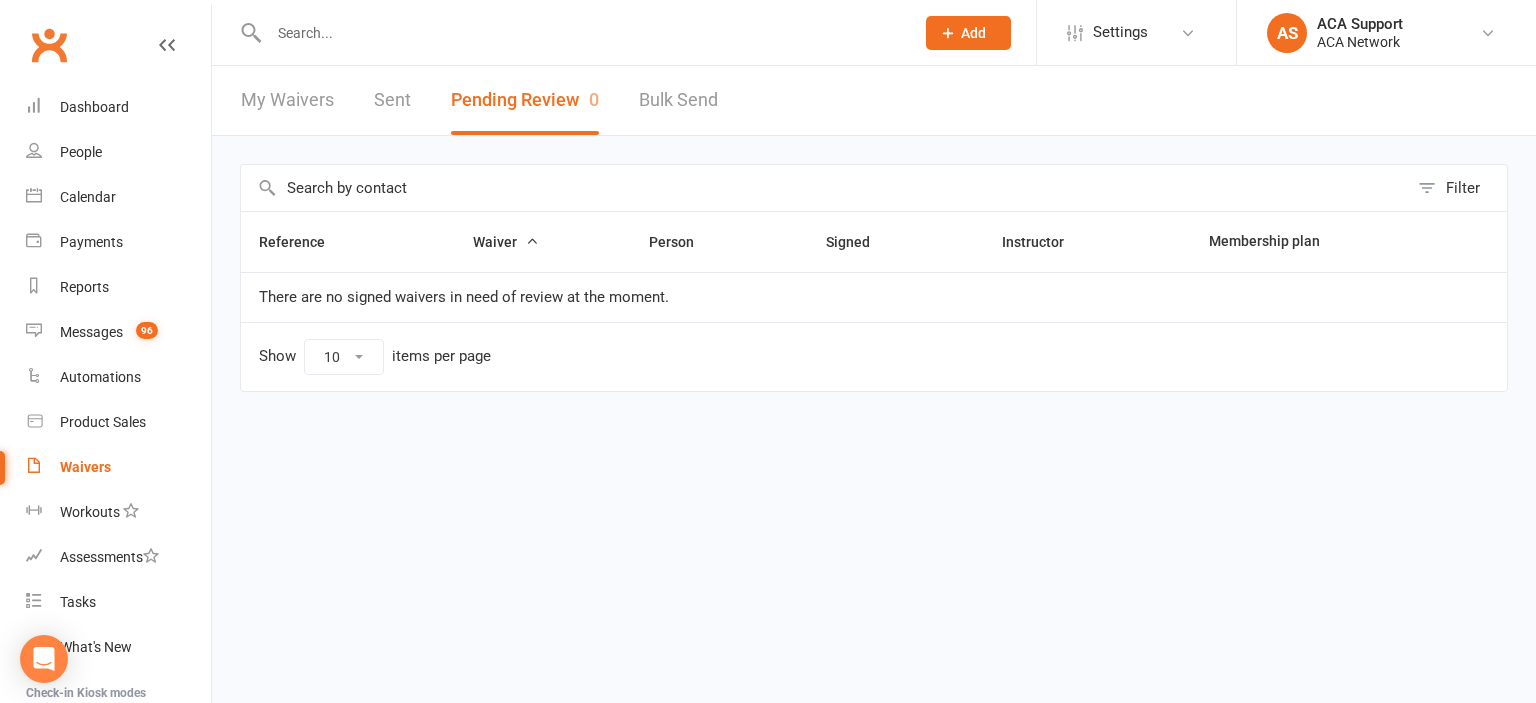 drag, startPoint x: 388, startPoint y: 39, endPoint x: 365, endPoint y: 33, distance: 23.769728 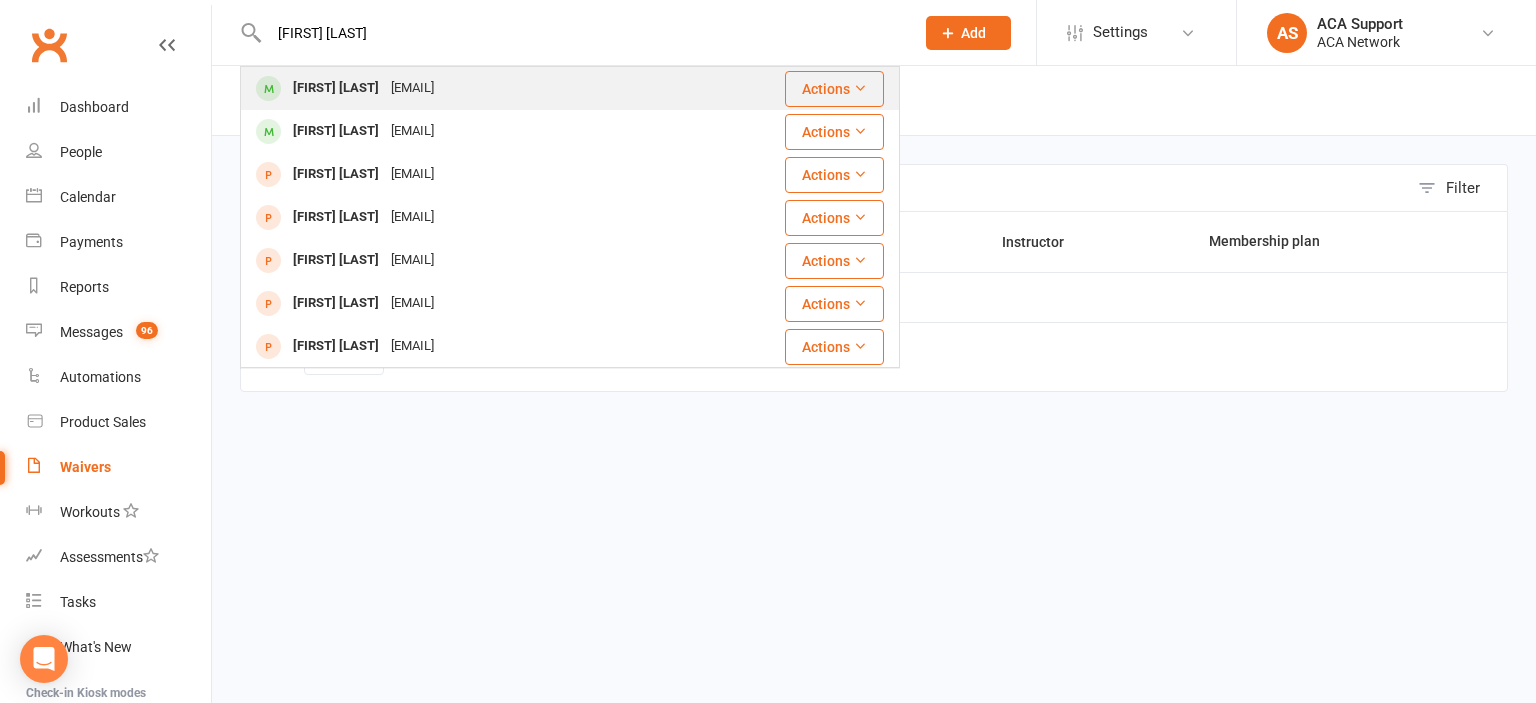 type on "[FIRST] [LAST]" 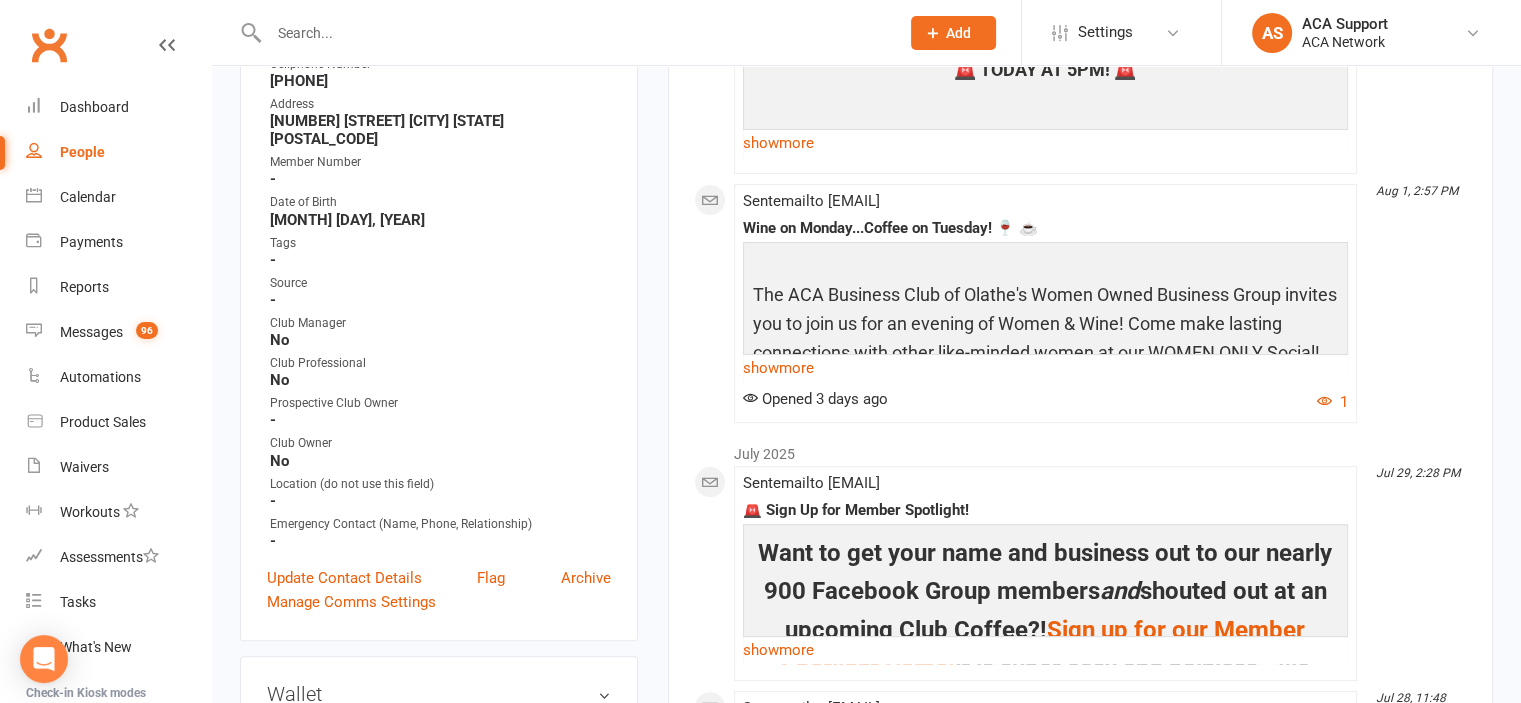 scroll, scrollTop: 470, scrollLeft: 0, axis: vertical 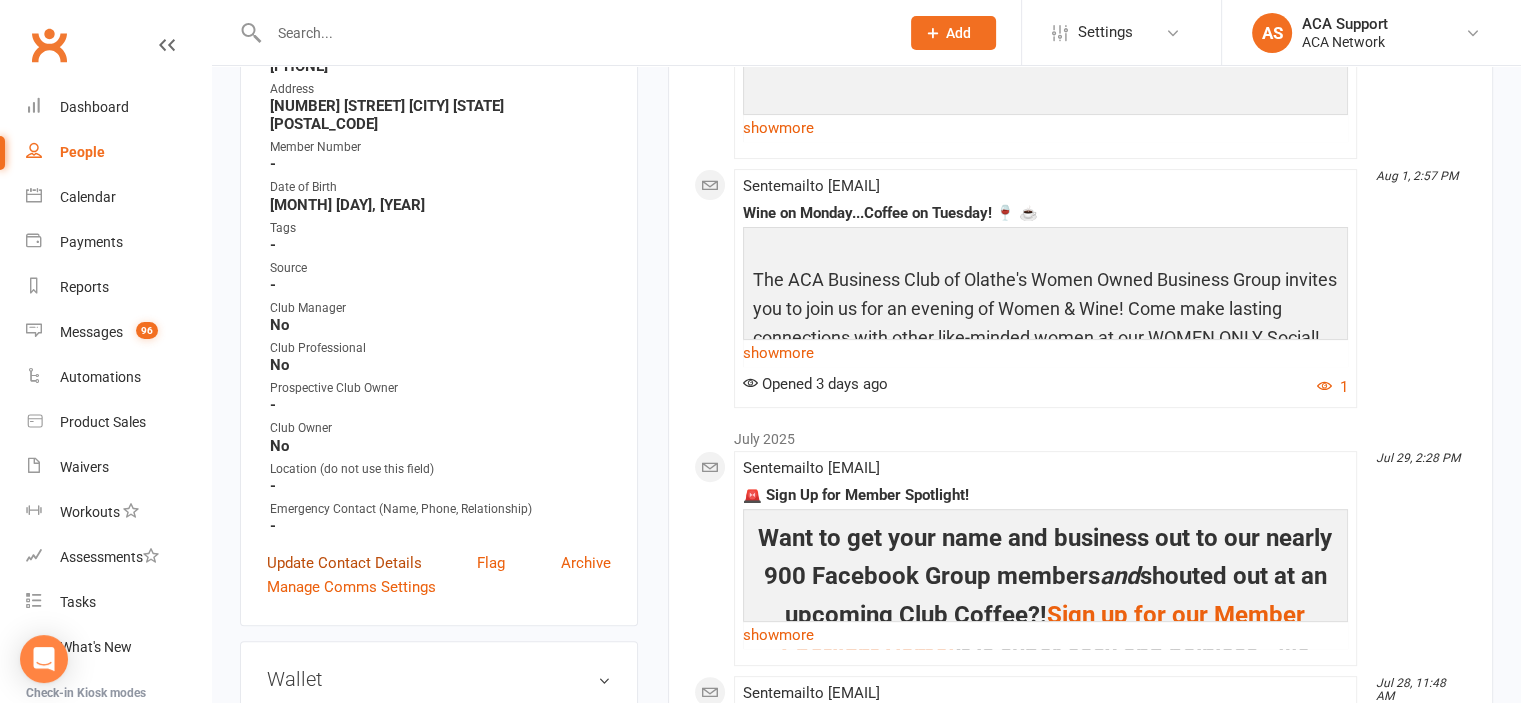 click on "Update Contact Details" at bounding box center [344, 563] 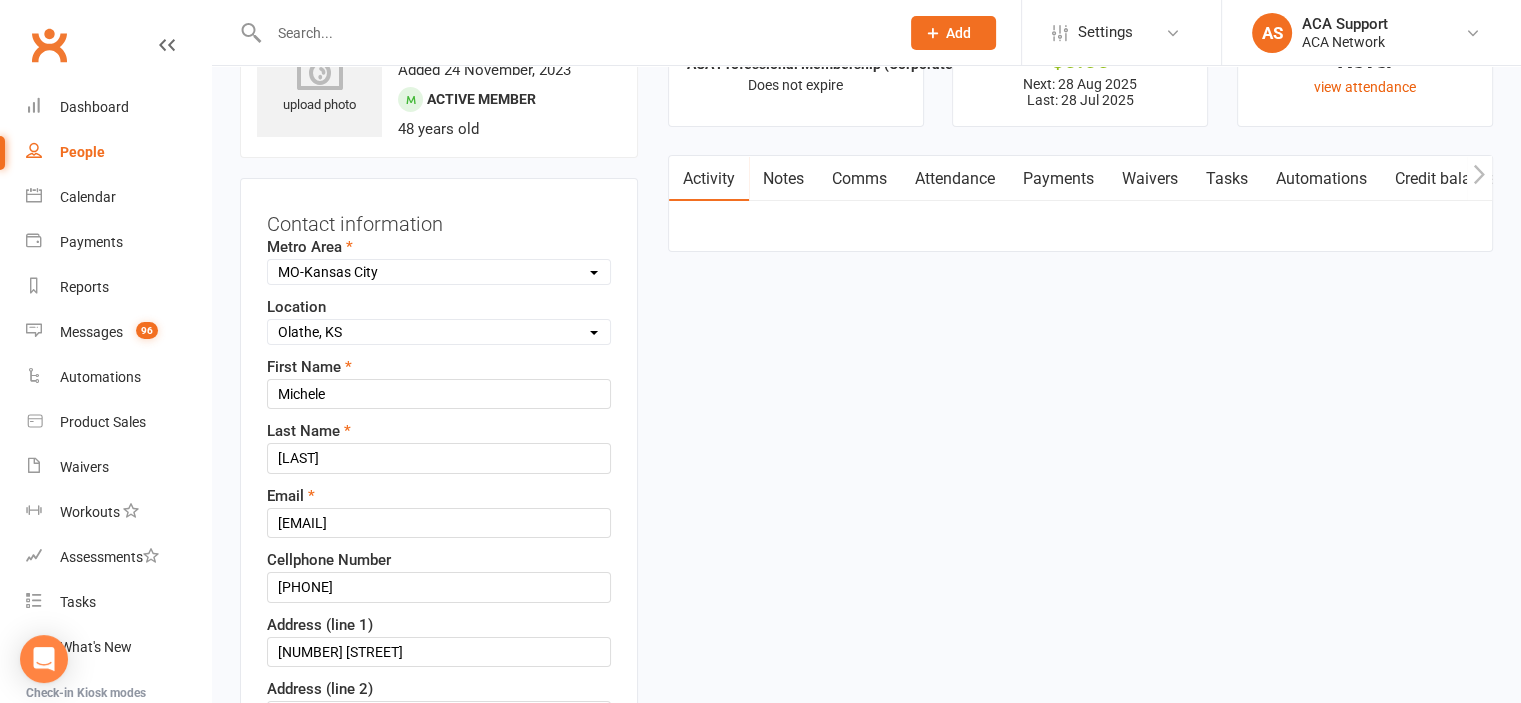scroll, scrollTop: 94, scrollLeft: 0, axis: vertical 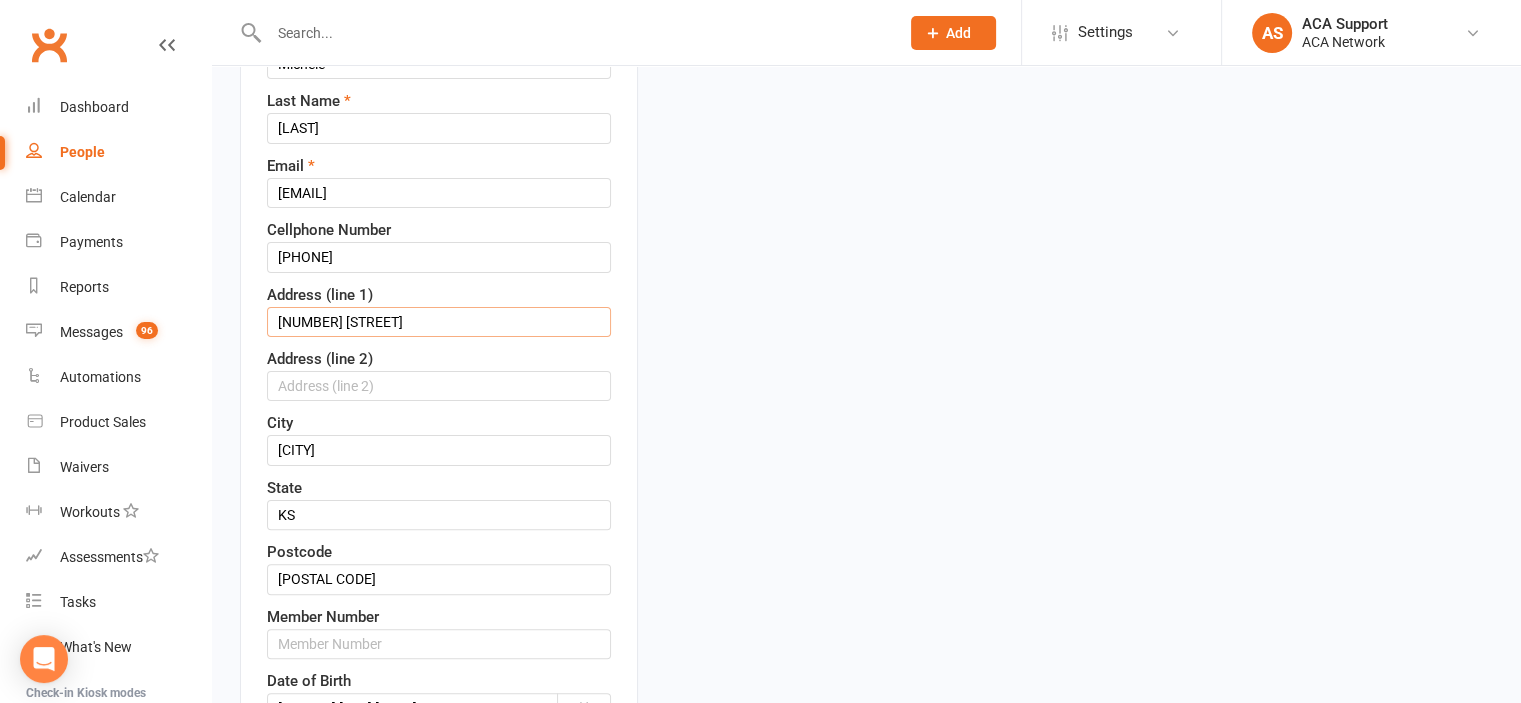 drag, startPoint x: 363, startPoint y: 319, endPoint x: 251, endPoint y: 315, distance: 112.0714 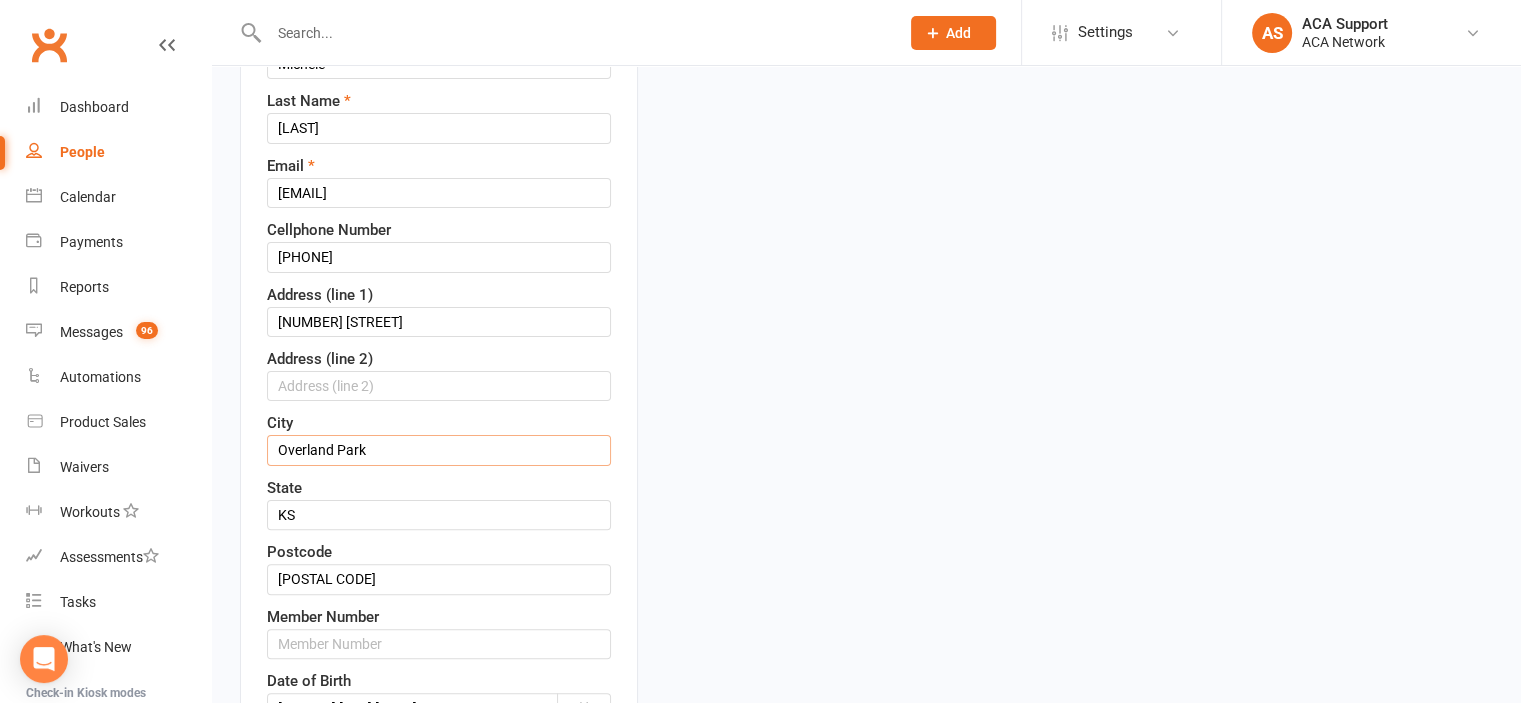 type on "Overland Park" 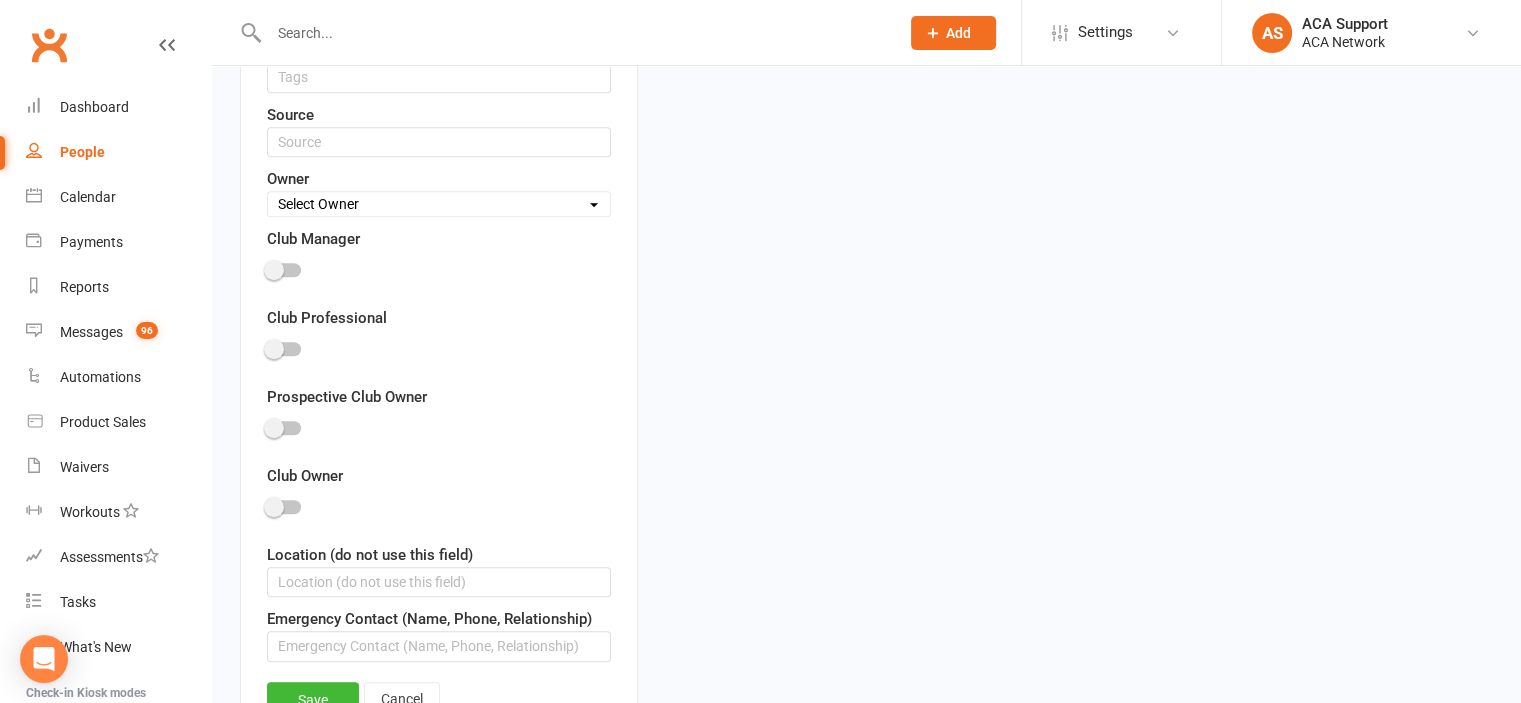 scroll, scrollTop: 1157, scrollLeft: 0, axis: vertical 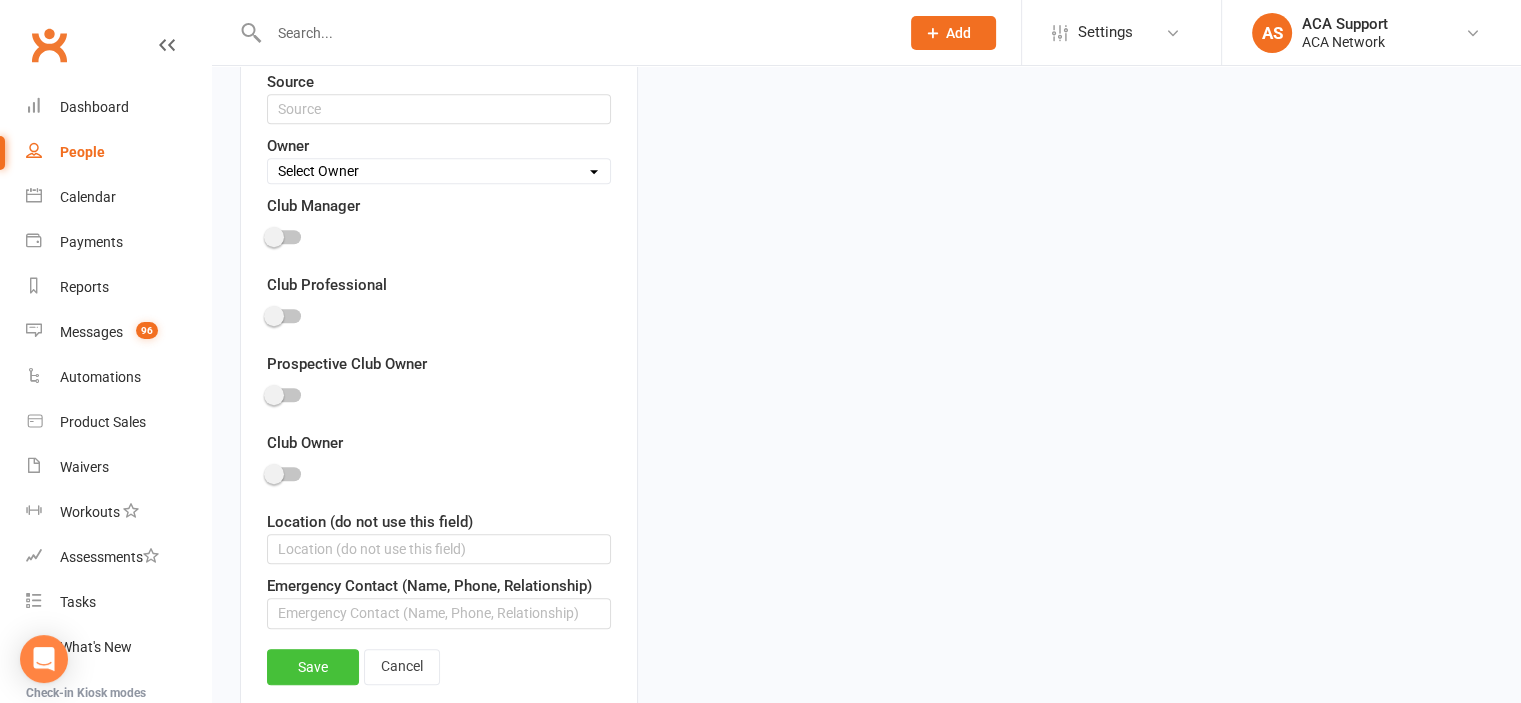 type on "[ZIP CODE]" 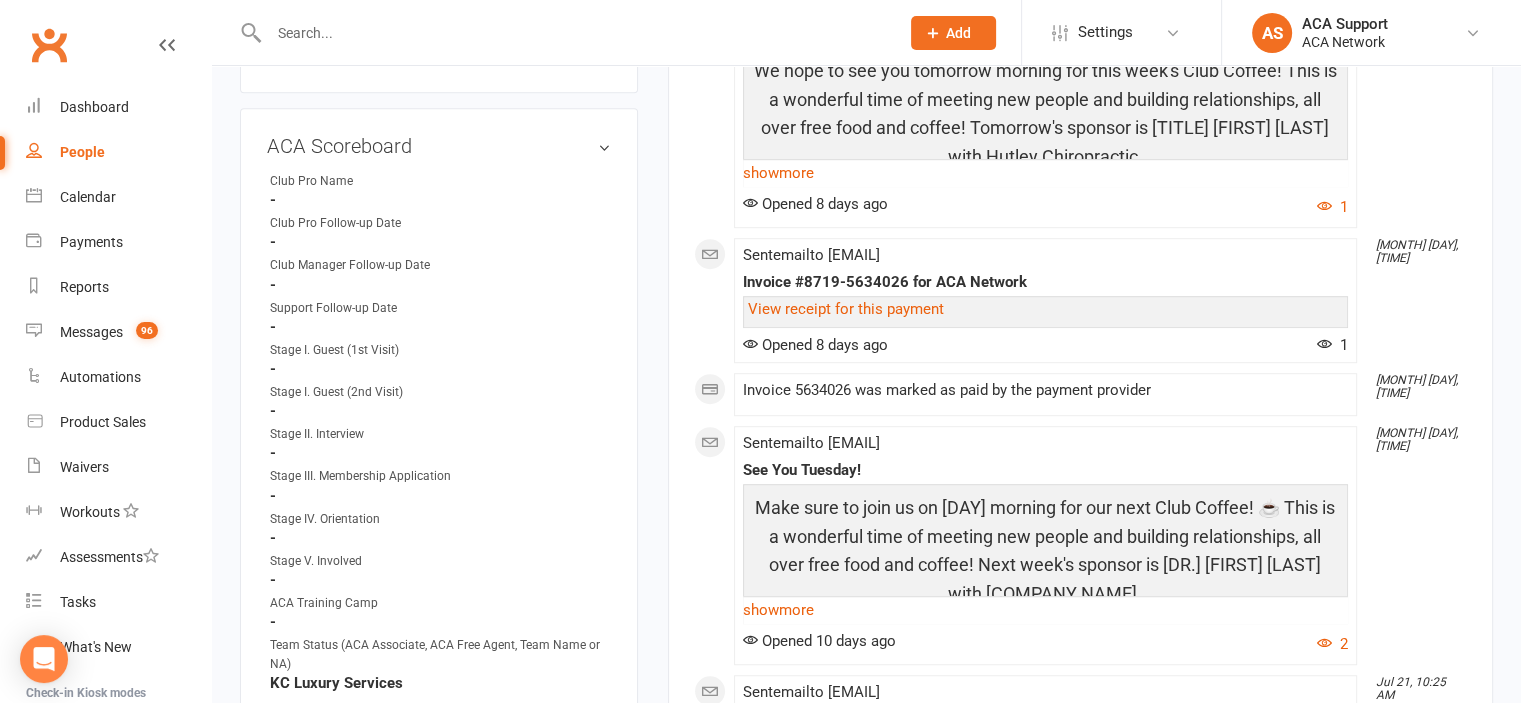 click at bounding box center (574, 33) 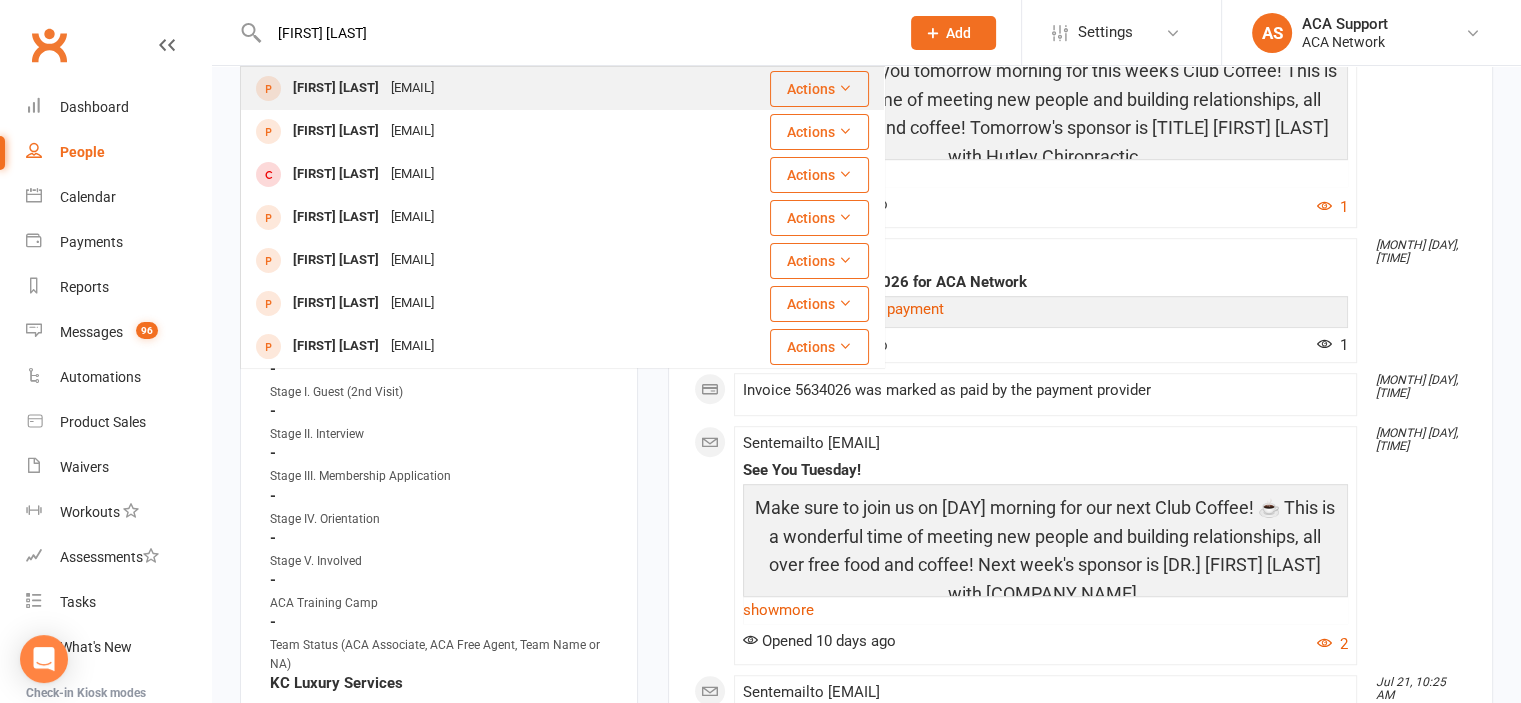 type on "[FIRST] [LAST]" 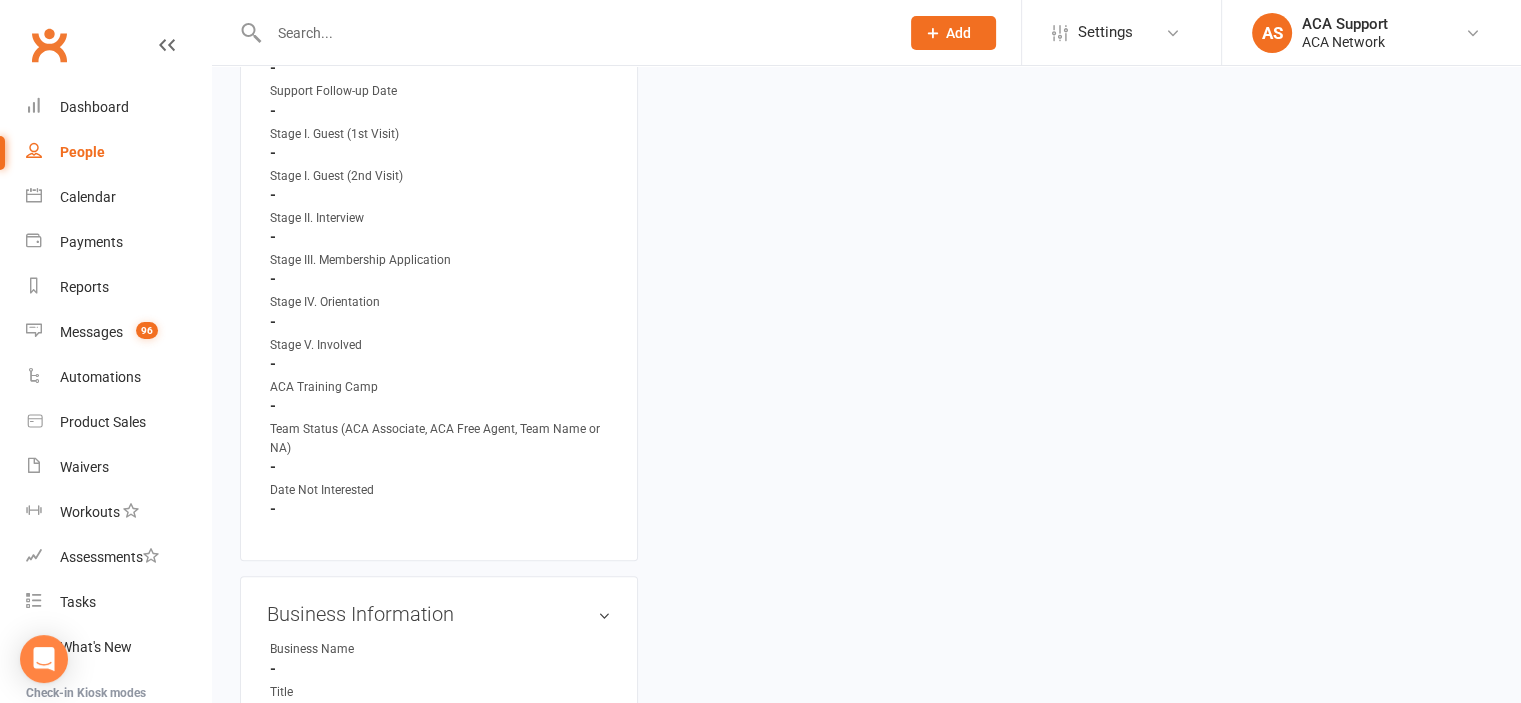 scroll, scrollTop: 0, scrollLeft: 0, axis: both 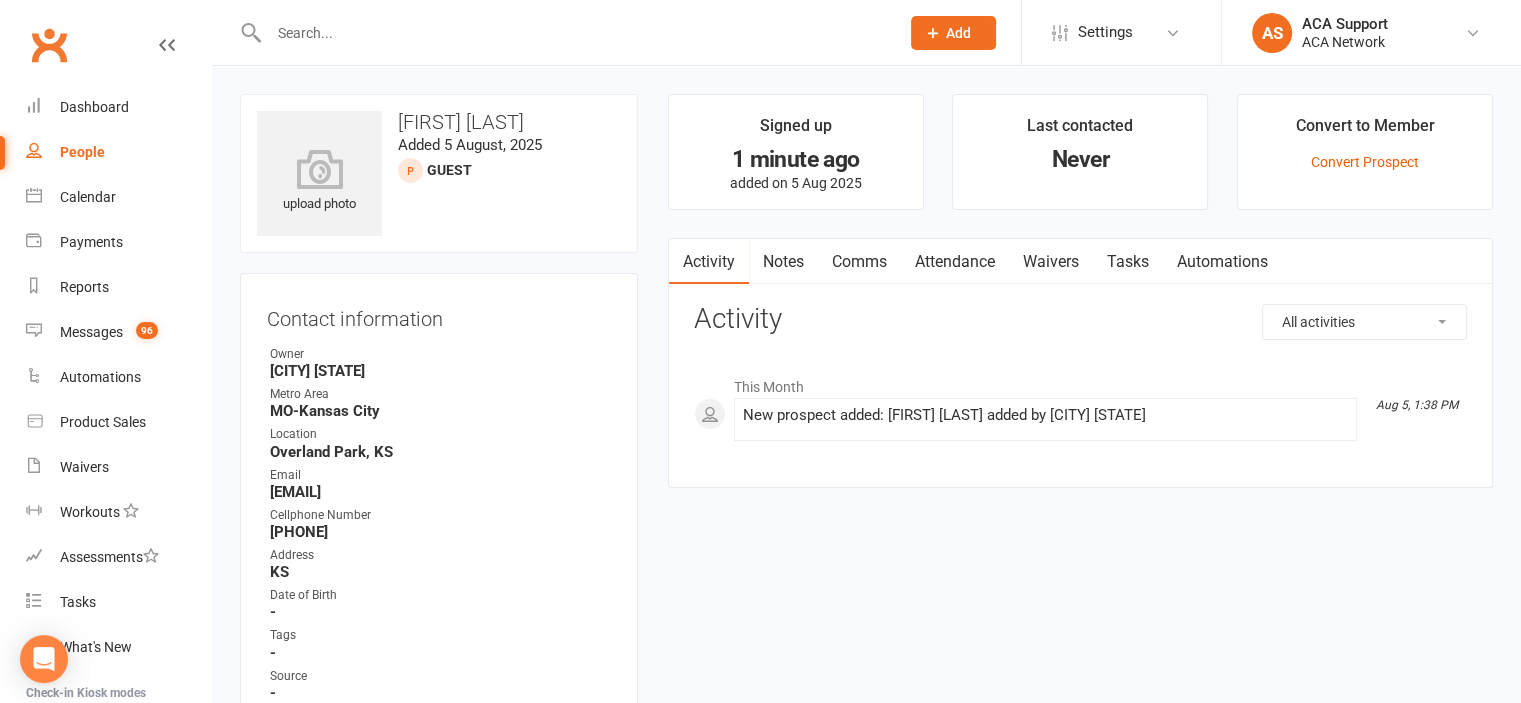 click at bounding box center [574, 33] 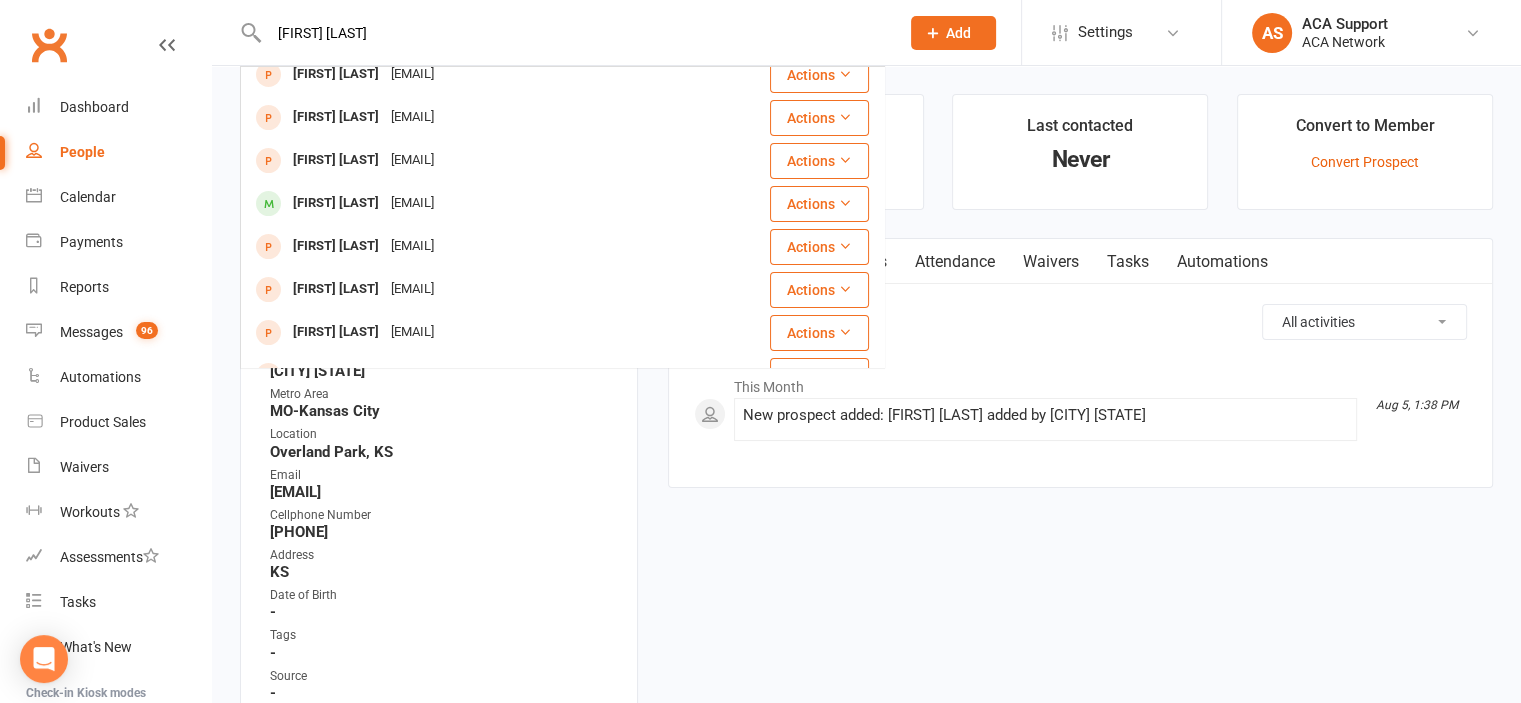 scroll, scrollTop: 240, scrollLeft: 0, axis: vertical 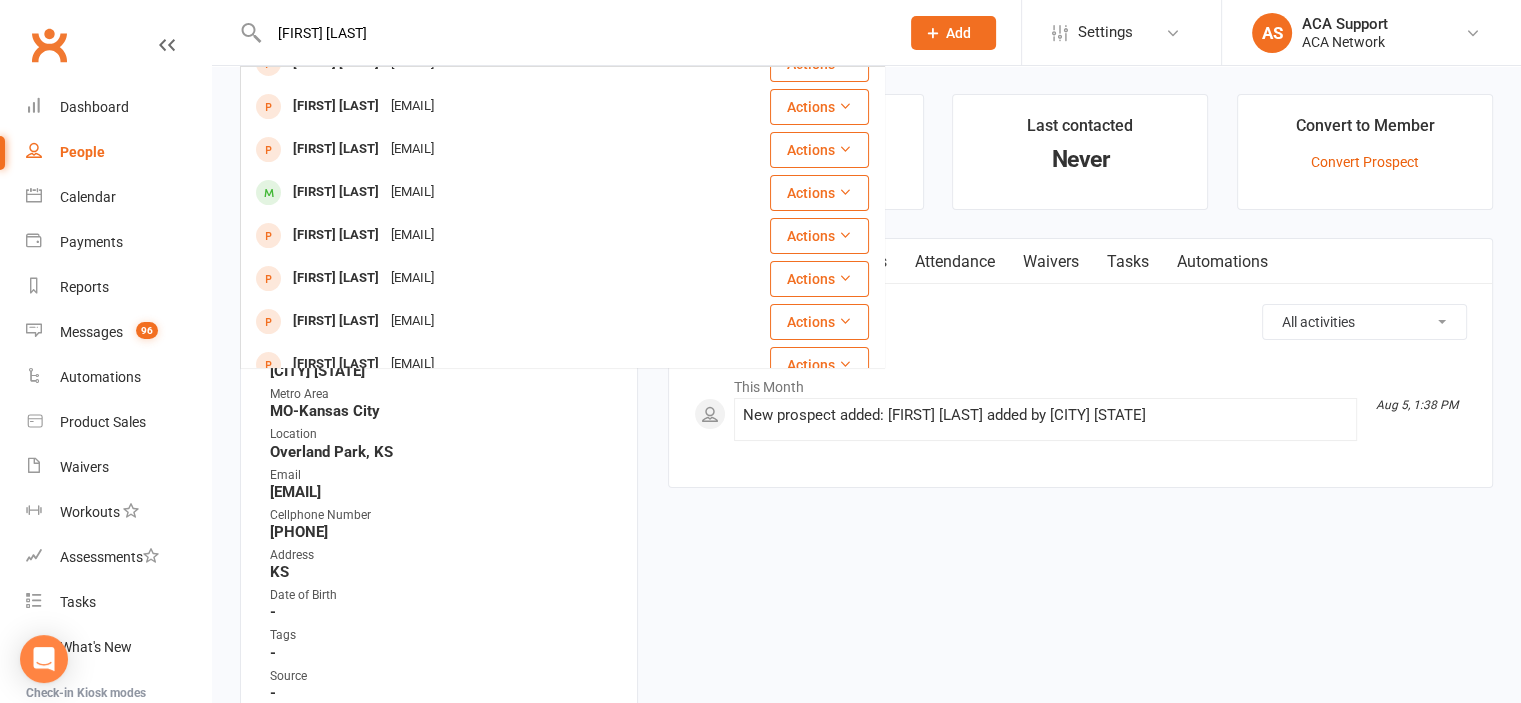 type on "[FIRST] [LAST]" 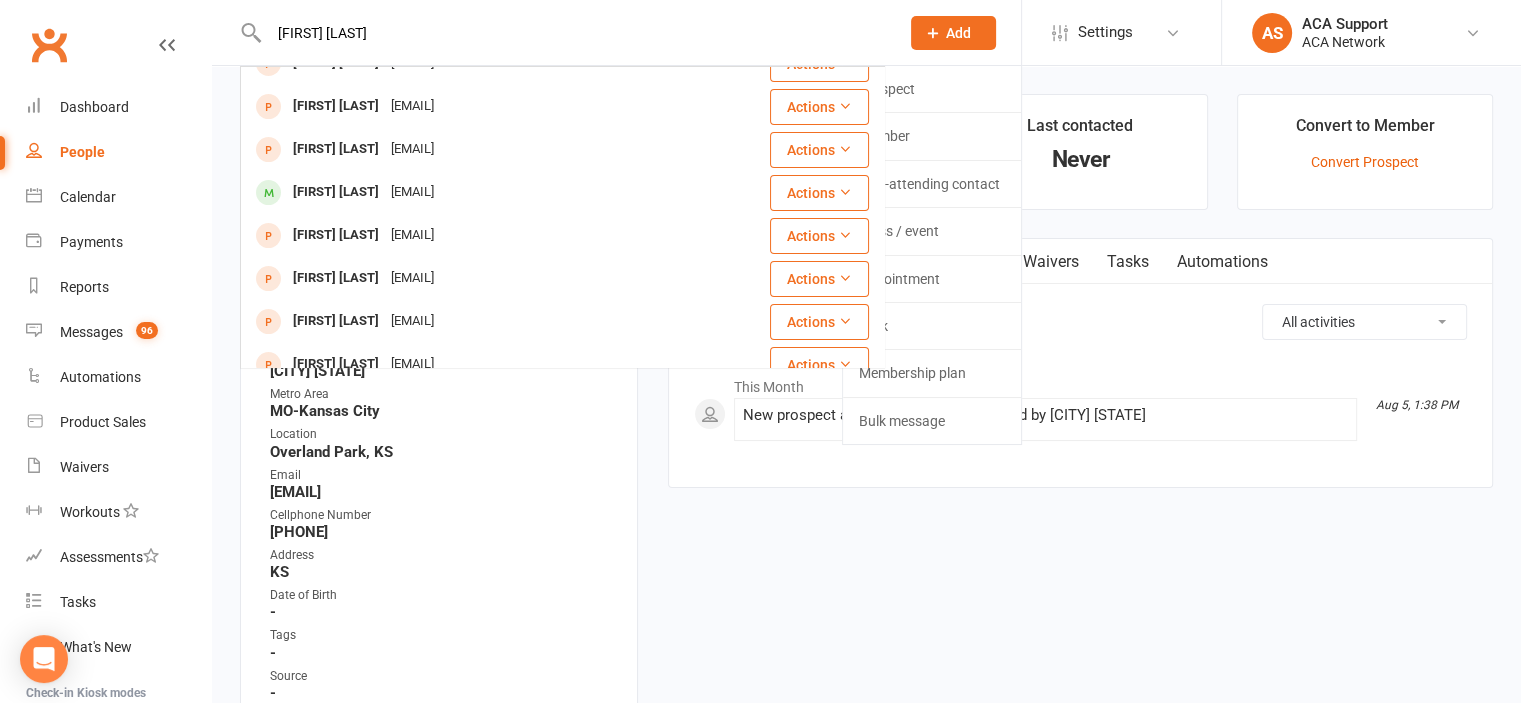 type 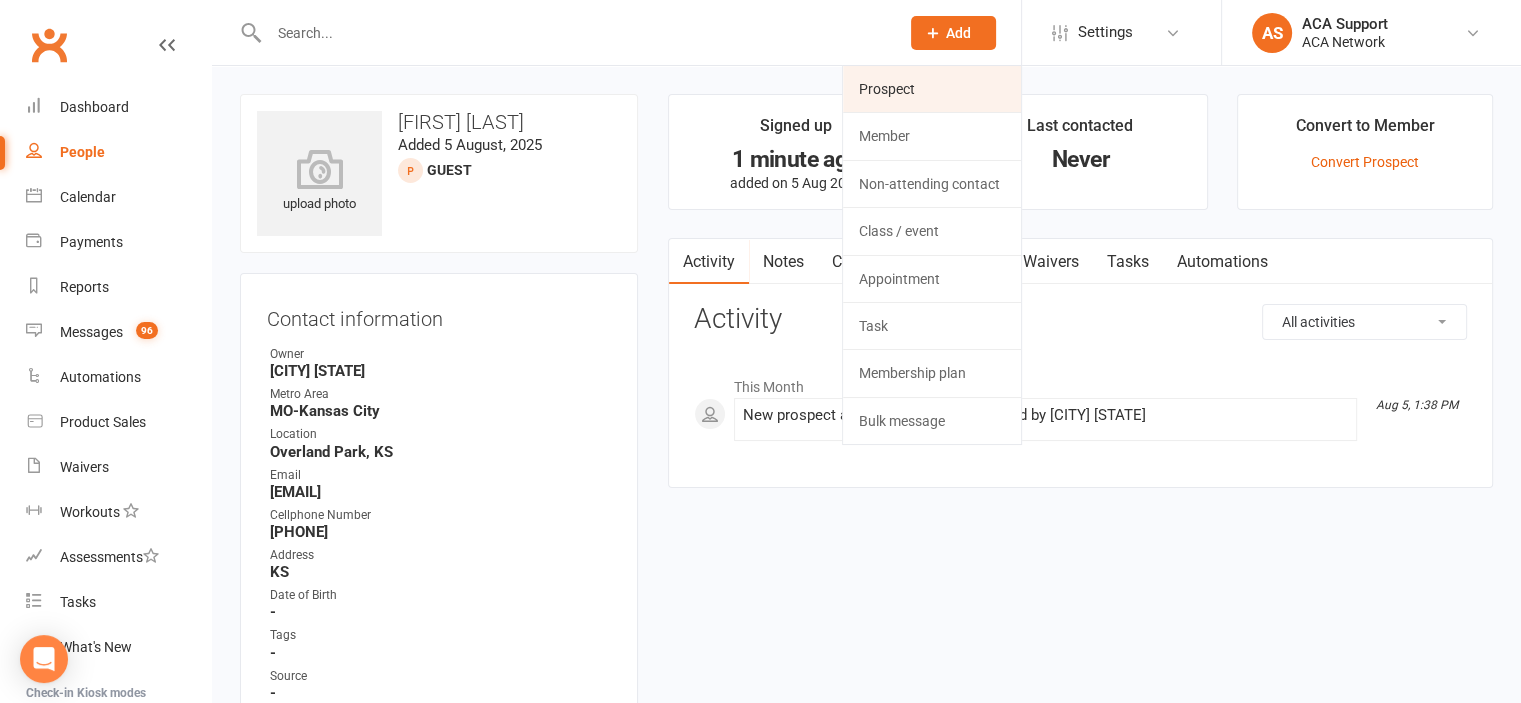 click on "Prospect" 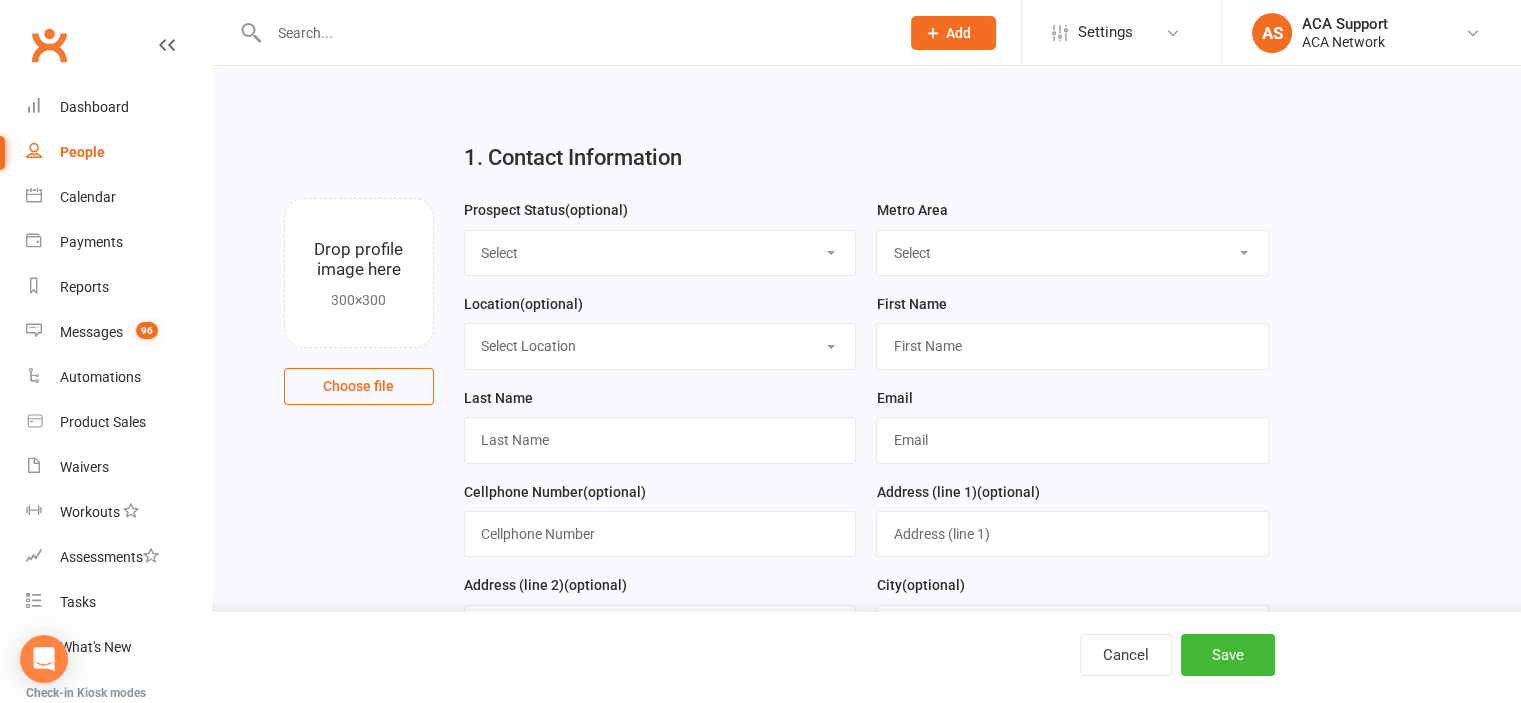 click on "Select ACA AL-Birmingham AL-Mobile AR-Ft. Smith AR-Little Rock AR-NW Arkansas AUS - Sydney AUSTRIA-Vienna AZ-Phoenix AZ-Tuscon CA-Los Angeles CA-Sacramento CA-San Diego CA-San Francisco CANADA-Calgary CANADA-Edmondton CANADA-Ontario CANADA-St. Catharines CHINA-Shenzhen CO-Colorado Springs CO-Denver CO-Ft. Collins CT-Bridgeport CT-New Haven Dominican Republic ENGLAND-London FL-Fort Myers FL-Jacksonville FL-Miami FL-Naples FL-Orlando FL-Pensacola FL-Tampa FL-The Villages FL-Vero Beach FL-West Palm Beach FRANCE-Paris GA-Atlanta GA-Savannah GERMANY-Berlin GERMANY-Frankfurt GERMANY-Osnabrueck HI-Honolulu HONDURAS-San Pedro Sula IA-Cedar Rapids IA-Des Moines IL-Chicago IL-Quincy IL-Springfield IN-Indianapolis INDIA-Delhi INDIA-Khammam IRELAND-Dublin ISRAEL-Haifa ISRAEL-Jerusalem ISRAEL-Tel Aviv ITALY-Florence ITALY-Milan KS-Lawrence KS-Manhattan KS-Topeka KS-Wichita KY-Lexington KY-Louisville LA-New Orleans LA-Shreveport LATVIA-Riga MA-Boston MD-Baltimore ME-Portland MEXICO-Cancun MEXICO-Mexico City MI-Detroit" at bounding box center [1072, 253] 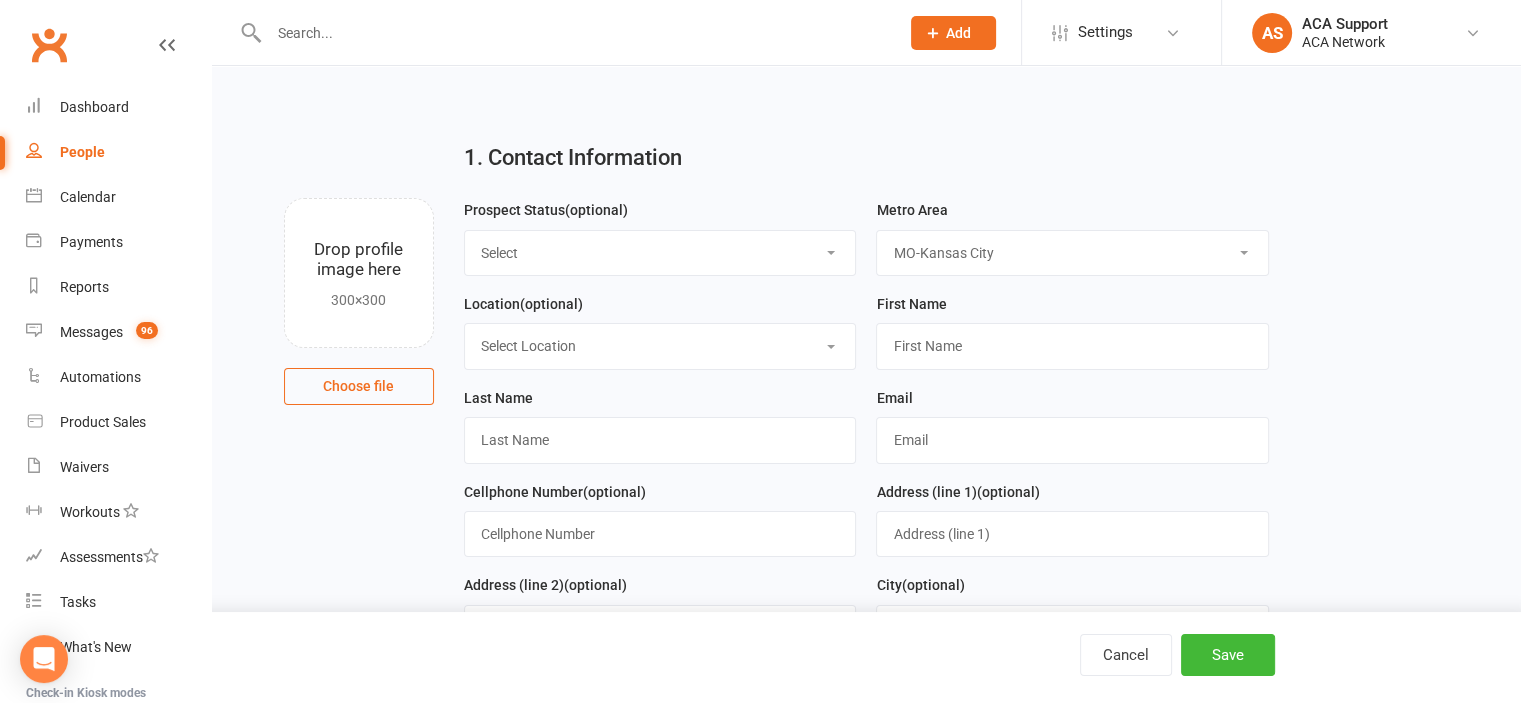 click on "Select ACA AL-Birmingham AL-Mobile AR-Ft. Smith AR-Little Rock AR-NW Arkansas AUS - Sydney AUSTRIA-Vienna AZ-Phoenix AZ-Tuscon CA-Los Angeles CA-Sacramento CA-San Diego CA-San Francisco CANADA-Calgary CANADA-Edmondton CANADA-Ontario CANADA-St. Catharines CHINA-Shenzhen CO-Colorado Springs CO-Denver CO-Ft. Collins CT-Bridgeport CT-New Haven Dominican Republic ENGLAND-London FL-Fort Myers FL-Jacksonville FL-Miami FL-Naples FL-Orlando FL-Pensacola FL-Tampa FL-The Villages FL-Vero Beach FL-West Palm Beach FRANCE-Paris GA-Atlanta GA-Savannah GERMANY-Berlin GERMANY-Frankfurt GERMANY-Osnabrueck HI-Honolulu HONDURAS-San Pedro Sula IA-Cedar Rapids IA-Des Moines IL-Chicago IL-Quincy IL-Springfield IN-Indianapolis INDIA-Delhi INDIA-Khammam IRELAND-Dublin ISRAEL-Haifa ISRAEL-Jerusalem ISRAEL-Tel Aviv ITALY-Florence ITALY-Milan KS-Lawrence KS-Manhattan KS-Topeka KS-Wichita KY-Lexington KY-Louisville LA-New Orleans LA-Shreveport LATVIA-Riga MA-Boston MD-Baltimore ME-Portland MEXICO-Cancun MEXICO-Mexico City MI-Detroit" at bounding box center (1072, 253) 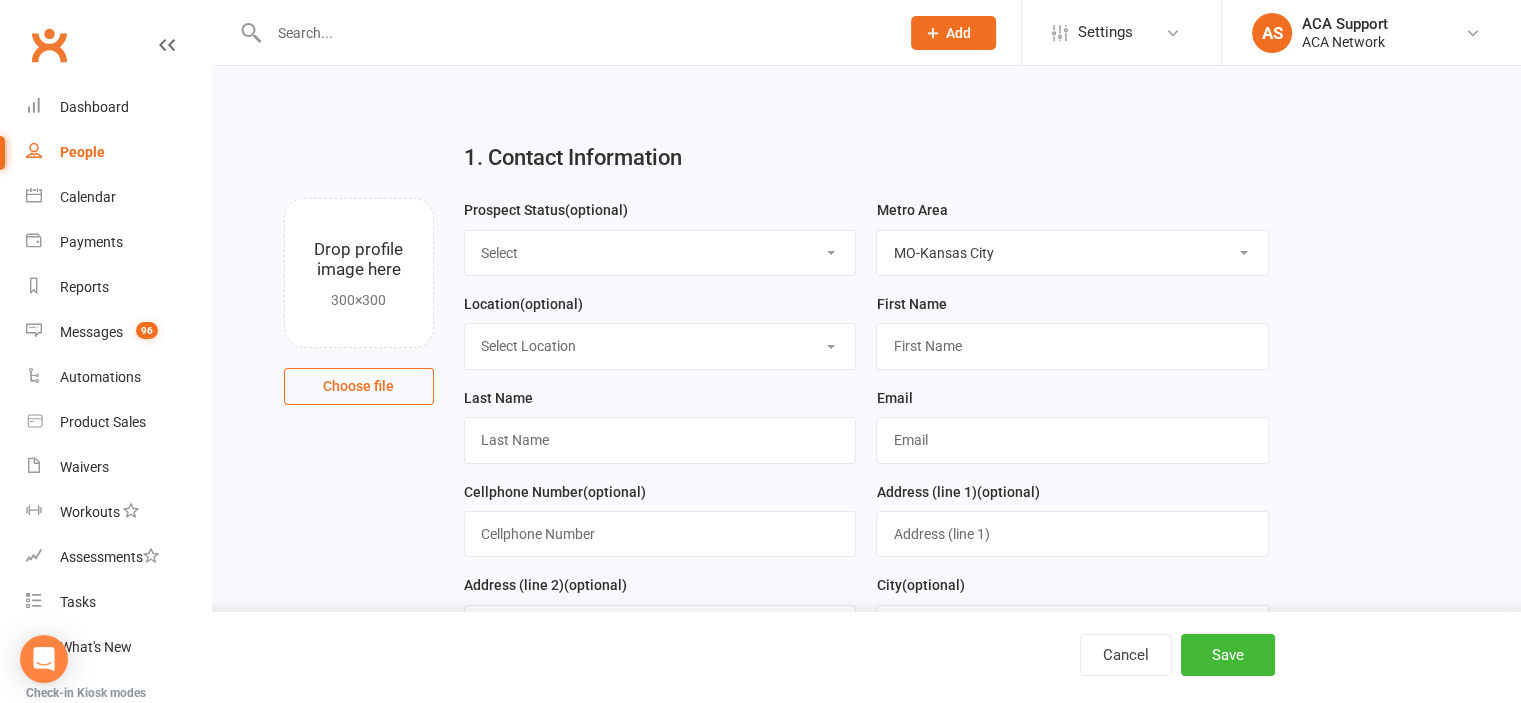 click on "Select Location ACA Global Business Club ACA Rookie Club Arlington, TX Belton, MO Bonner Springs, KS Chesterfield, MO Colorado Springs, CO Columbia, MO Ft. Collins, CO Kansas City (Downtown), MO Kansas City (North), MO Lakewood, CO Lees Summit, MO Olathe, KS Overland Park, KS Quincy, IL Reno, NV Schaumburg, IL Shawnee, KS Springfield, IL" at bounding box center [660, 346] 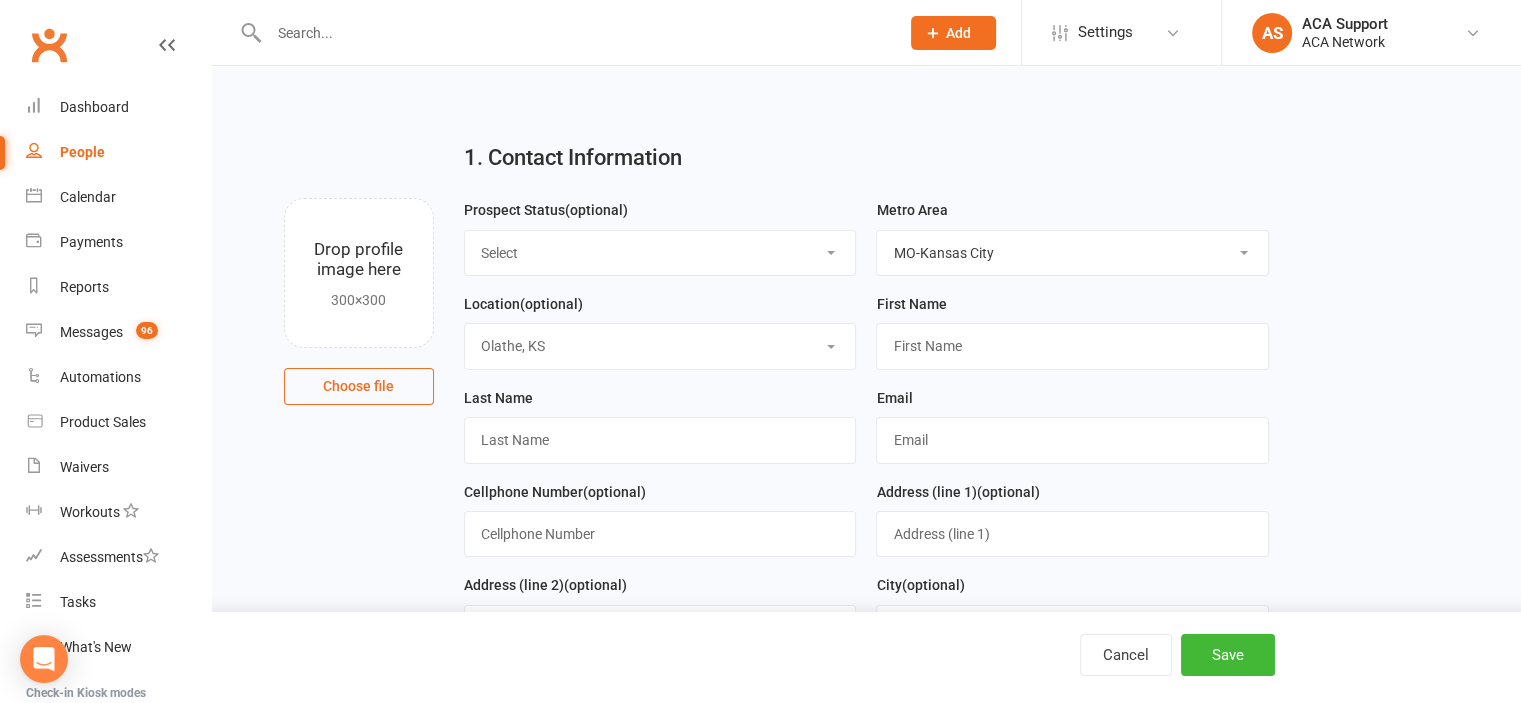 click on "Select Location ACA Global Business Club ACA Rookie Club Arlington, TX Belton, MO Bonner Springs, KS Chesterfield, MO Colorado Springs, CO Columbia, MO Ft. Collins, CO Kansas City (Downtown), MO Kansas City (North), MO Lakewood, CO Lees Summit, MO Olathe, KS Overland Park, KS Quincy, IL Reno, NV Schaumburg, IL Shawnee, KS Springfield, IL" at bounding box center (660, 346) 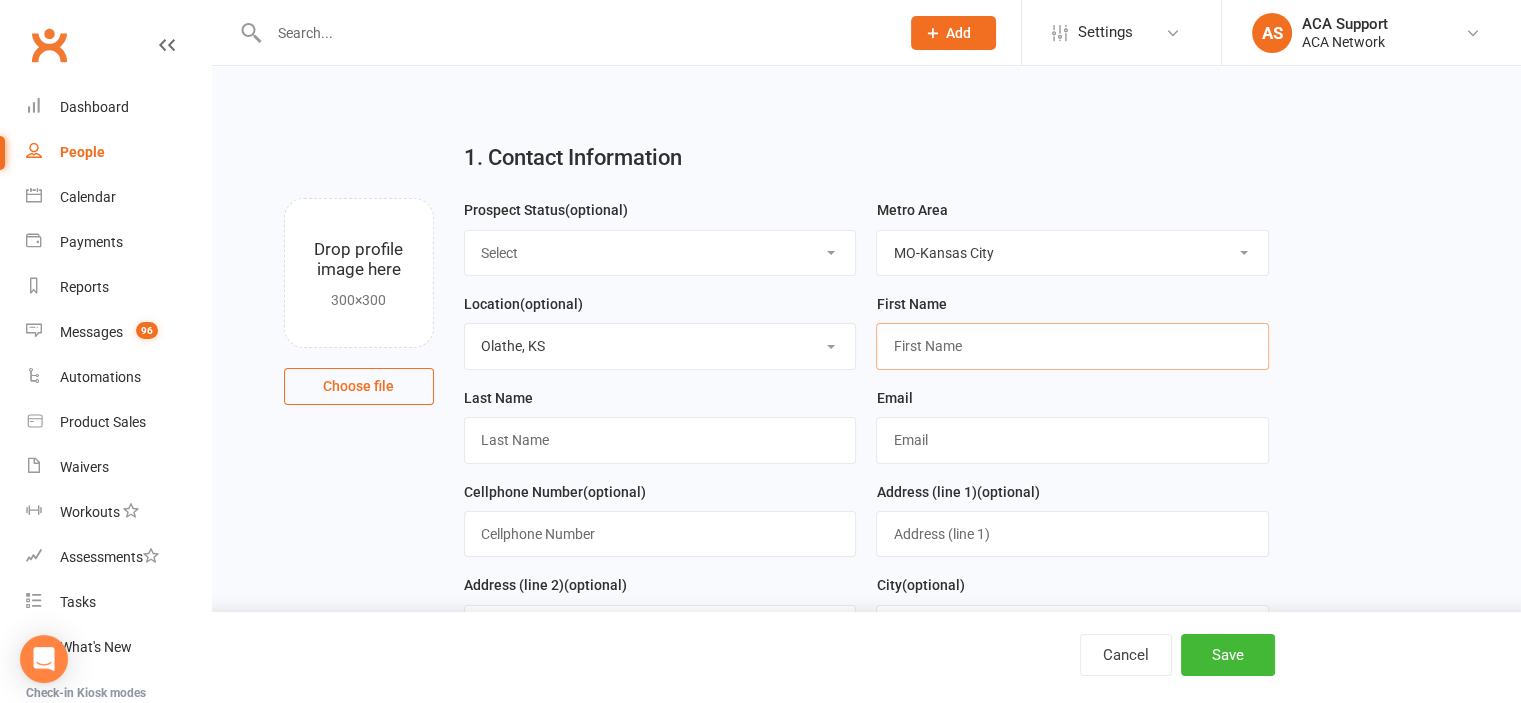click at bounding box center (1072, 346) 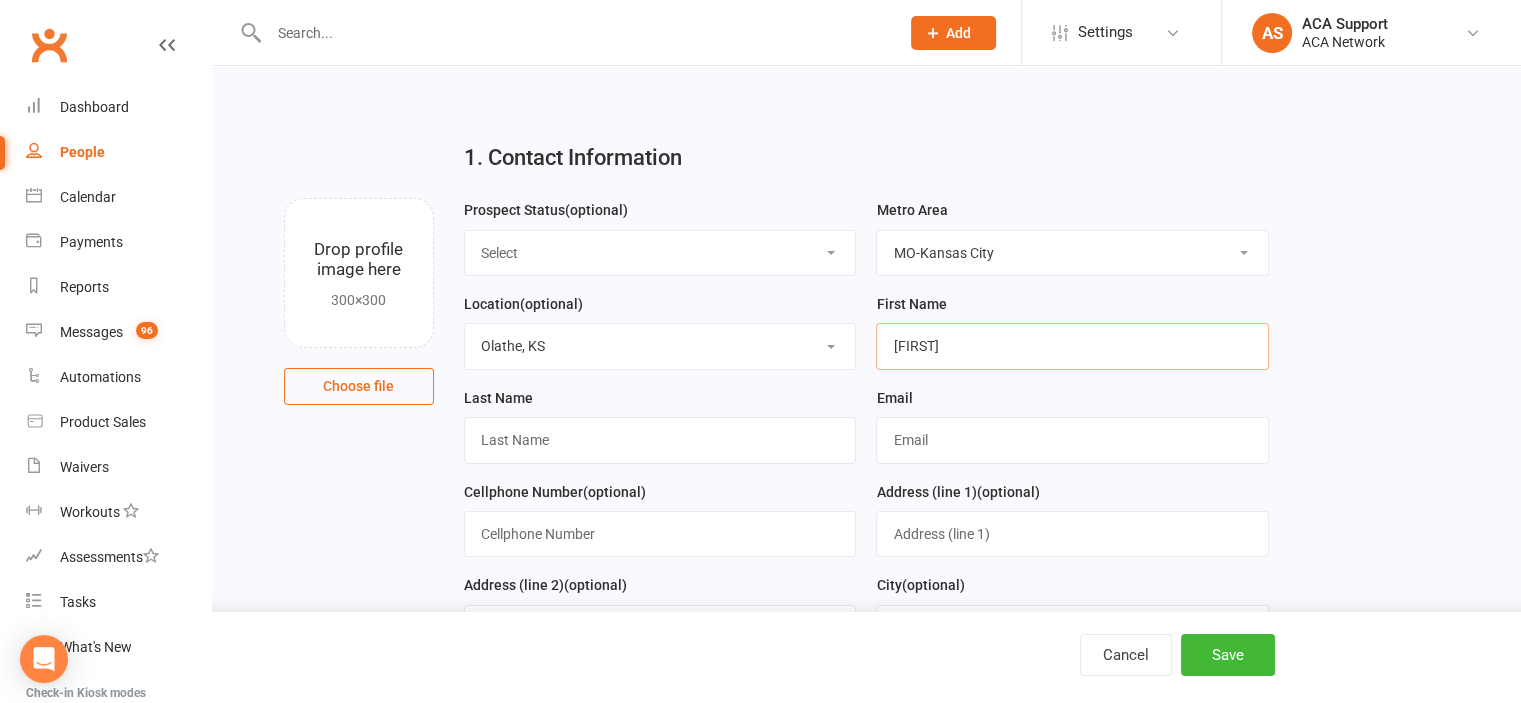 type on "[FIRST]" 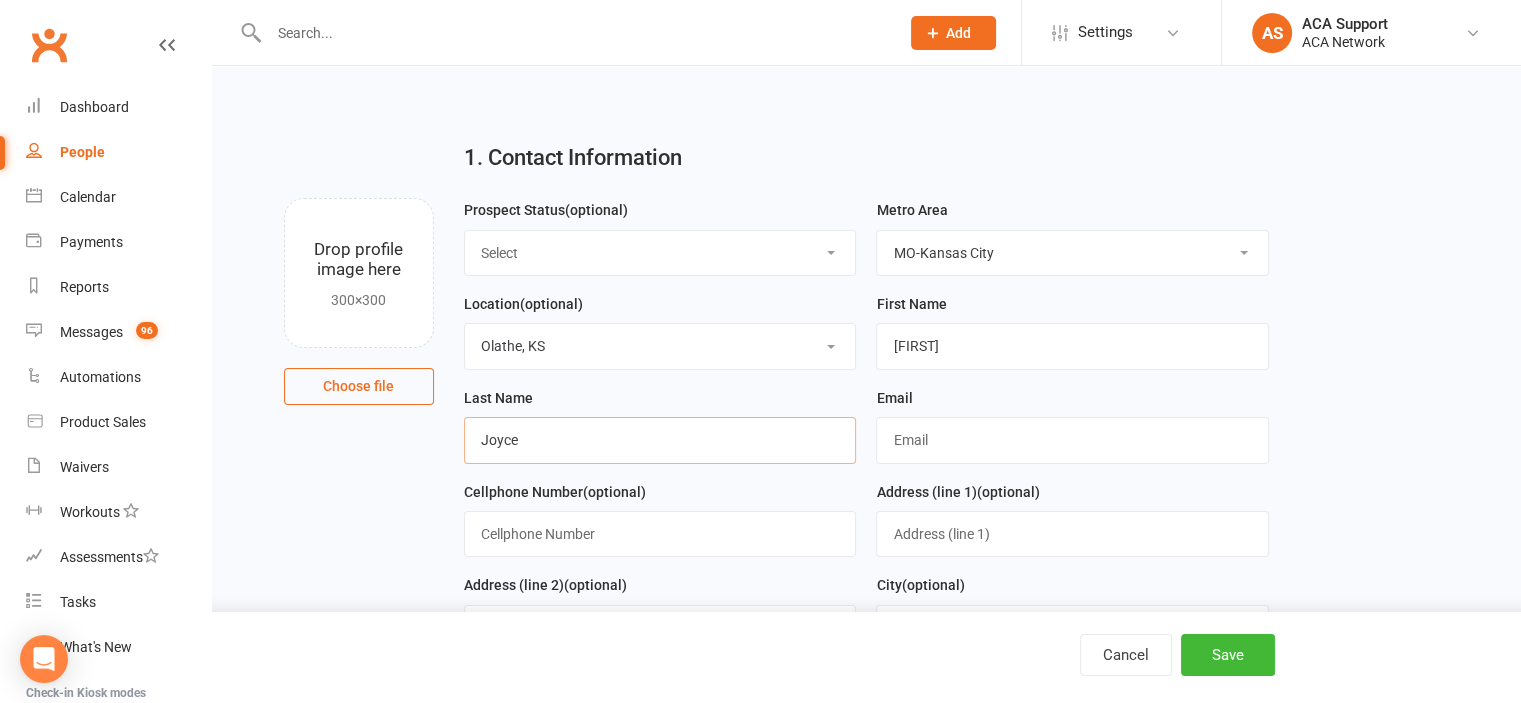 type on "Joyce" 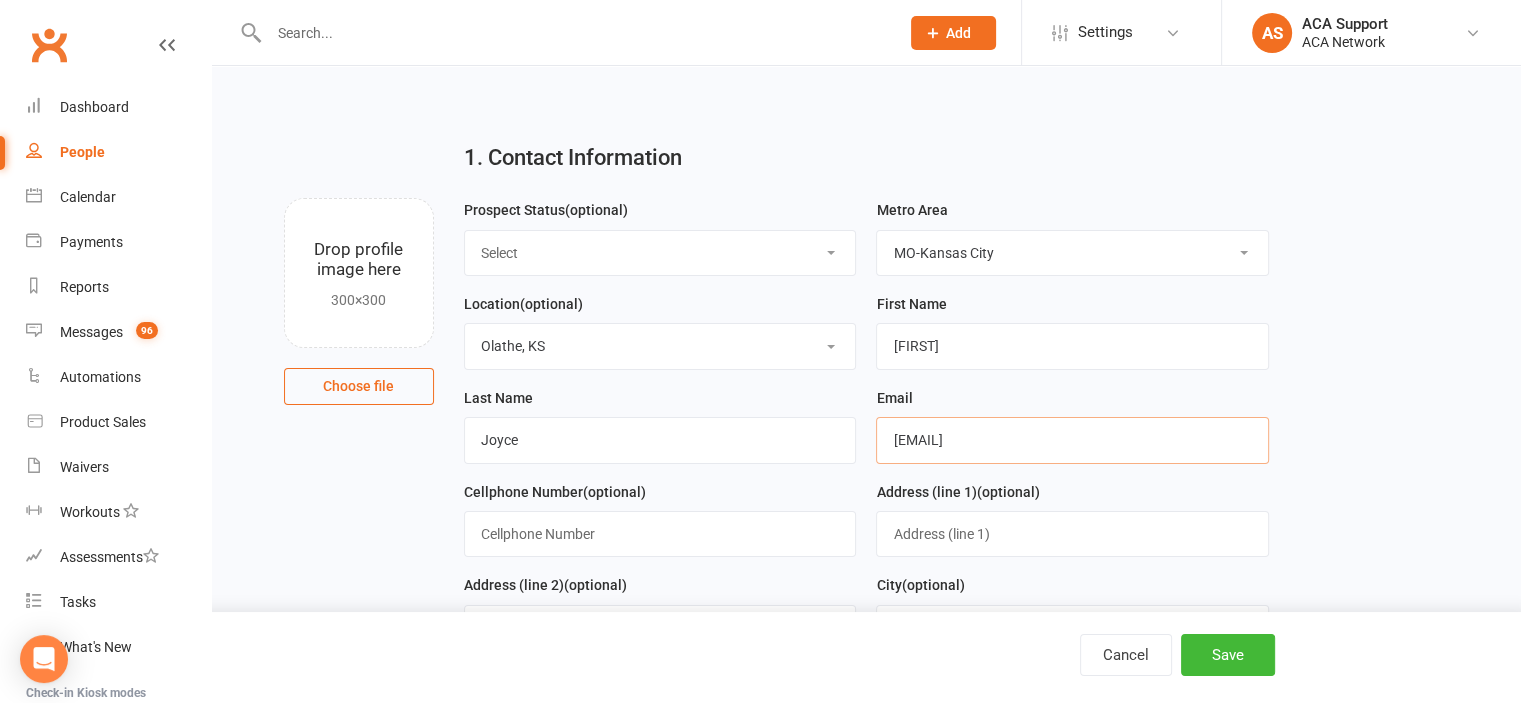 type on "[EMAIL]" 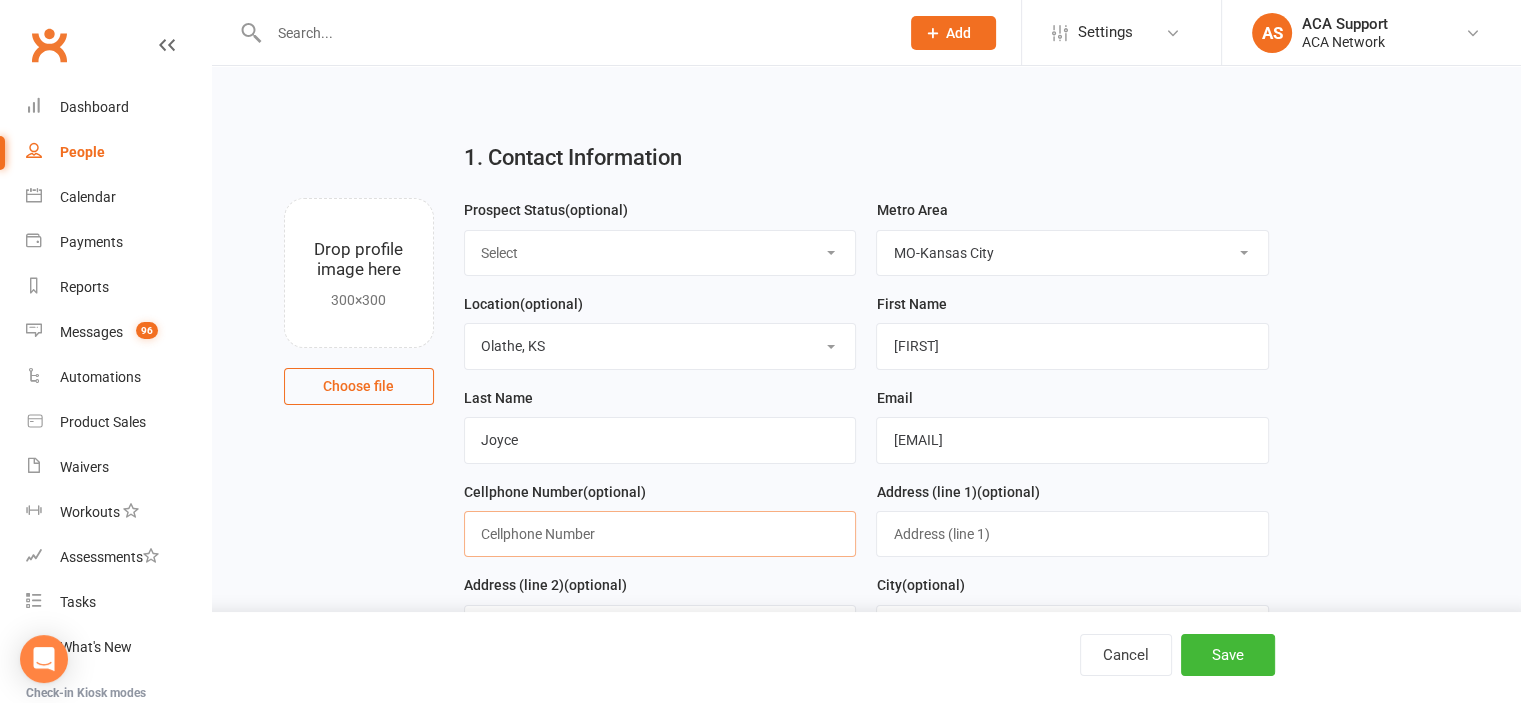 click at bounding box center (660, 534) 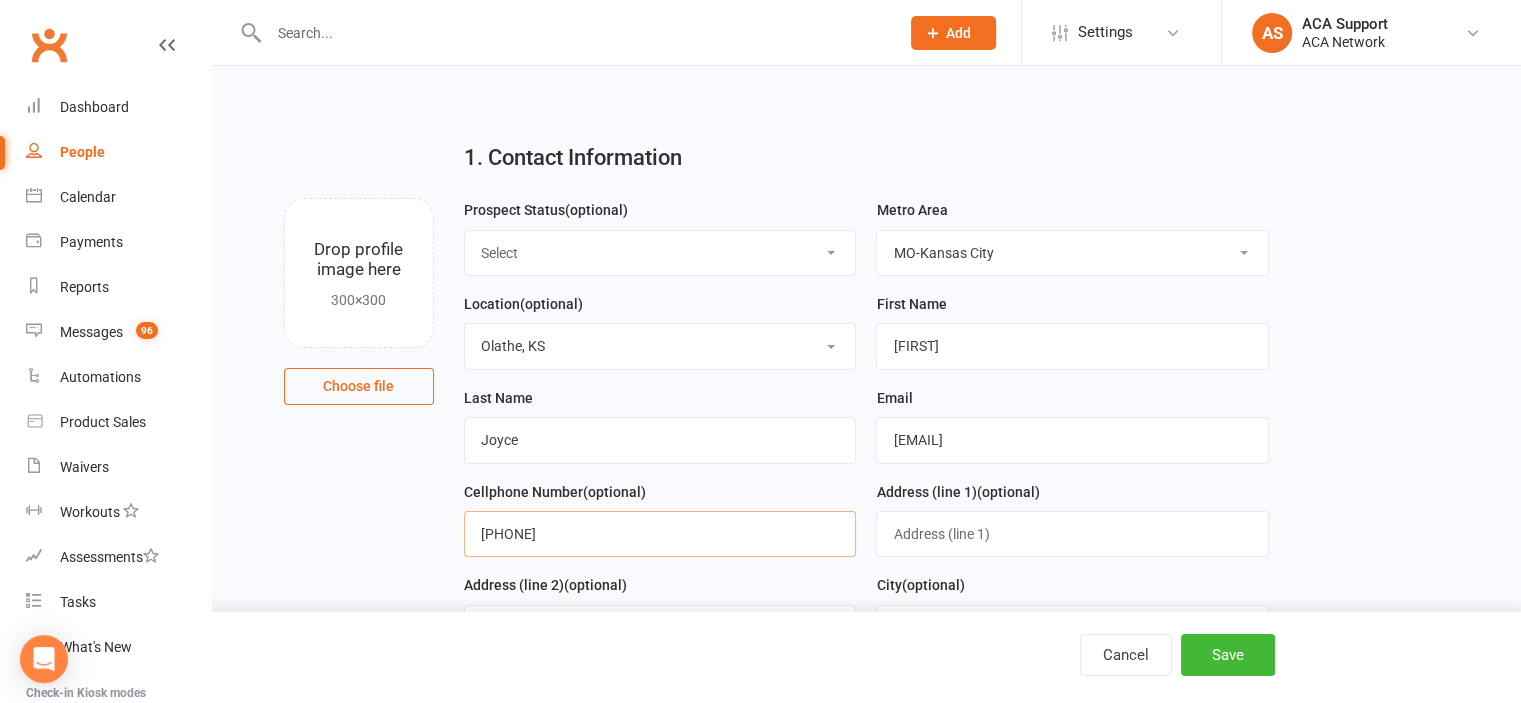 scroll, scrollTop: 412, scrollLeft: 0, axis: vertical 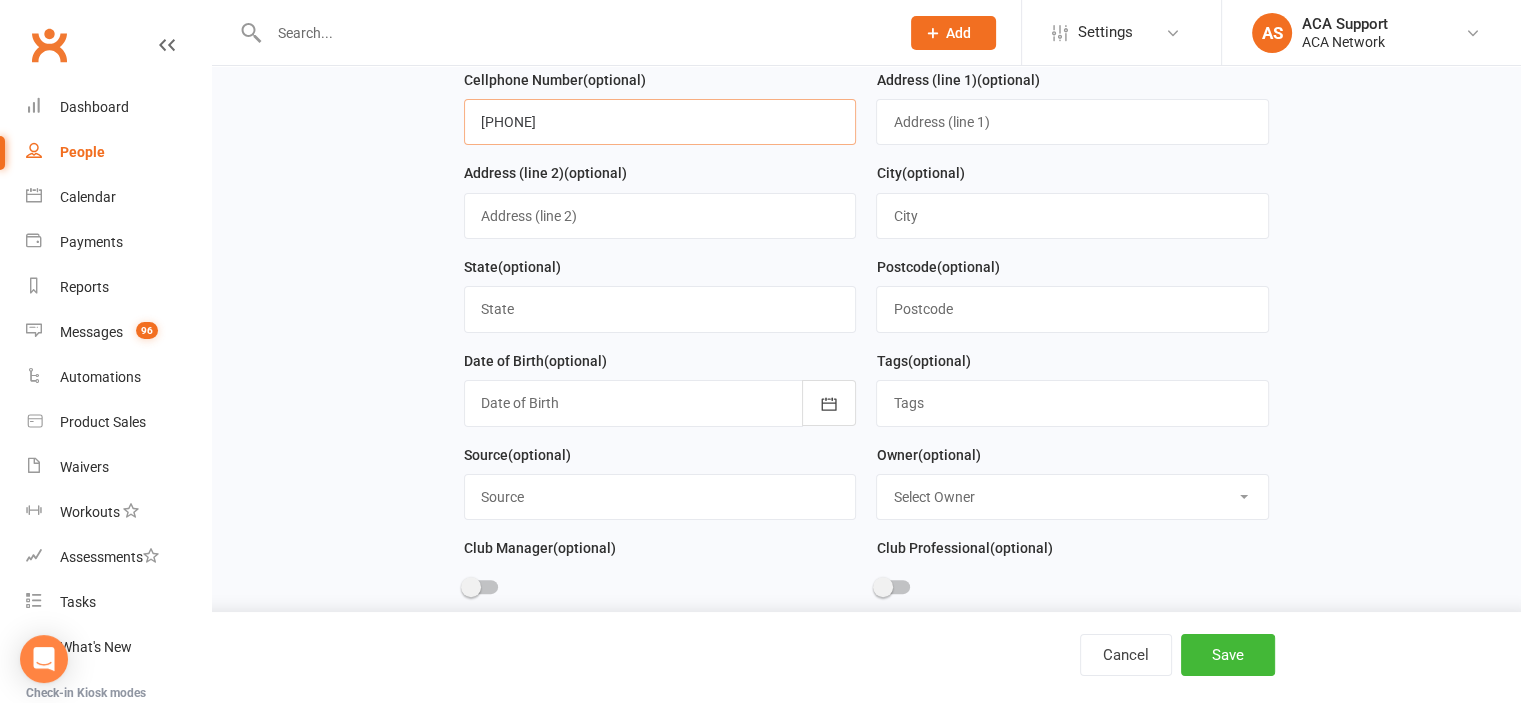 type on "[PHONE]" 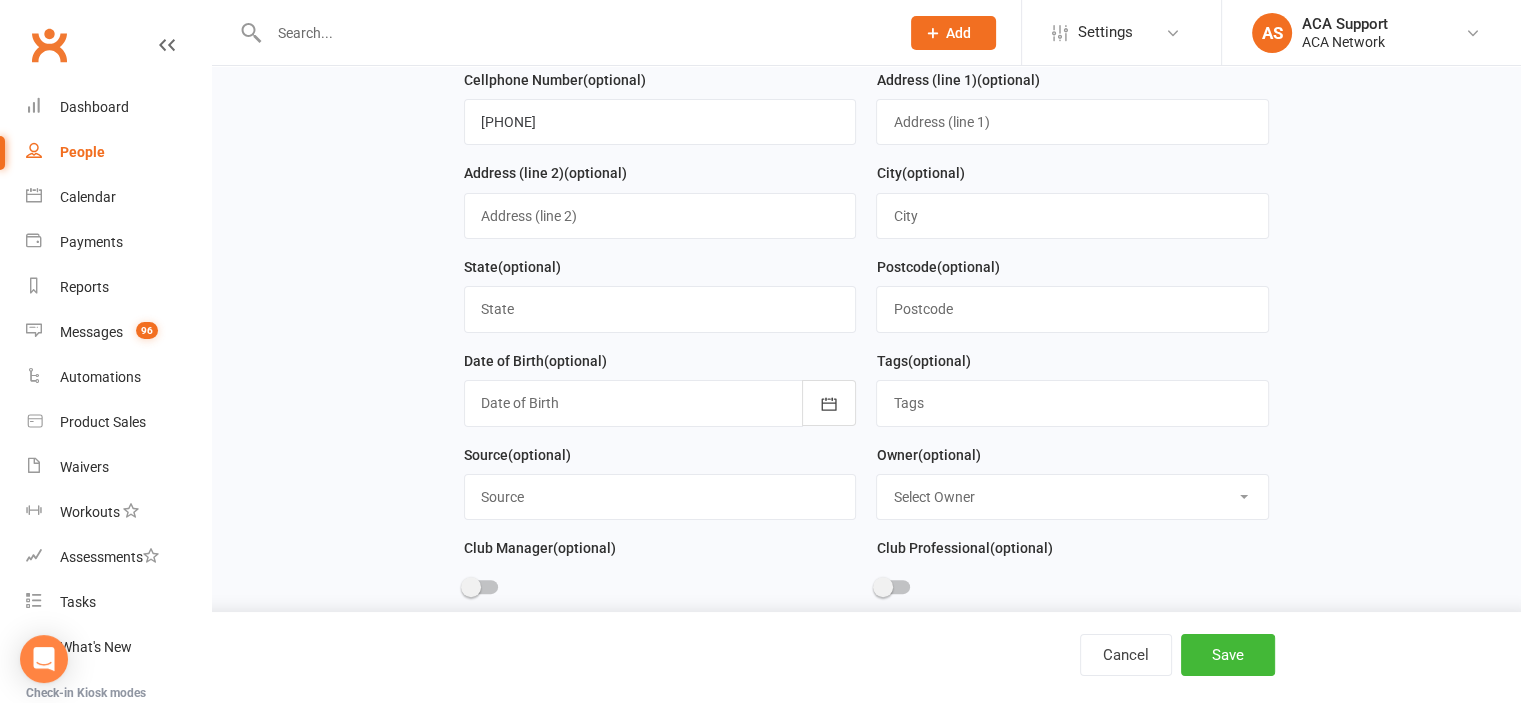 click on "Select Owner [FIRST] [LAST] [FIRST] [LAST] ACA Global ACA Marketing [FIRST] [LAST] Schaumburg IL Bonner Springs KS Quincy IL Chesterfield MO Kansas City Downtown MO Tennis [LAST] [LAST] KS ACA Support [FIRST] [LAST] ACA Accounting ACA Business Club Olathe, KS Kansas City North MO Lees Summit MO Shawnee KS Belton MO Colorado Springs CO Chesterfield MO Columbia MO" at bounding box center (1072, 497) 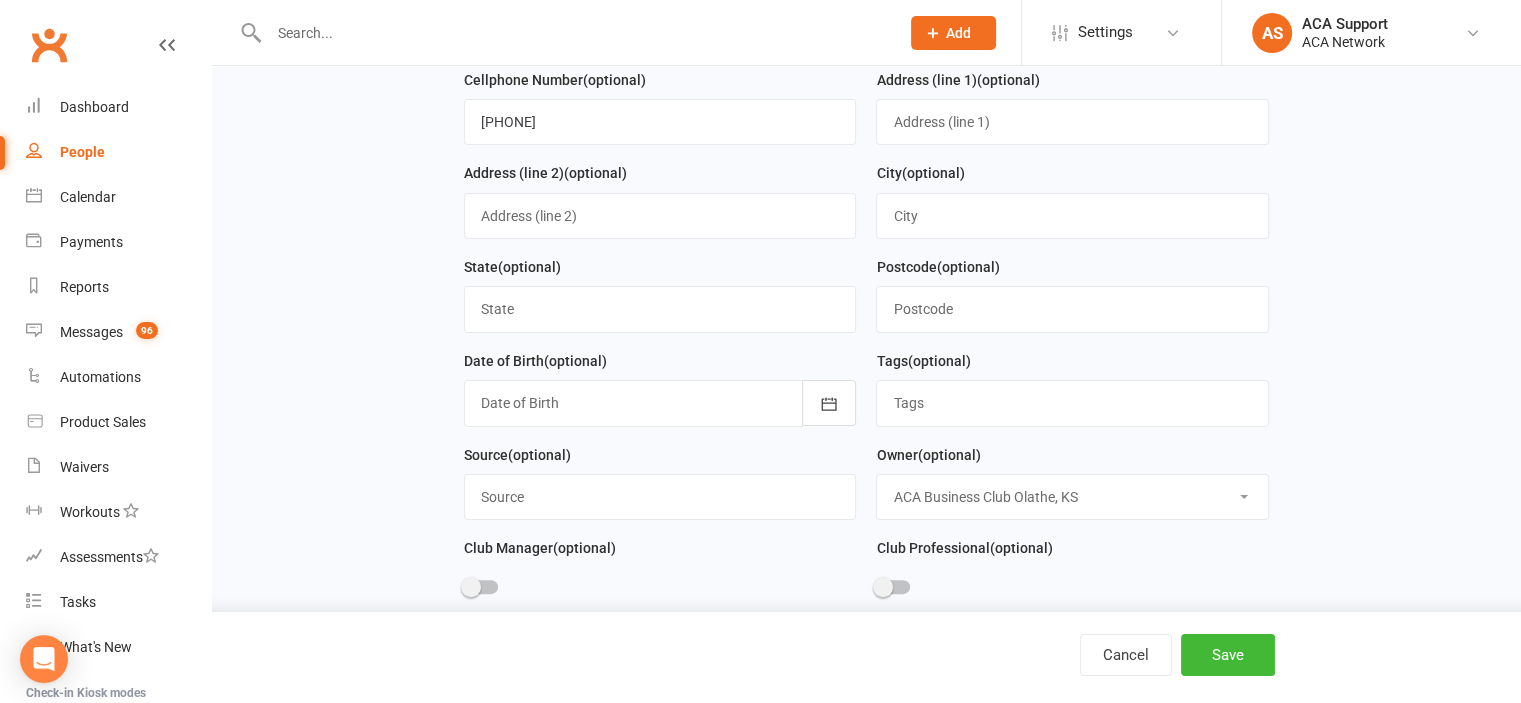 click on "Select Owner [FIRST] [LAST] [FIRST] [LAST] ACA Global ACA Marketing [FIRST] [LAST] Schaumburg IL Bonner Springs KS Quincy IL Chesterfield MO Kansas City Downtown MO Tennis [LAST] [LAST] KS ACA Support [FIRST] [LAST] ACA Accounting ACA Business Club Olathe, KS Kansas City North MO Lees Summit MO Shawnee KS Belton MO Colorado Springs CO Chesterfield MO Columbia MO" at bounding box center (1072, 497) 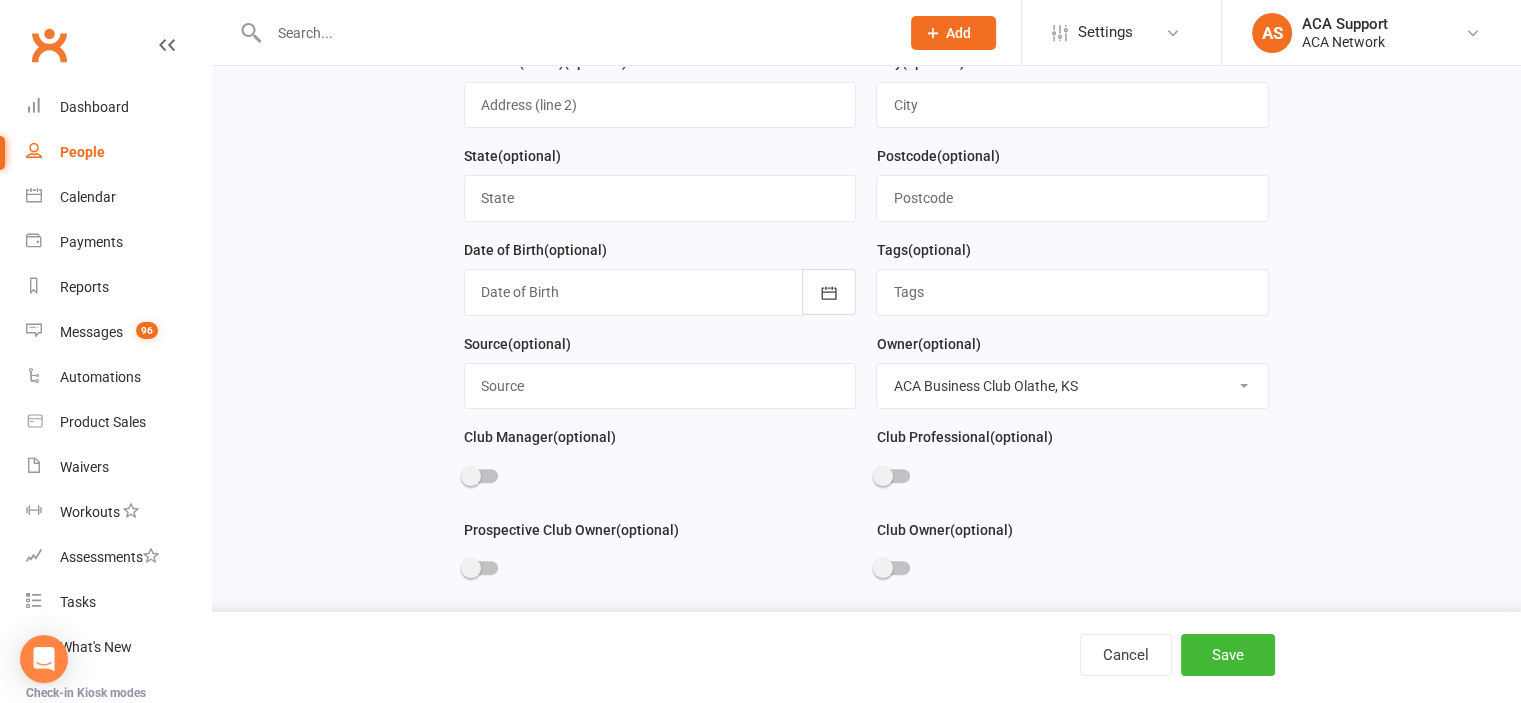 scroll, scrollTop: 527, scrollLeft: 0, axis: vertical 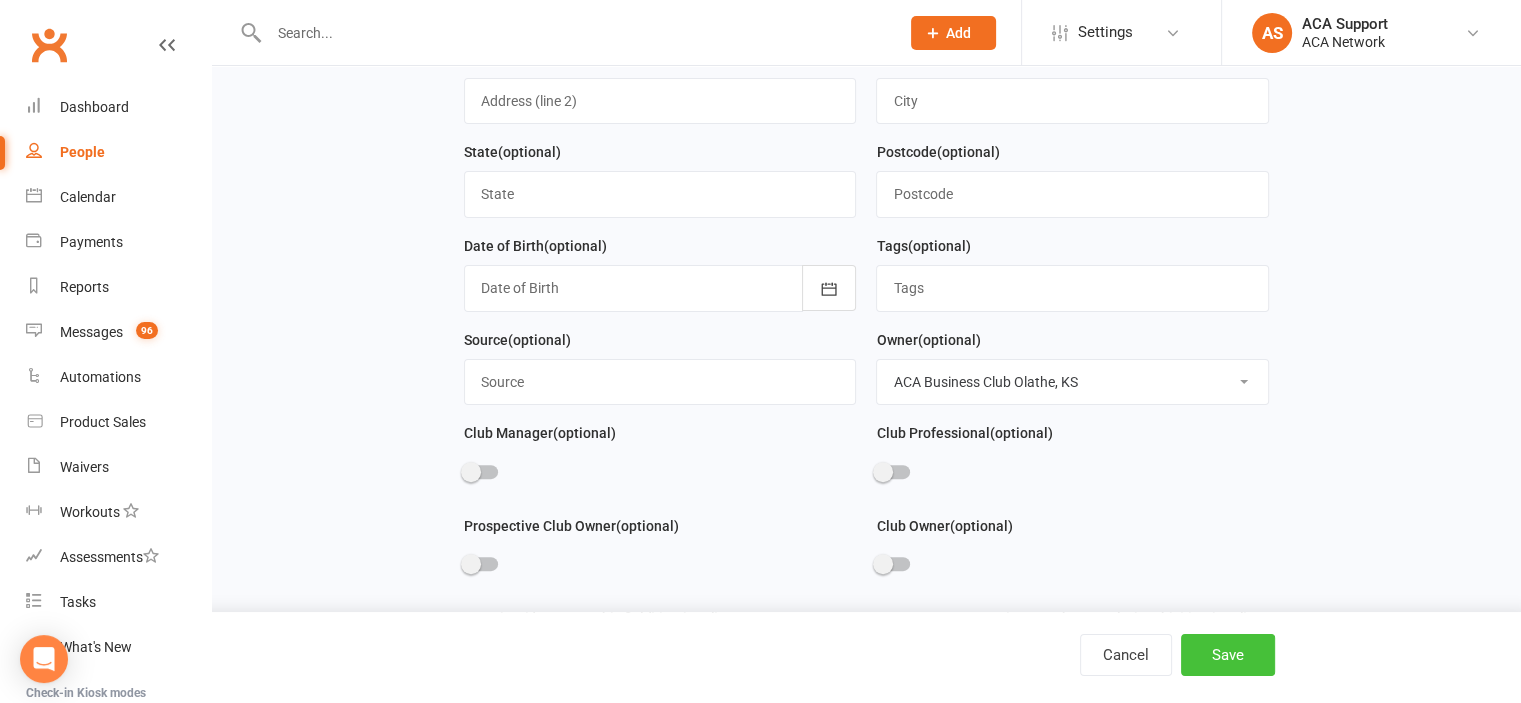 click on "Save" at bounding box center [1228, 655] 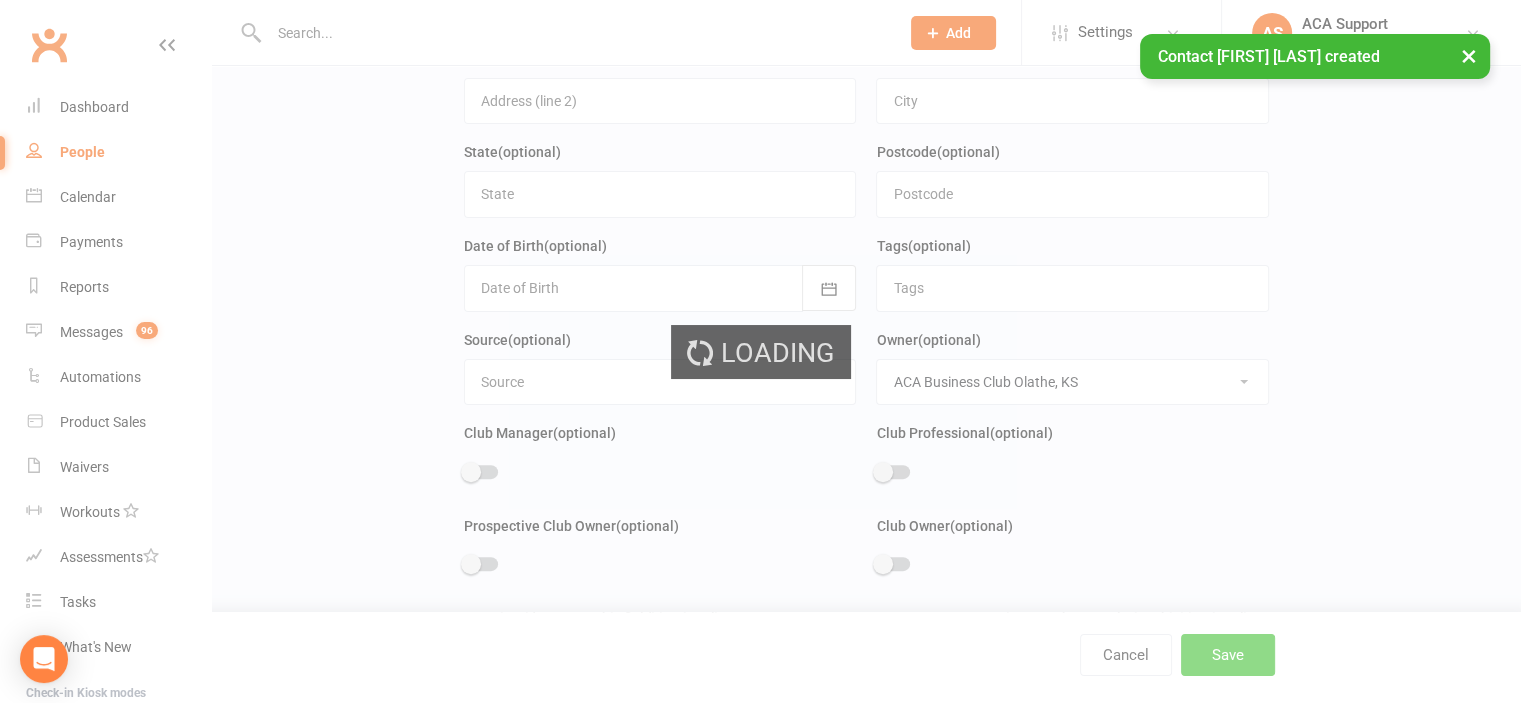 scroll, scrollTop: 0, scrollLeft: 0, axis: both 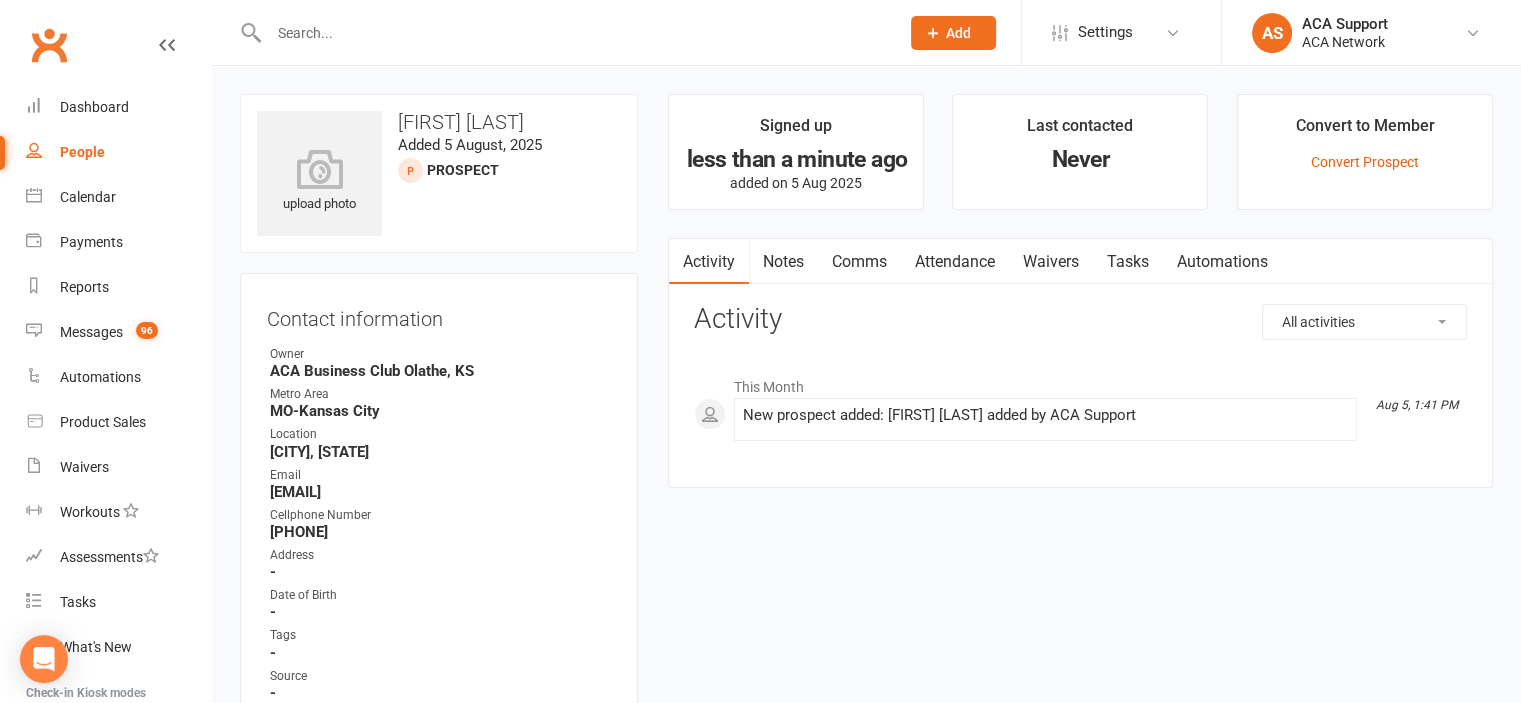 click at bounding box center (574, 33) 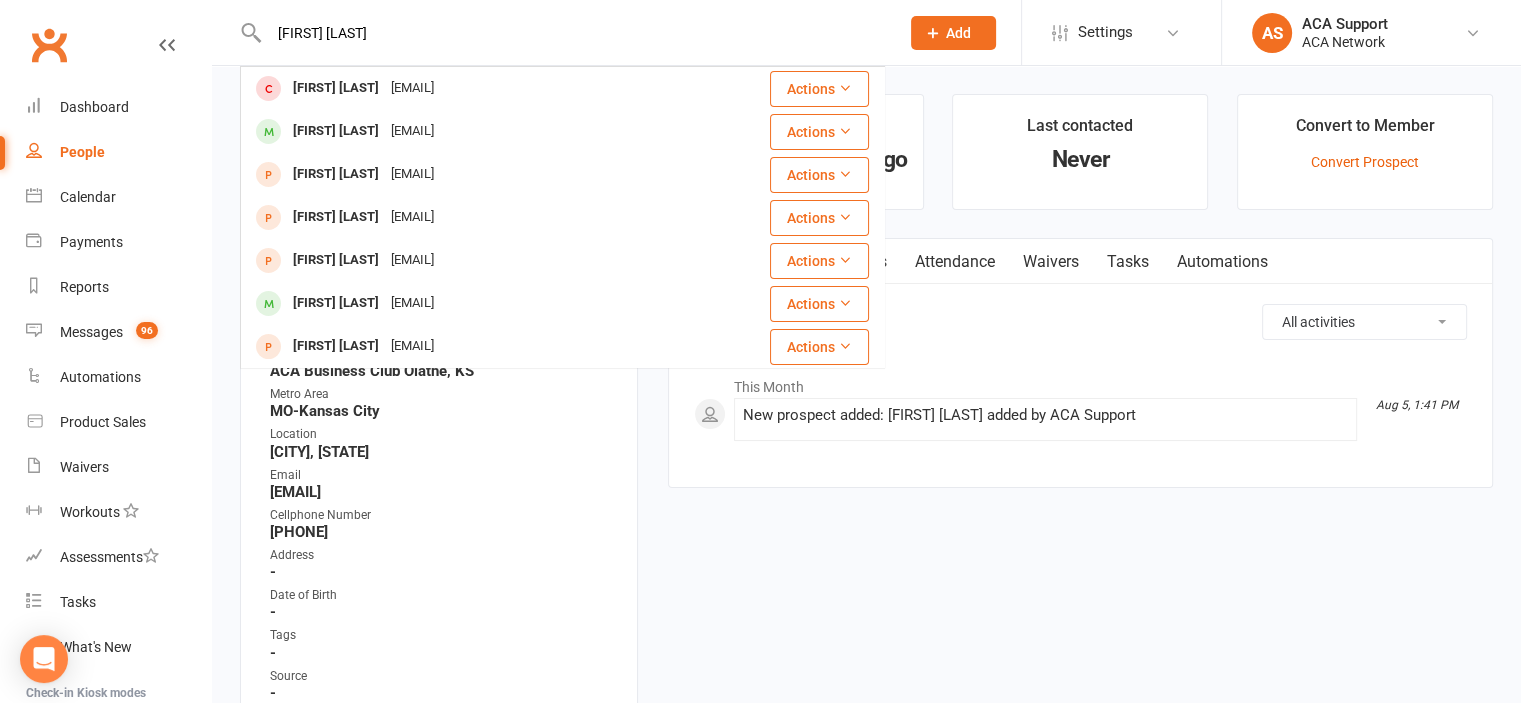 type on "[FIRST] [LAST]" 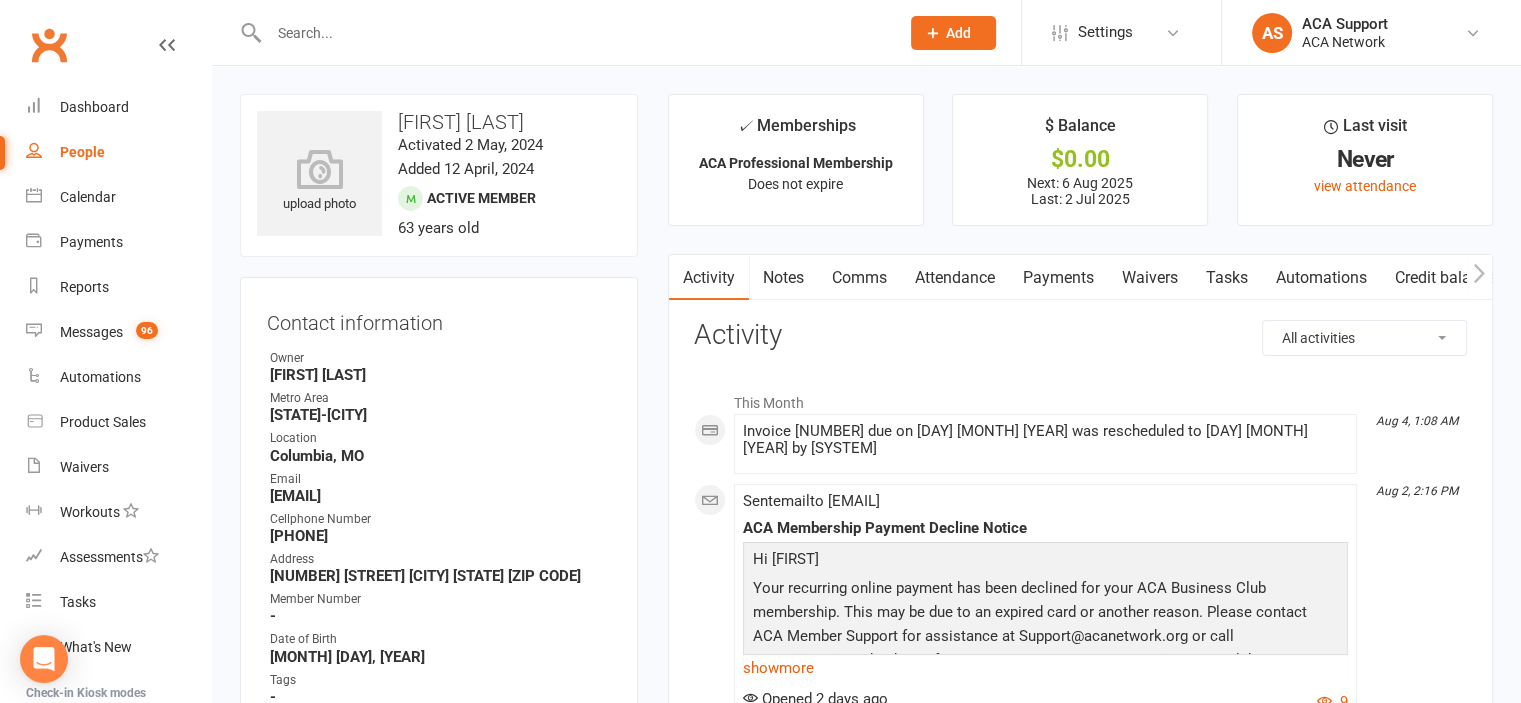 click at bounding box center (574, 33) 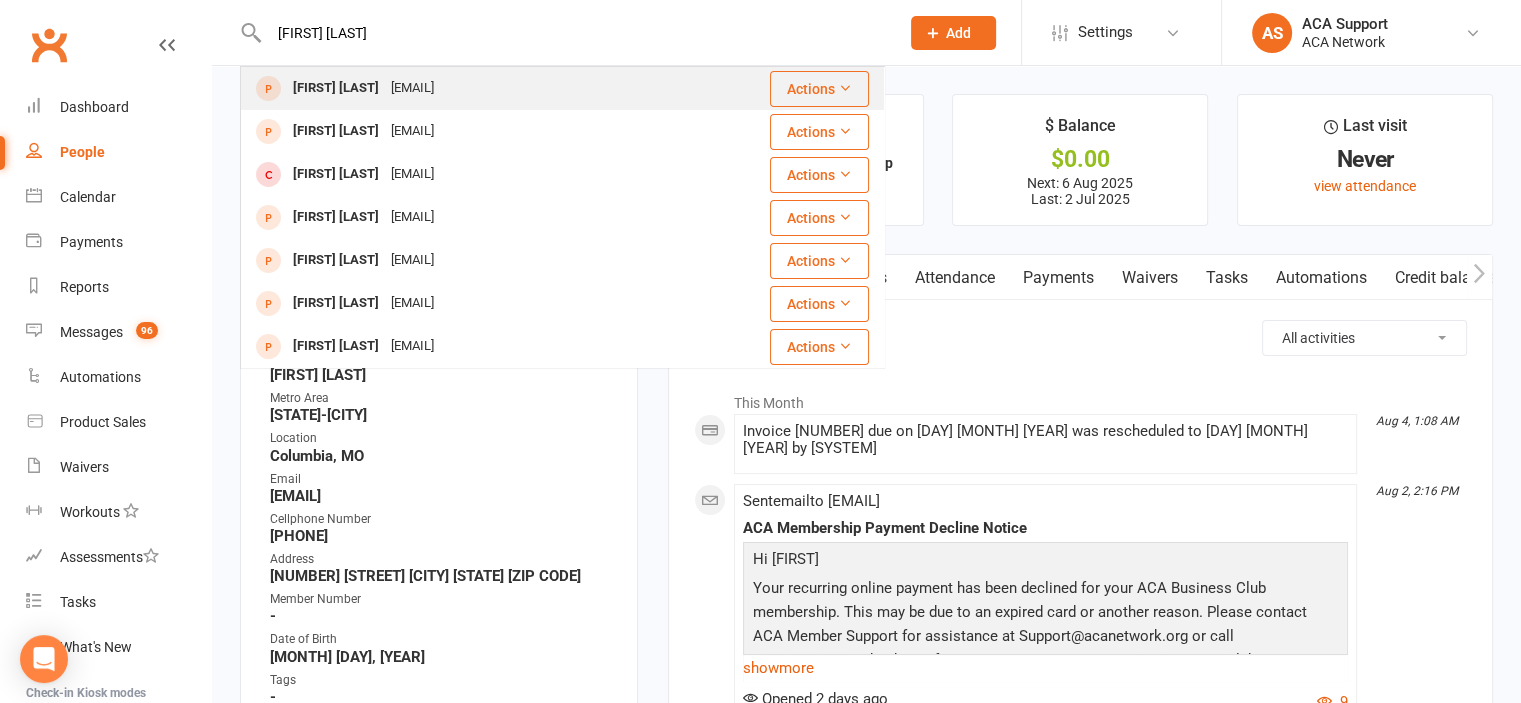 type on "[FIRST] [LAST]" 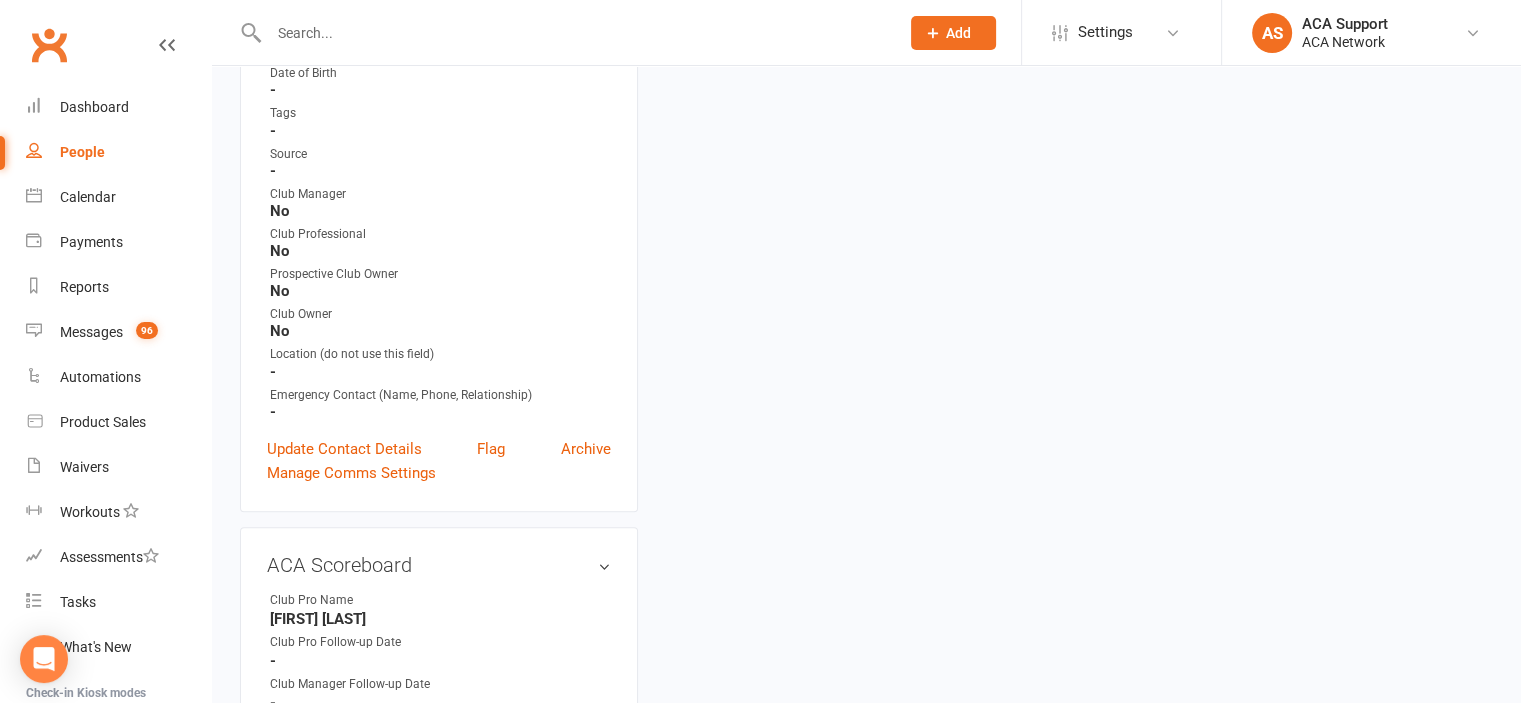 scroll, scrollTop: 526, scrollLeft: 0, axis: vertical 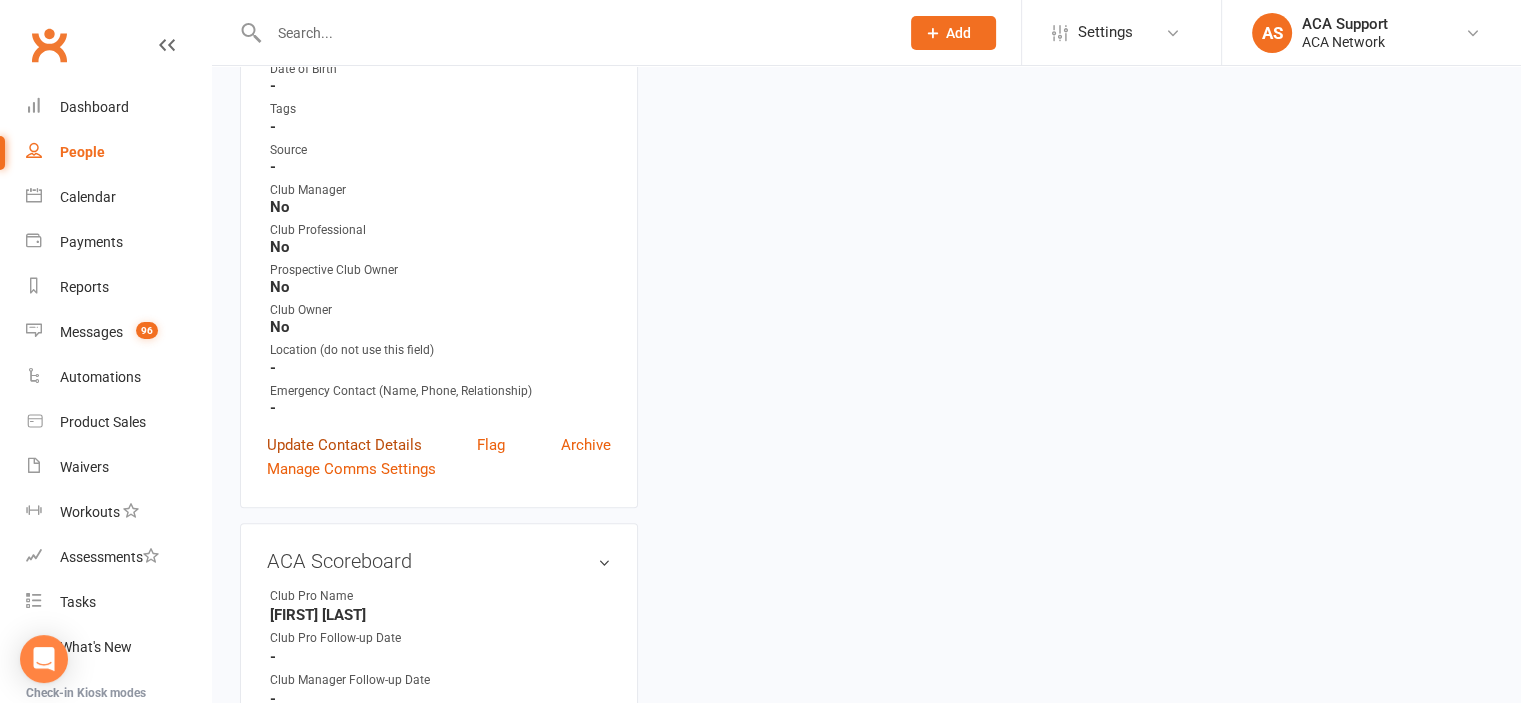 click on "Update Contact Details" at bounding box center (344, 445) 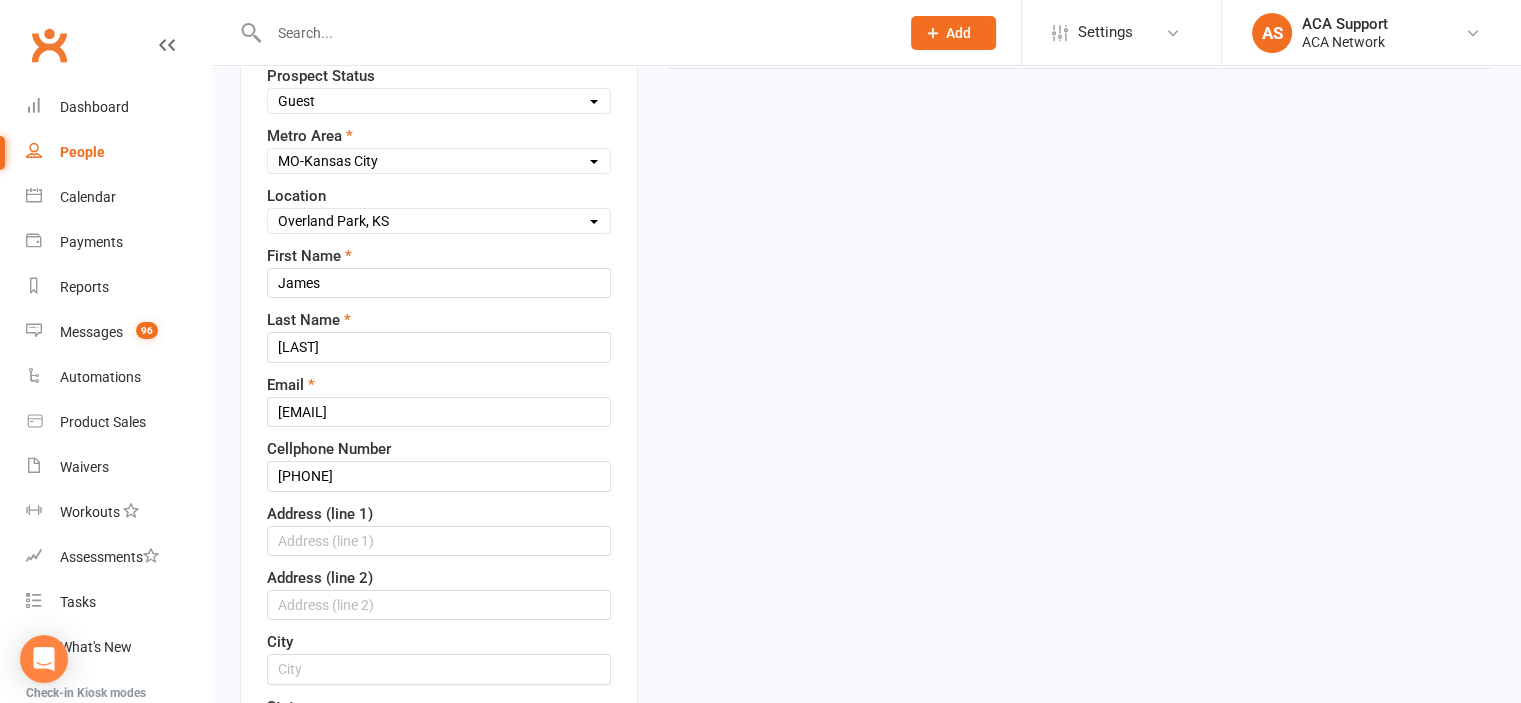 scroll, scrollTop: 94, scrollLeft: 0, axis: vertical 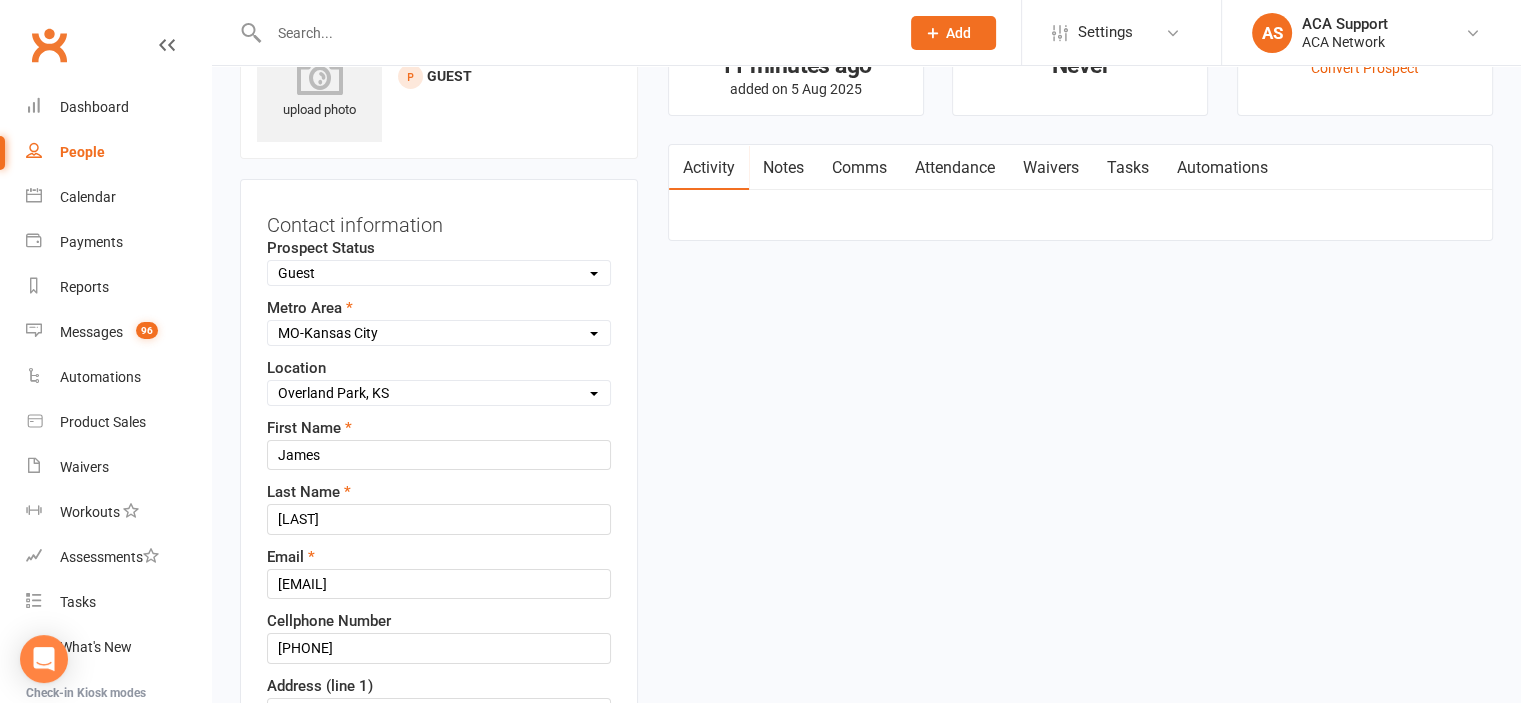 click on "Select Location ACA Global Business Club ACA Rookie Club Arlington, TX Belton, MO Bonner Springs, KS Chesterfield, MO Colorado Springs, CO Columbia, MO Ft. Collins, CO Kansas City (Downtown), MO Kansas City (North), MO Lakewood, CO Lees Summit, MO Olathe, KS Overland Park, KS Quincy, IL Reno, NV Schaumburg, IL Shawnee, KS Springfield, IL" at bounding box center [439, 393] 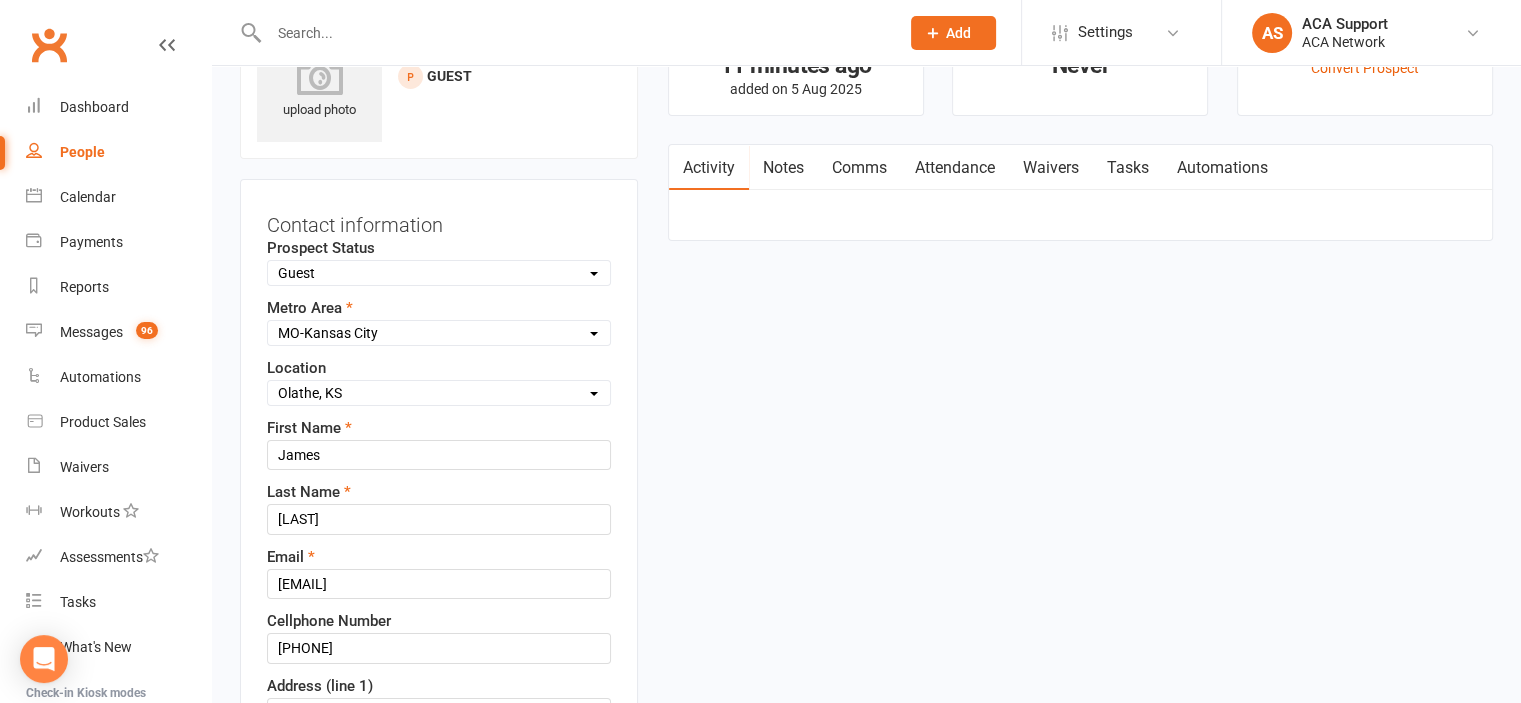 click on "Select Location ACA Global Business Club ACA Rookie Club Arlington, TX Belton, MO Bonner Springs, KS Chesterfield, MO Colorado Springs, CO Columbia, MO Ft. Collins, CO Kansas City (Downtown), MO Kansas City (North), MO Lakewood, CO Lees Summit, MO Olathe, KS Overland Park, KS Quincy, IL Reno, NV Schaumburg, IL Shawnee, KS Springfield, IL" at bounding box center (439, 393) 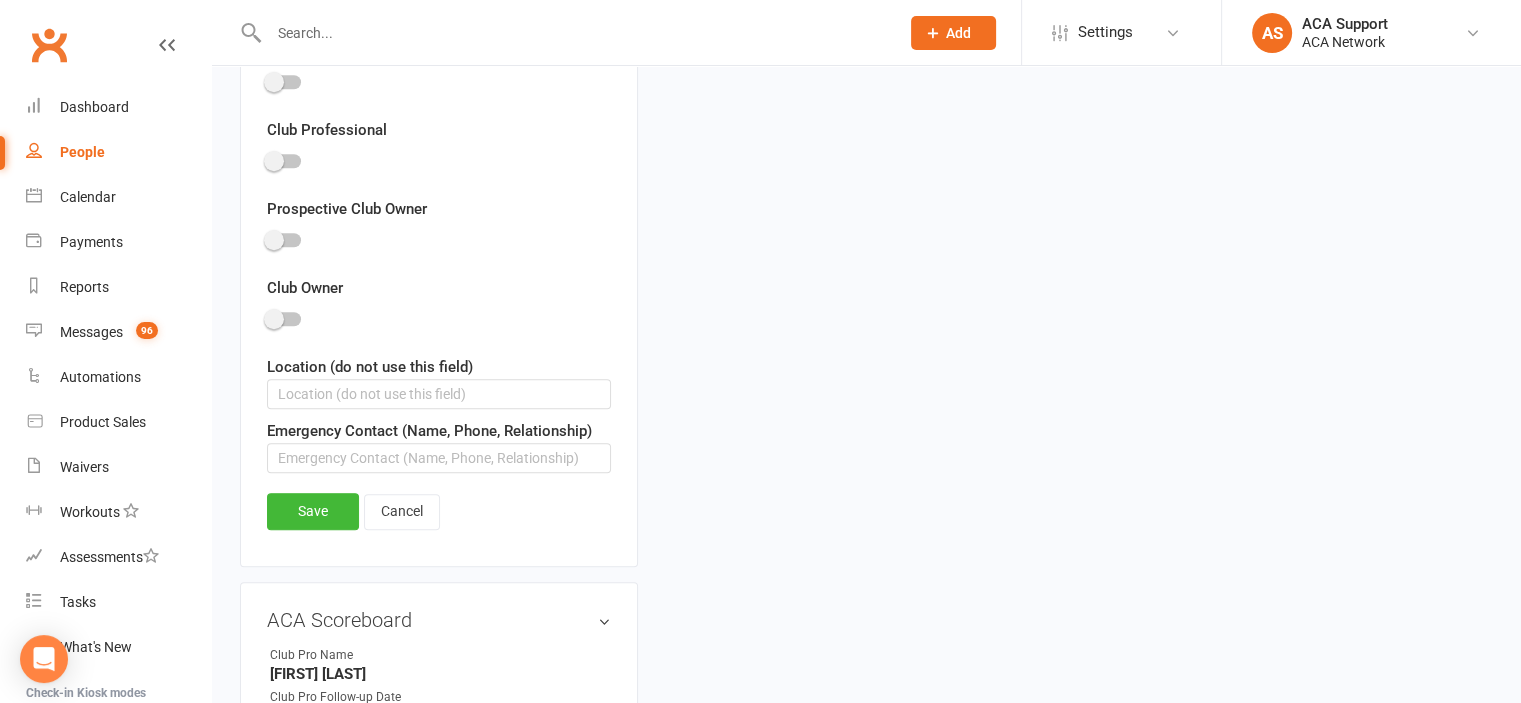 scroll, scrollTop: 1319, scrollLeft: 0, axis: vertical 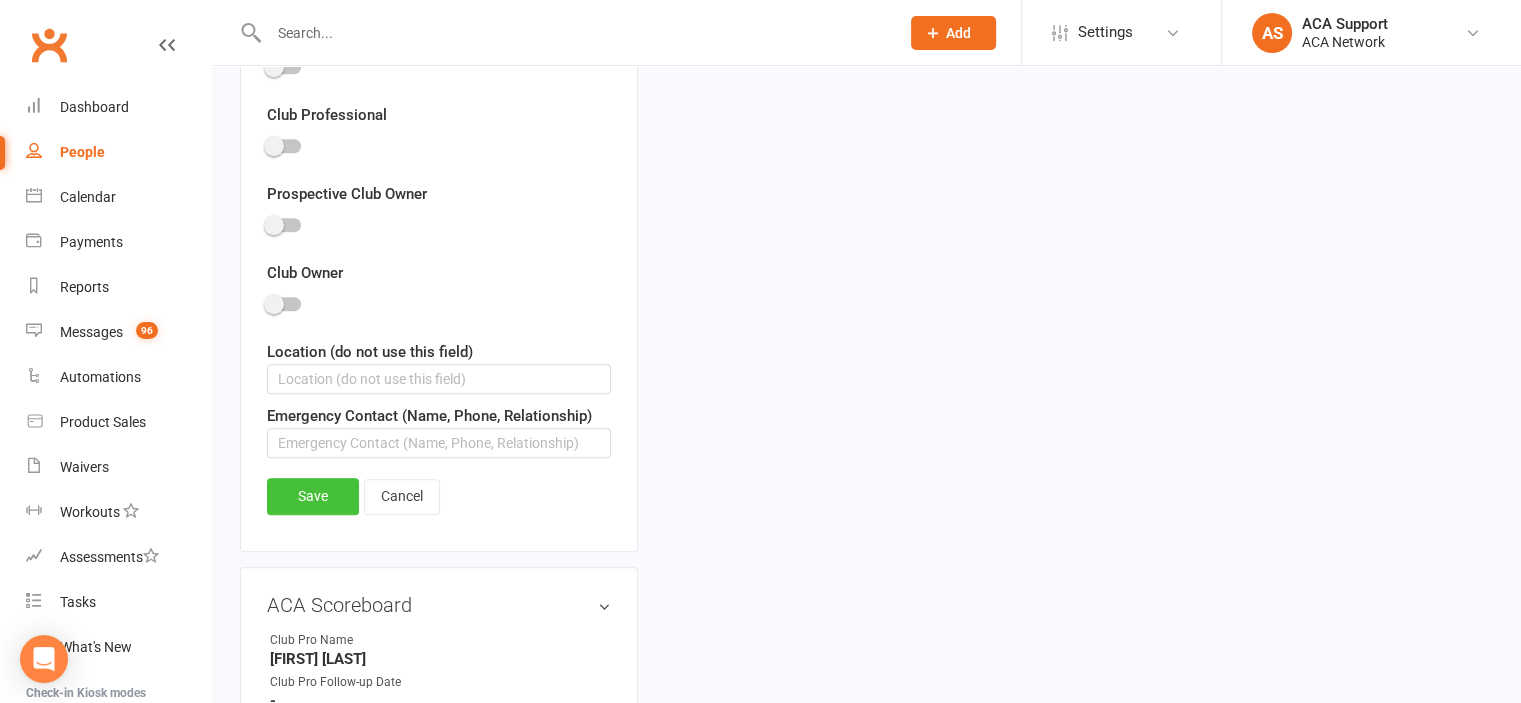 click on "Save" at bounding box center (313, 496) 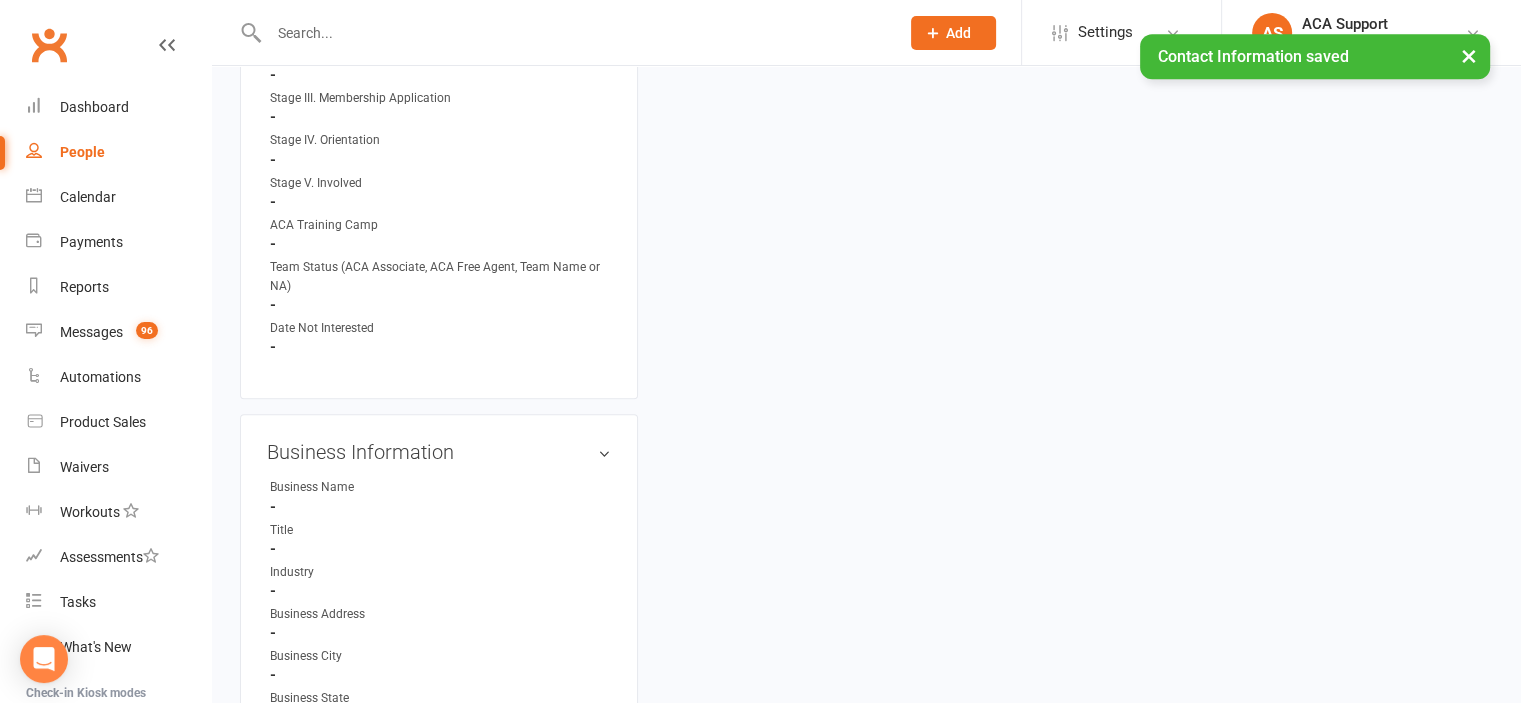 scroll, scrollTop: 0, scrollLeft: 0, axis: both 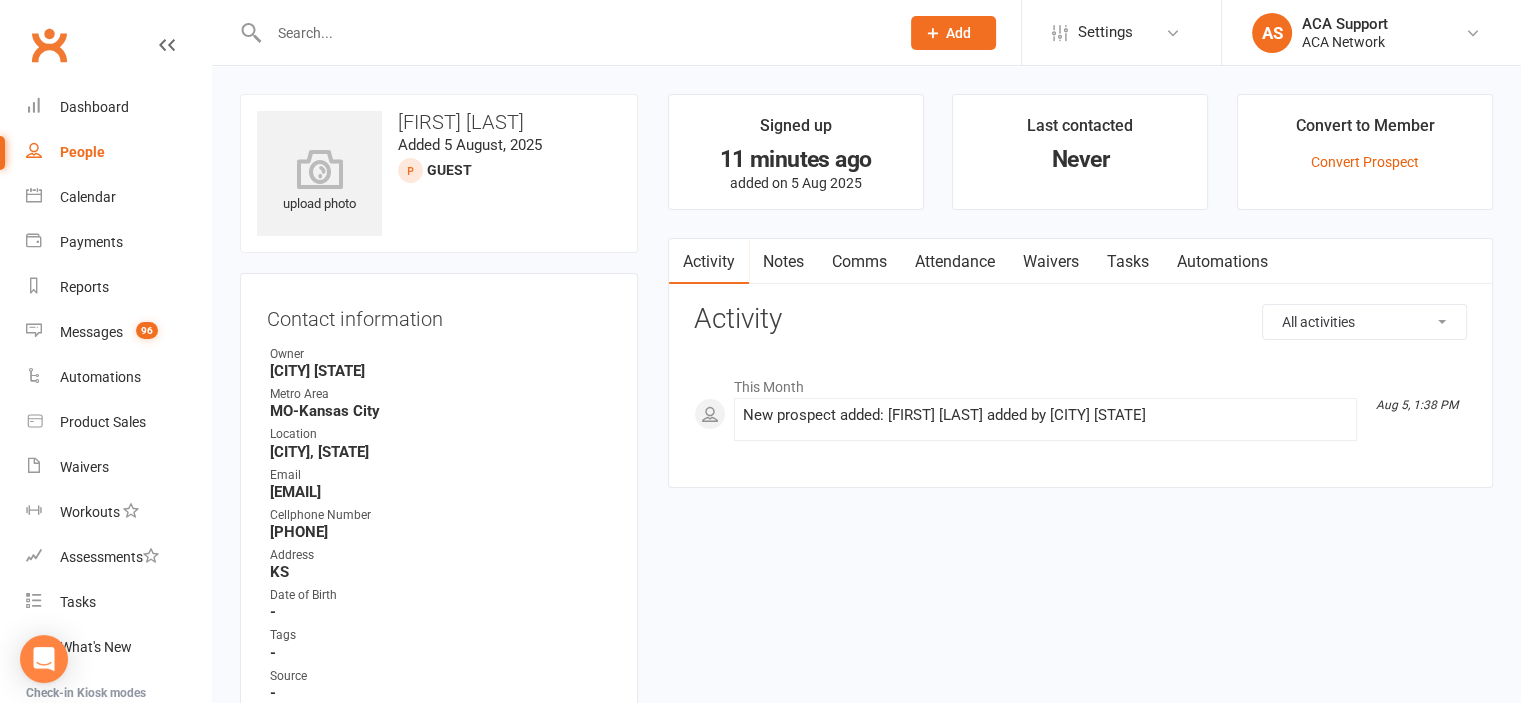 click at bounding box center (574, 33) 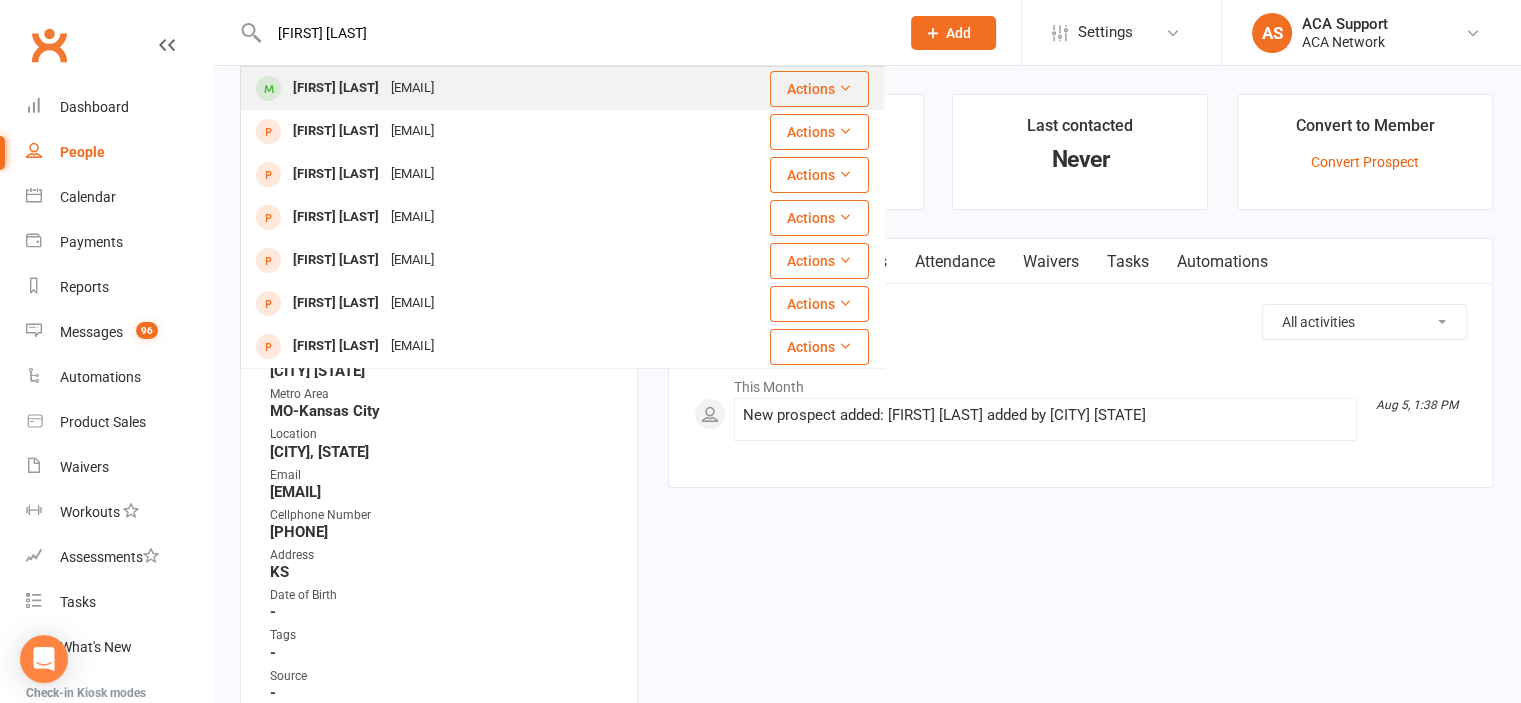 type on "[FIRST] [LAST]" 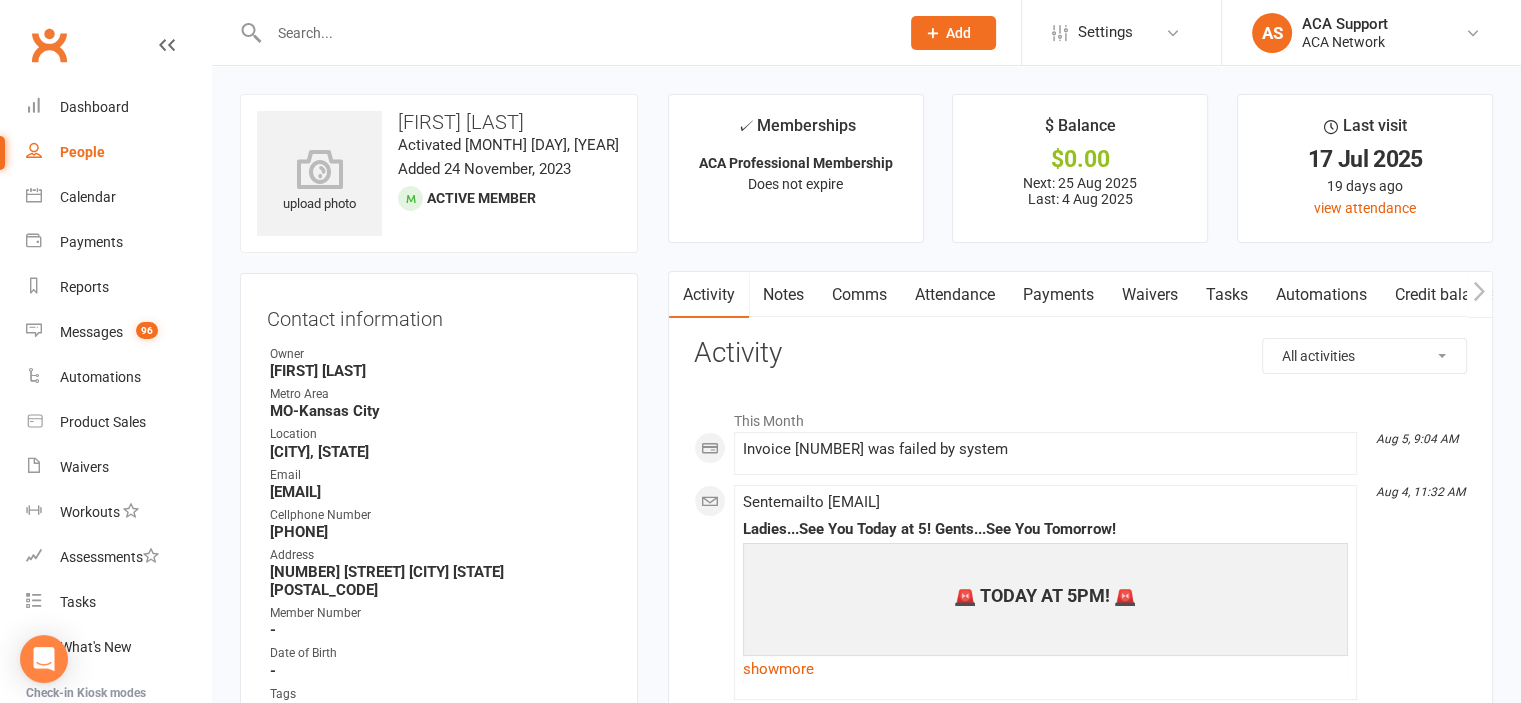click on "Notes" at bounding box center [783, 295] 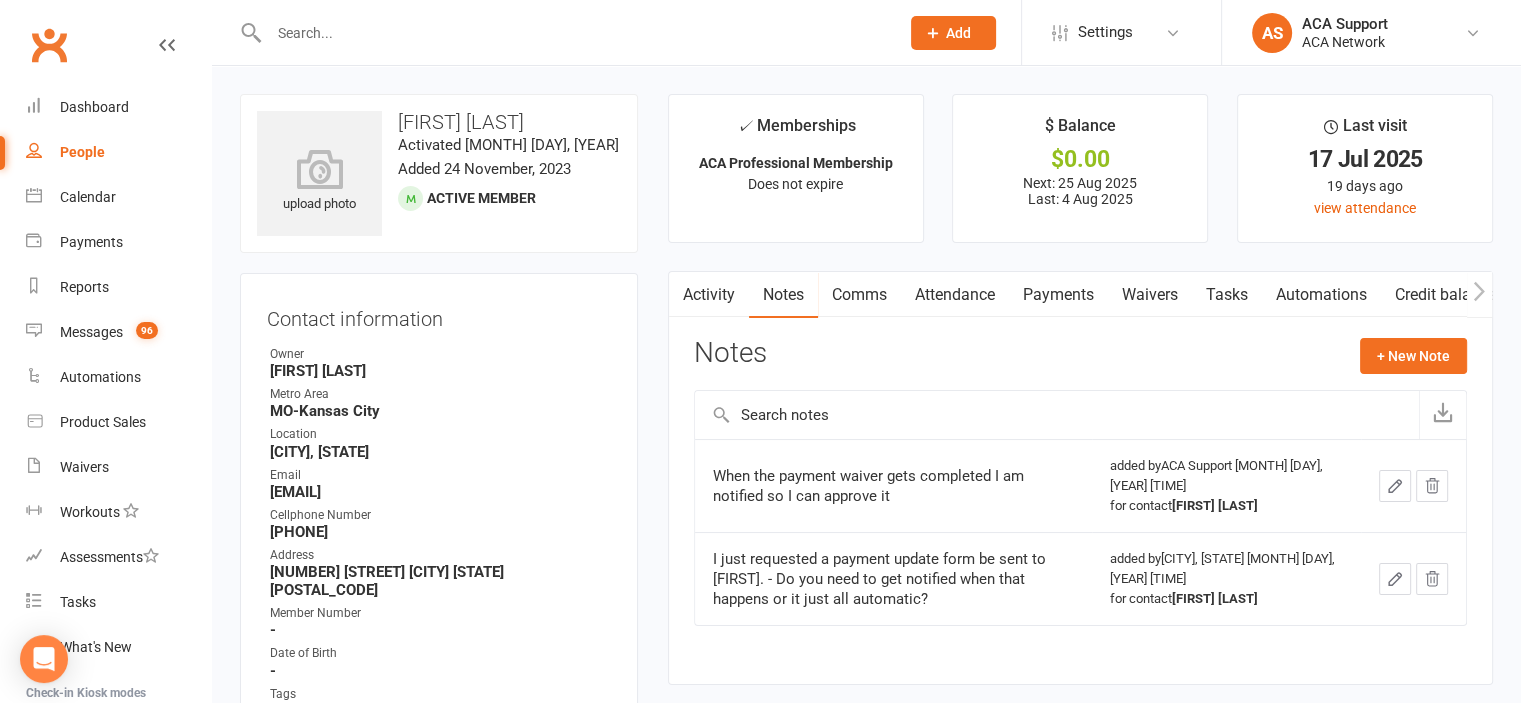click on "Payments" at bounding box center (1058, 295) 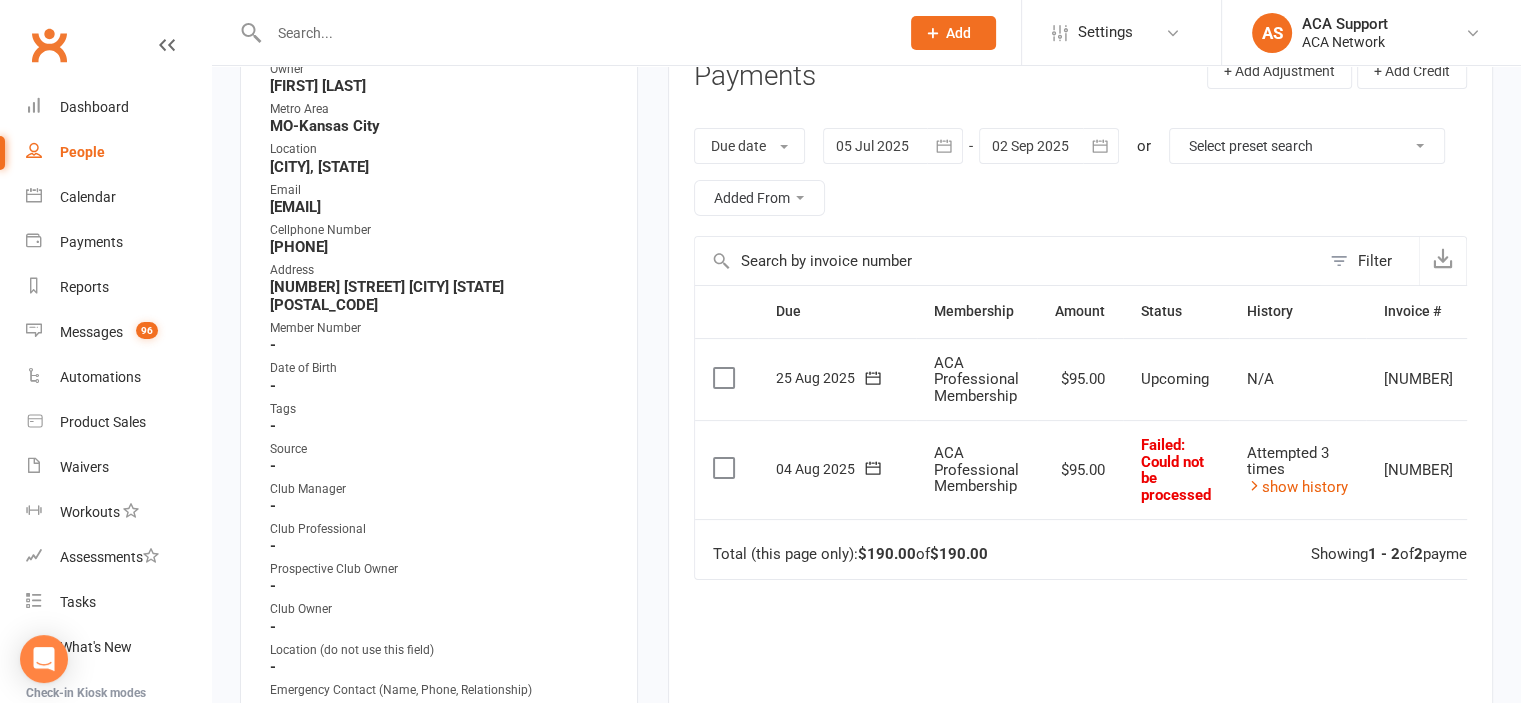scroll, scrollTop: 299, scrollLeft: 0, axis: vertical 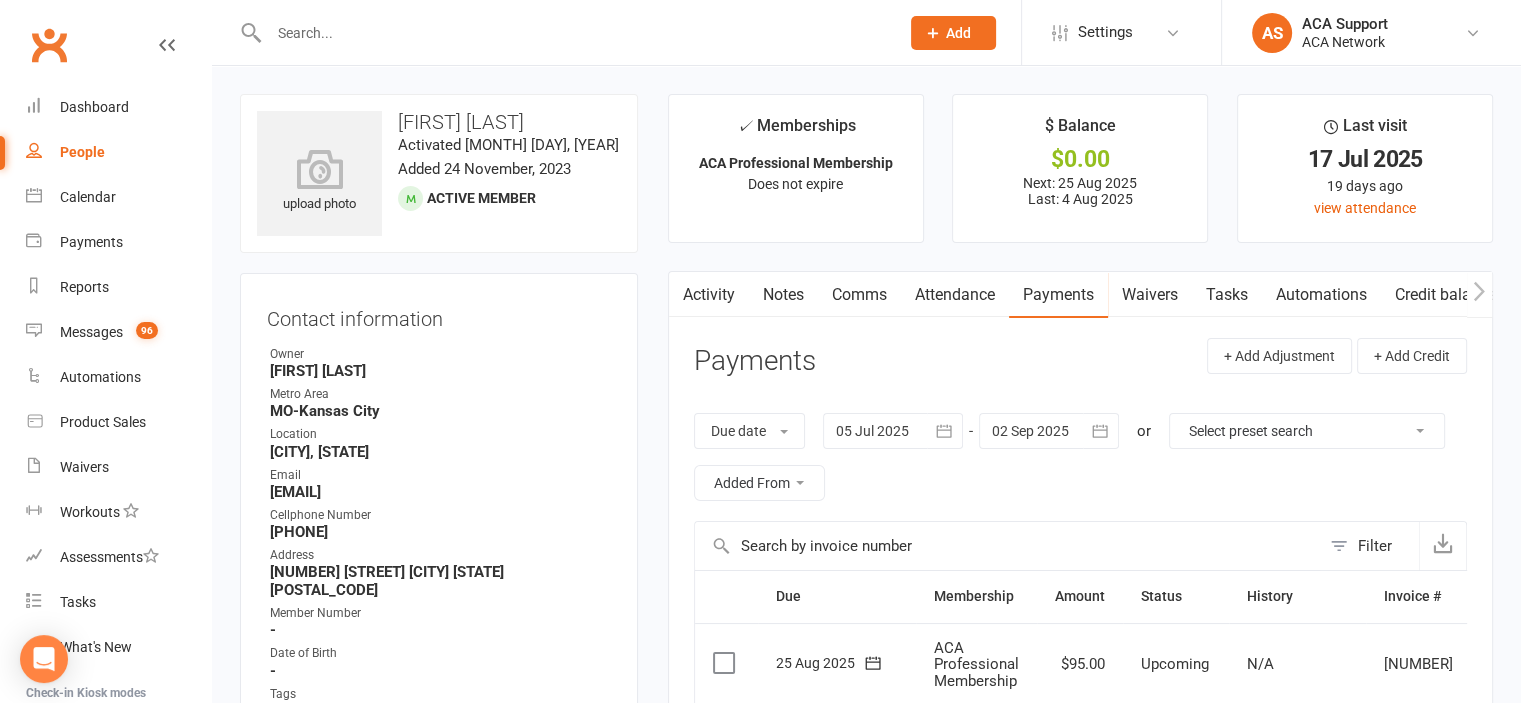 click at bounding box center (574, 33) 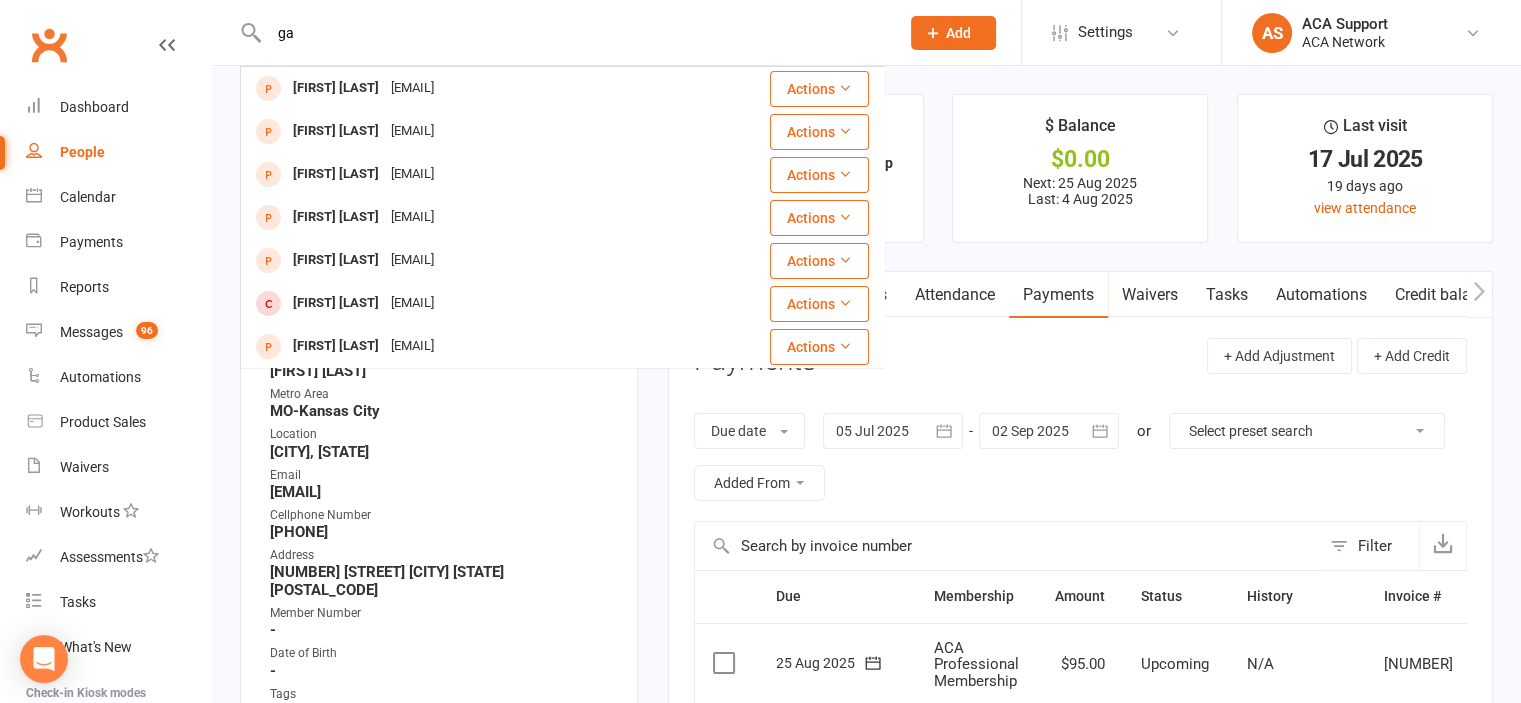 type on "g" 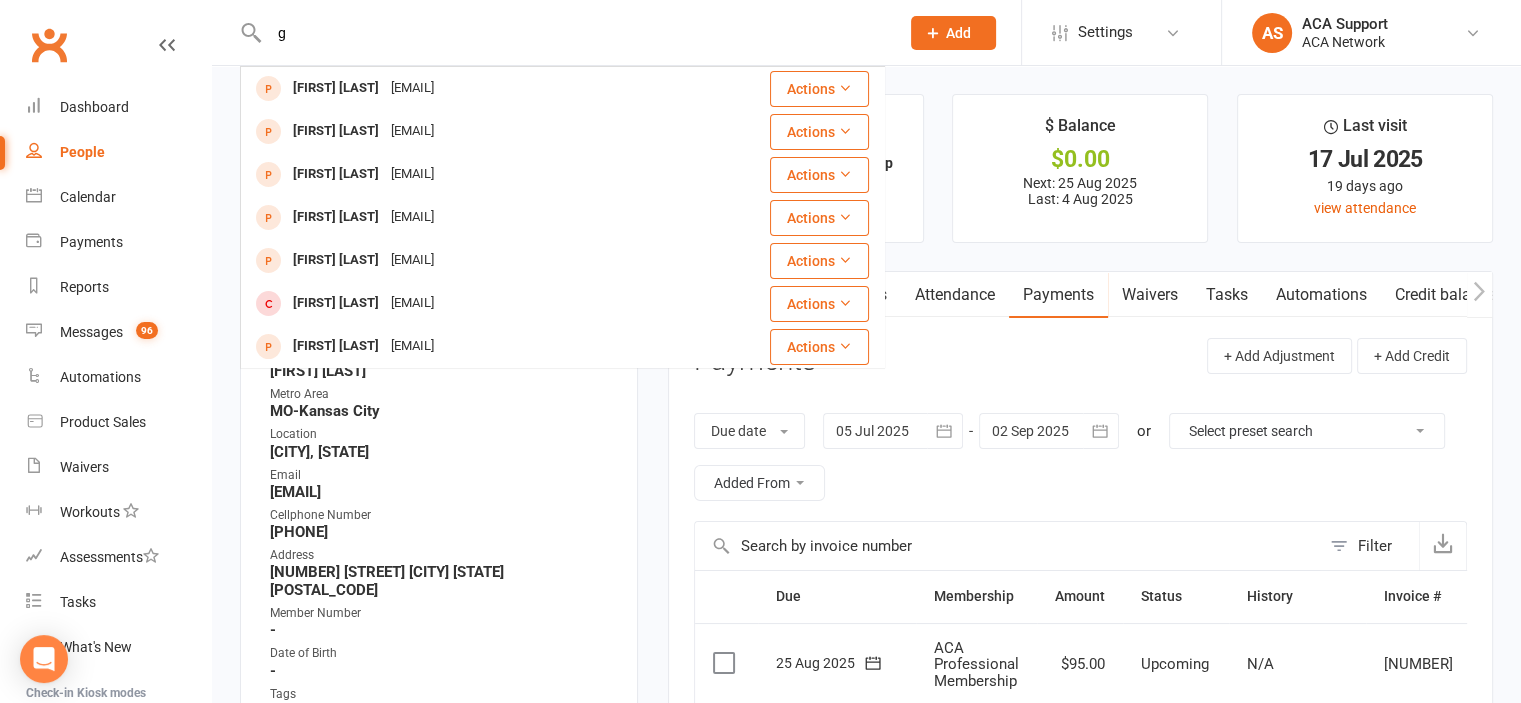 type 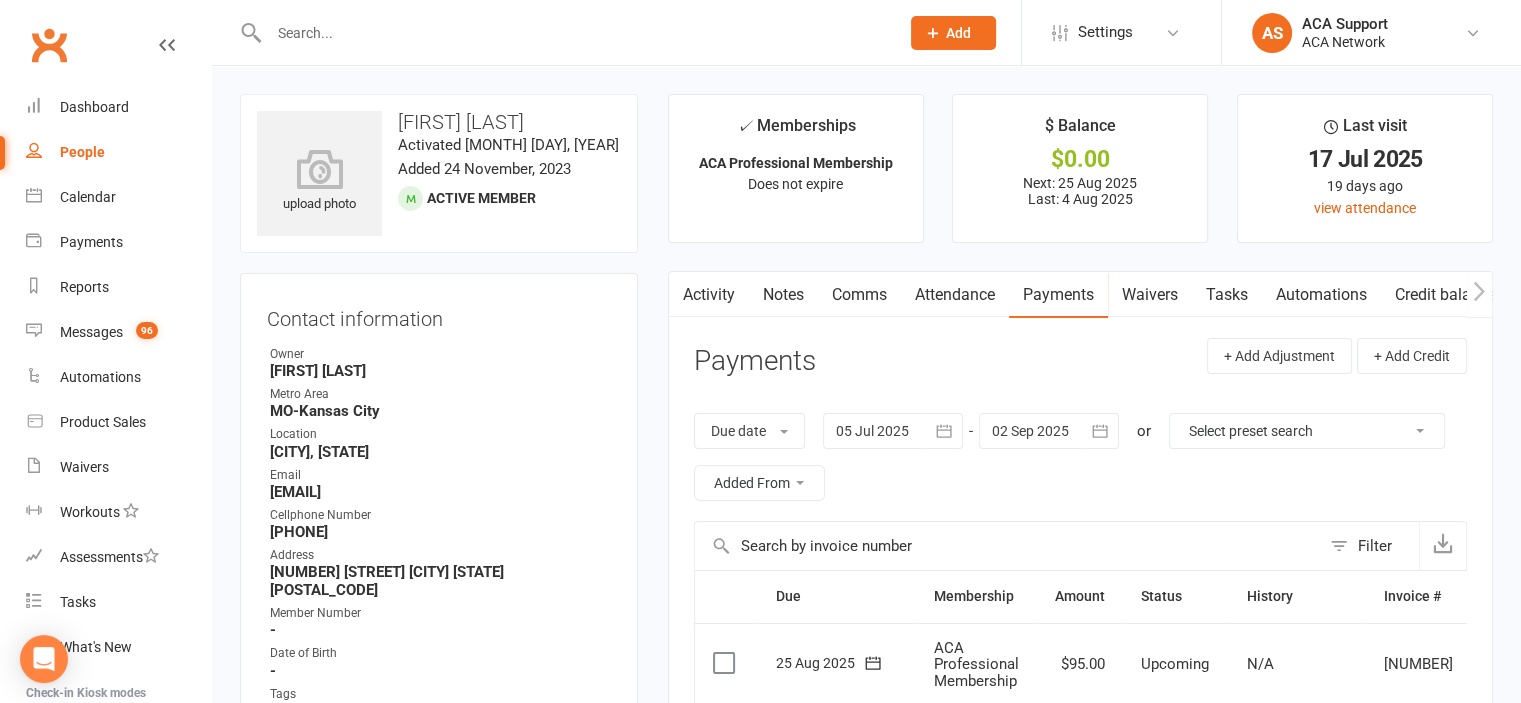 click on "Add" 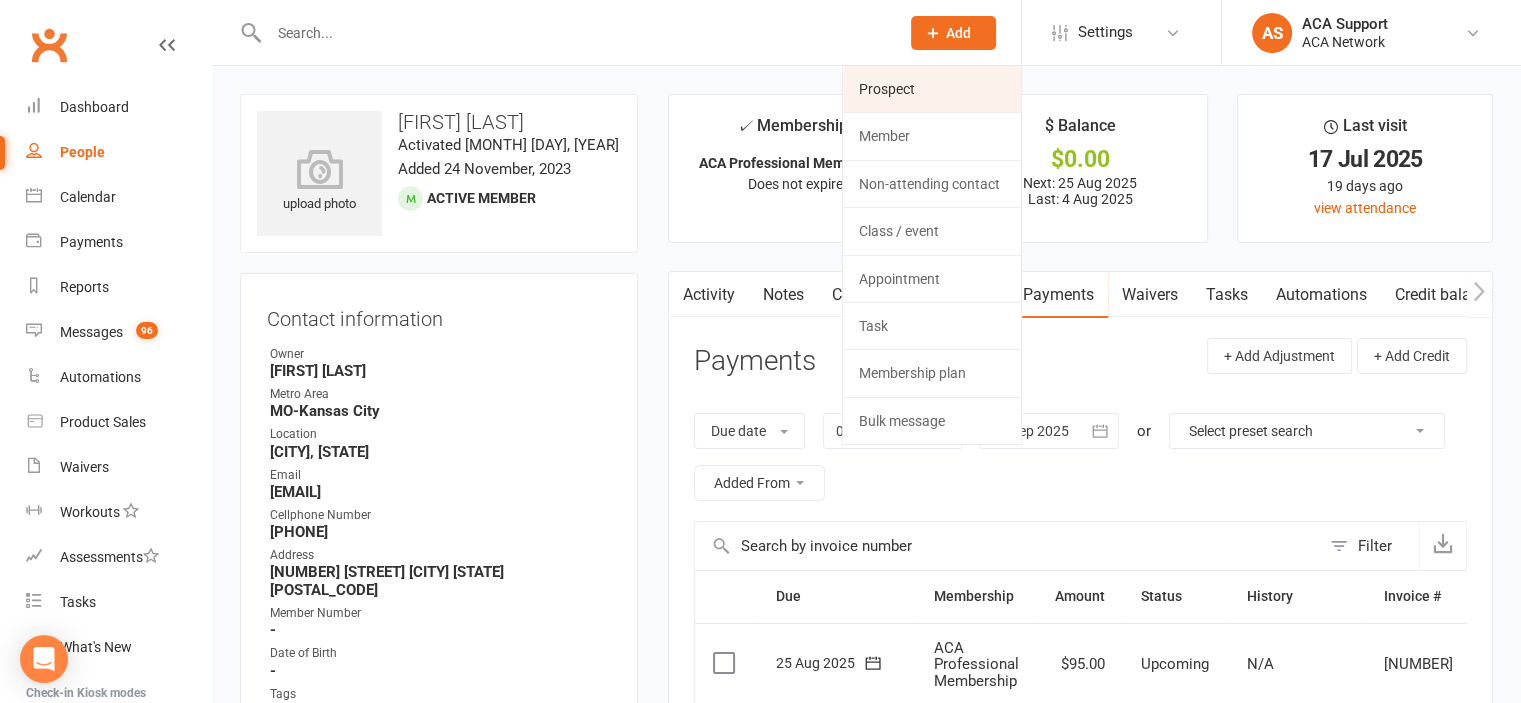 click on "Prospect" 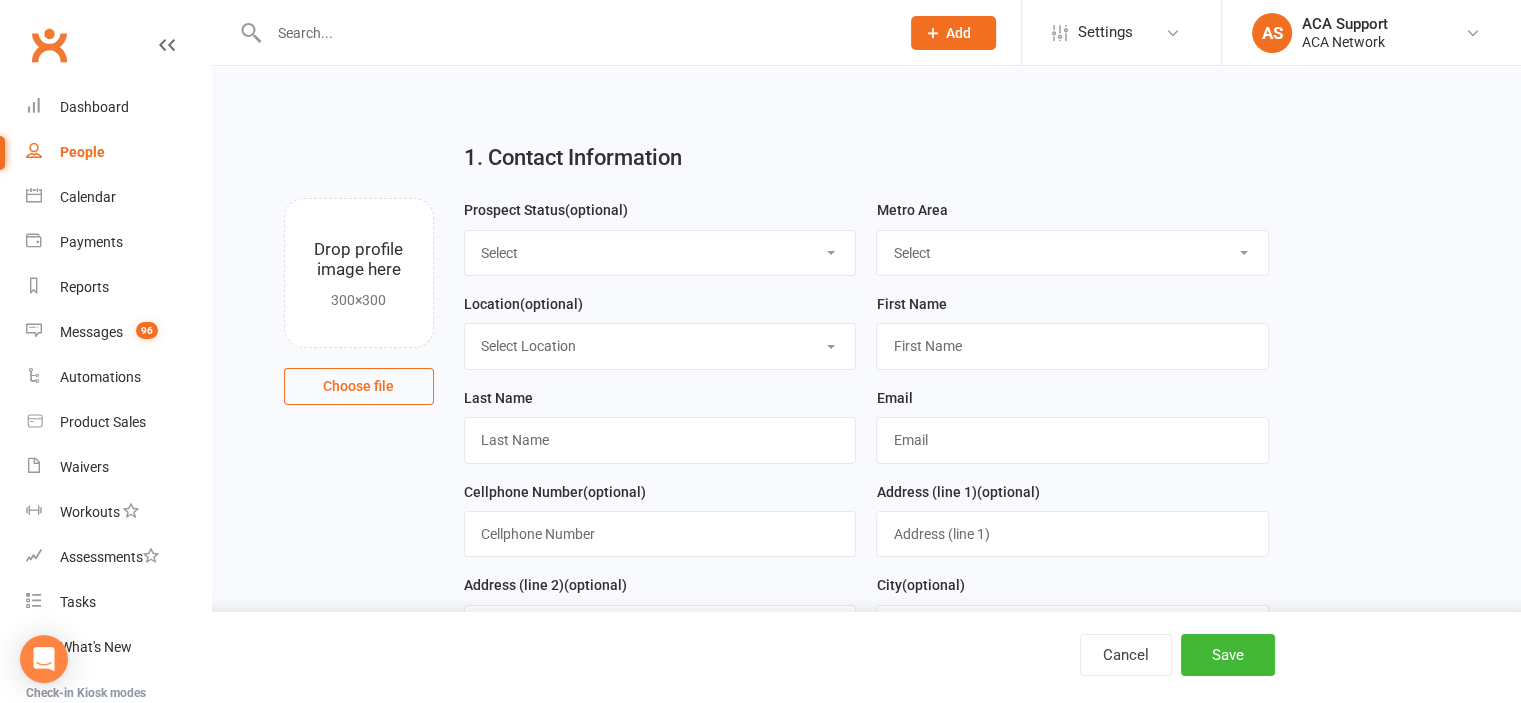 click on "Select ACA AL-Birmingham AL-Mobile AR-Ft. Smith AR-Little Rock AR-NW Arkansas AUS - Sydney AUSTRIA-Vienna AZ-Phoenix AZ-Tuscon CA-Los Angeles CA-Sacramento CA-San Diego CA-San Francisco CANADA-Calgary CANADA-Edmondton CANADA-Ontario CANADA-St. Catharines CHINA-Shenzhen CO-Colorado Springs CO-Denver CO-Ft. Collins CT-Bridgeport CT-New Haven Dominican Republic ENGLAND-London FL-Fort Myers FL-Jacksonville FL-Miami FL-Naples FL-Orlando FL-Pensacola FL-Tampa FL-The Villages FL-Vero Beach FL-West Palm Beach FRANCE-Paris GA-Atlanta GA-Savannah GERMANY-Berlin GERMANY-Frankfurt GERMANY-Osnabrueck HI-Honolulu HONDURAS-San Pedro Sula IA-Cedar Rapids IA-Des Moines IL-Chicago IL-Quincy IL-Springfield IN-Indianapolis INDIA-Delhi INDIA-Khammam IRELAND-Dublin ISRAEL-Haifa ISRAEL-Jerusalem ISRAEL-Tel Aviv ITALY-Florence ITALY-Milan KS-Lawrence KS-Manhattan KS-Topeka KS-Wichita KY-Lexington KY-Louisville LA-New Orleans LA-Shreveport LATVIA-Riga MA-Boston MD-Baltimore ME-Portland MEXICO-Cancun MEXICO-Mexico City MI-Detroit" at bounding box center (1072, 253) 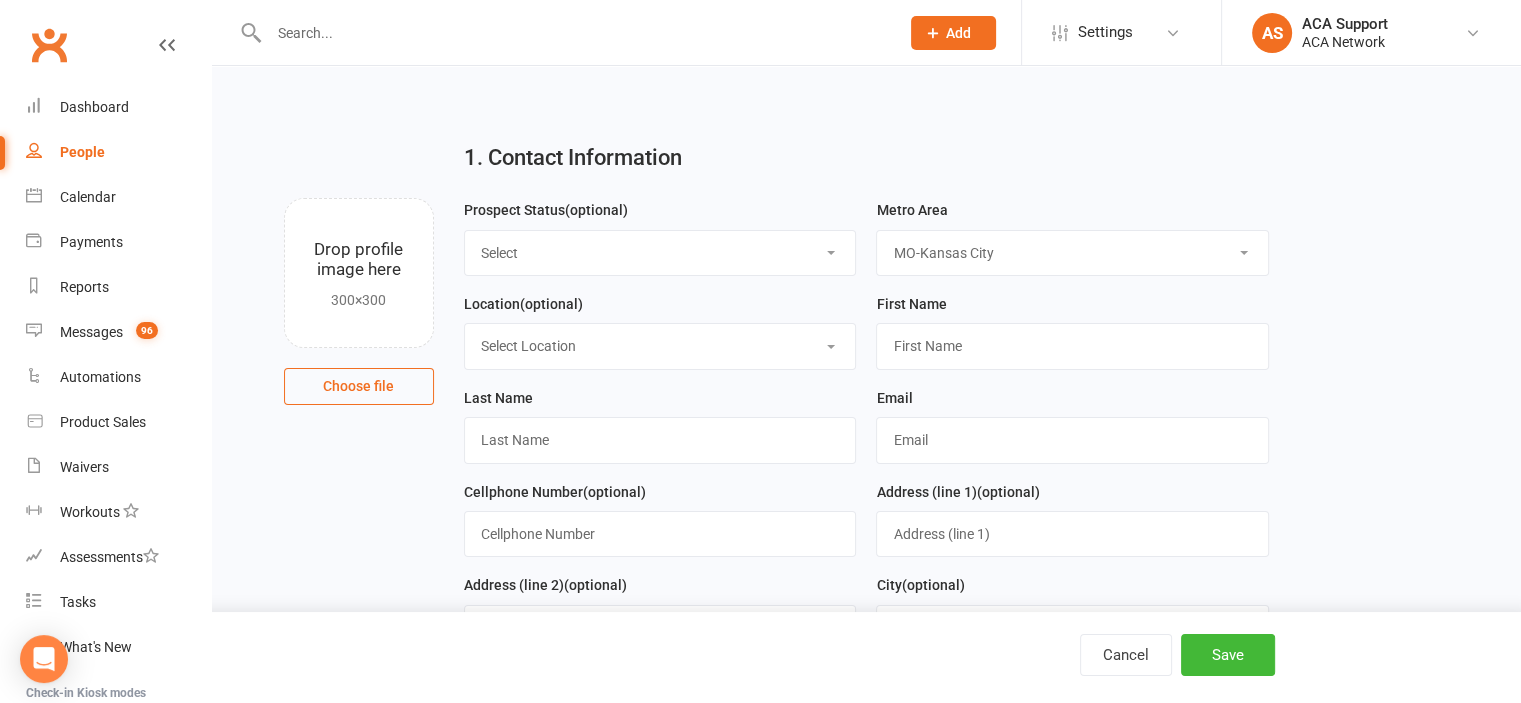 click on "Select ACA AL-Birmingham AL-Mobile AR-Ft. Smith AR-Little Rock AR-NW Arkansas AUS - Sydney AUSTRIA-Vienna AZ-Phoenix AZ-Tuscon CA-Los Angeles CA-Sacramento CA-San Diego CA-San Francisco CANADA-Calgary CANADA-Edmondton CANADA-Ontario CANADA-St. Catharines CHINA-Shenzhen CO-Colorado Springs CO-Denver CO-Ft. Collins CT-Bridgeport CT-New Haven Dominican Republic ENGLAND-London FL-Fort Myers FL-Jacksonville FL-Miami FL-Naples FL-Orlando FL-Pensacola FL-Tampa FL-The Villages FL-Vero Beach FL-West Palm Beach FRANCE-Paris GA-Atlanta GA-Savannah GERMANY-Berlin GERMANY-Frankfurt GERMANY-Osnabrueck HI-Honolulu HONDURAS-San Pedro Sula IA-Cedar Rapids IA-Des Moines IL-Chicago IL-Quincy IL-Springfield IN-Indianapolis INDIA-Delhi INDIA-Khammam IRELAND-Dublin ISRAEL-Haifa ISRAEL-Jerusalem ISRAEL-Tel Aviv ITALY-Florence ITALY-Milan KS-Lawrence KS-Manhattan KS-Topeka KS-Wichita KY-Lexington KY-Louisville LA-New Orleans LA-Shreveport LATVIA-Riga MA-Boston MD-Baltimore ME-Portland MEXICO-Cancun MEXICO-Mexico City MI-Detroit" at bounding box center (1072, 253) 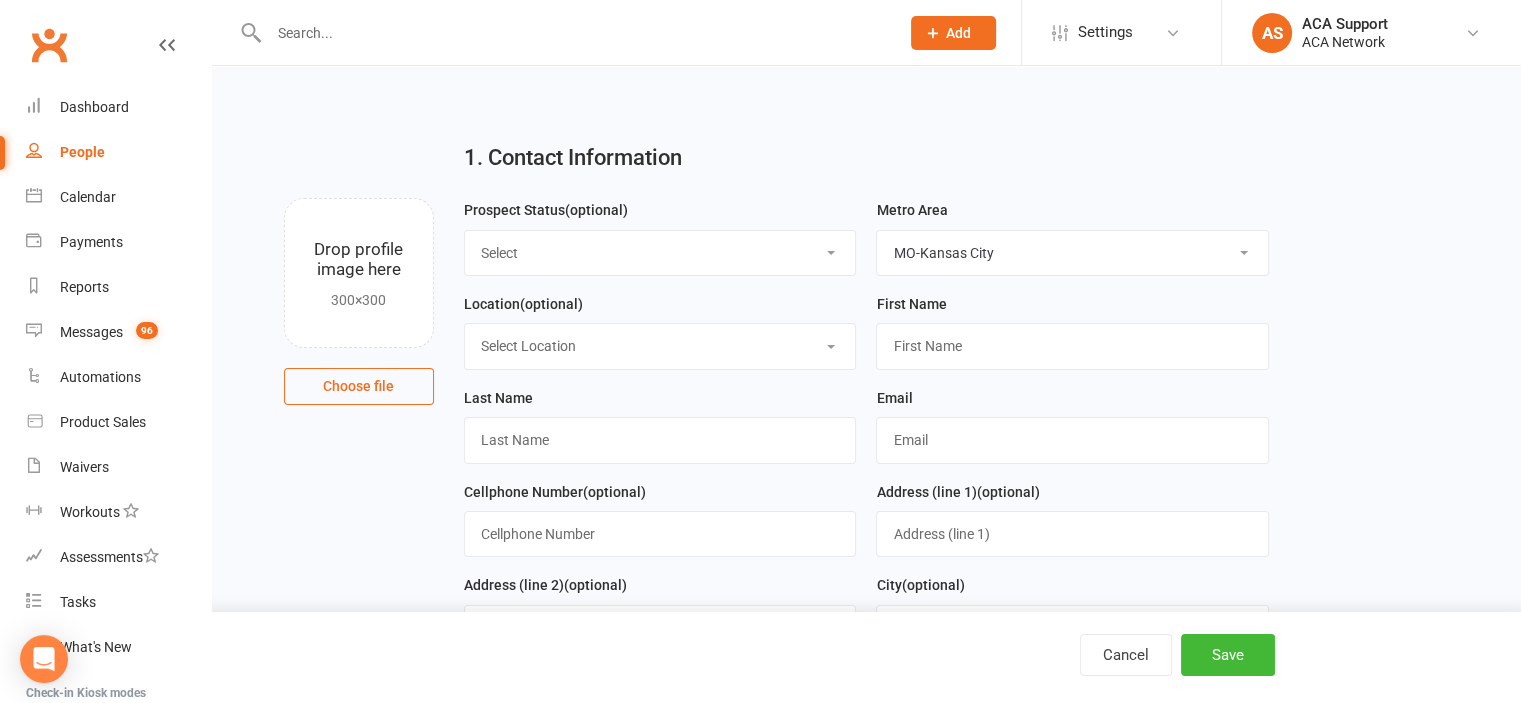 click on "Select Location ACA Global Business Club ACA Rookie Club Arlington, TX Belton, MO Bonner Springs, KS Chesterfield, MO Colorado Springs, CO Columbia, MO Ft. Collins, CO Kansas City (Downtown), MO Kansas City (North), MO Lakewood, CO Lees Summit, MO Olathe, KS Overland Park, KS Quincy, IL Reno, NV Schaumburg, IL Shawnee, KS Springfield, IL" at bounding box center [660, 346] 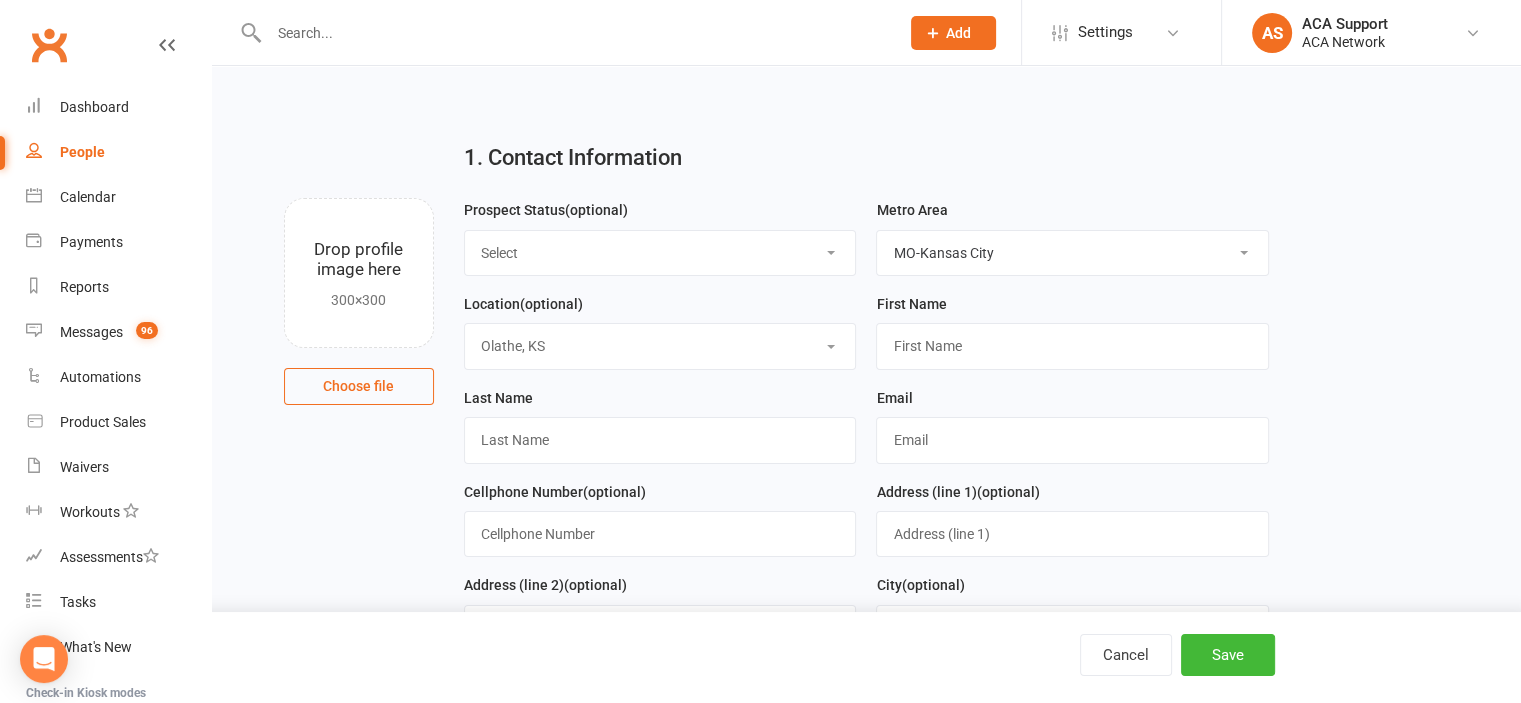 click on "Select Location ACA Global Business Club ACA Rookie Club Arlington, TX Belton, MO Bonner Springs, KS Chesterfield, MO Colorado Springs, CO Columbia, MO Ft. Collins, CO Kansas City (Downtown), MO Kansas City (North), MO Lakewood, CO Lees Summit, MO Olathe, KS Overland Park, KS Quincy, IL Reno, NV Schaumburg, IL Shawnee, KS Springfield, IL" at bounding box center [660, 346] 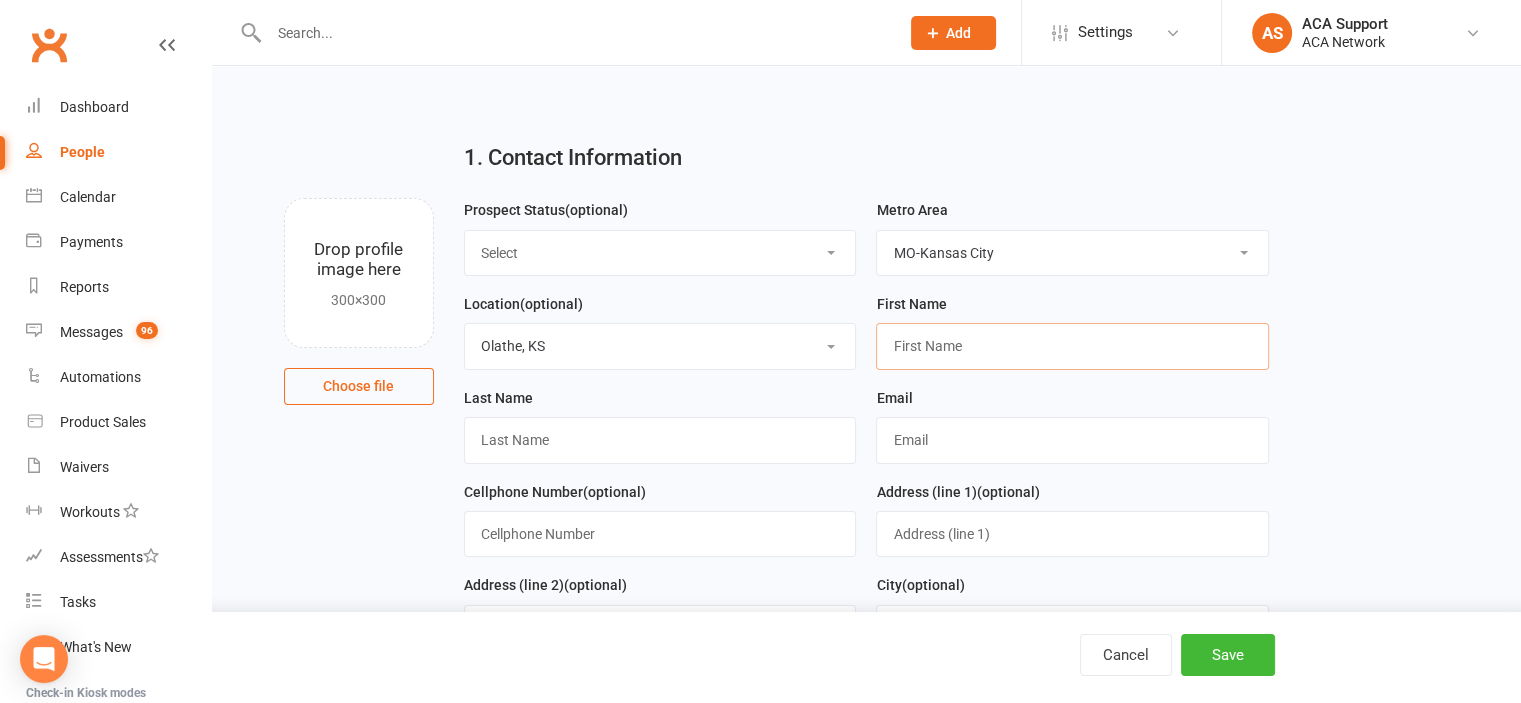 click at bounding box center [1072, 346] 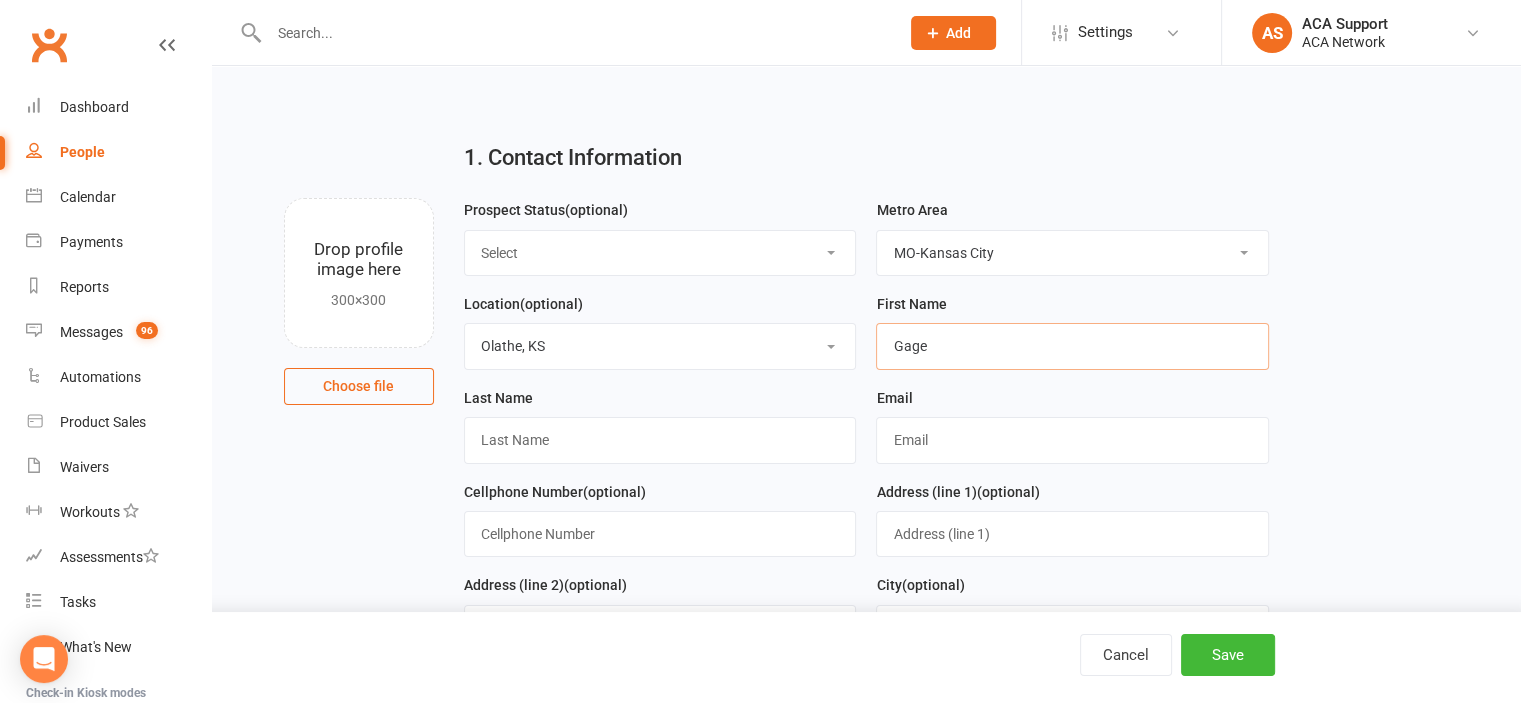 type on "Gage" 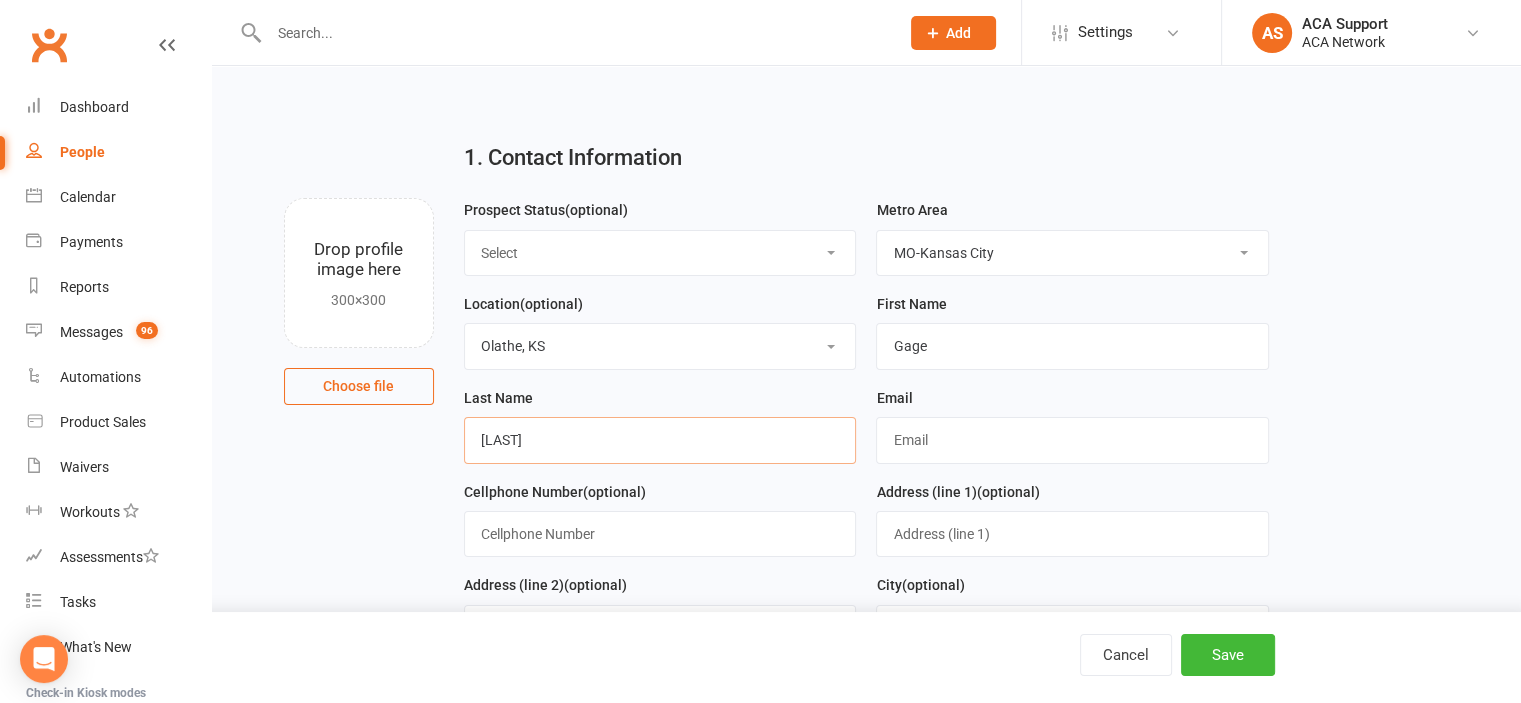 type on "[LAST]" 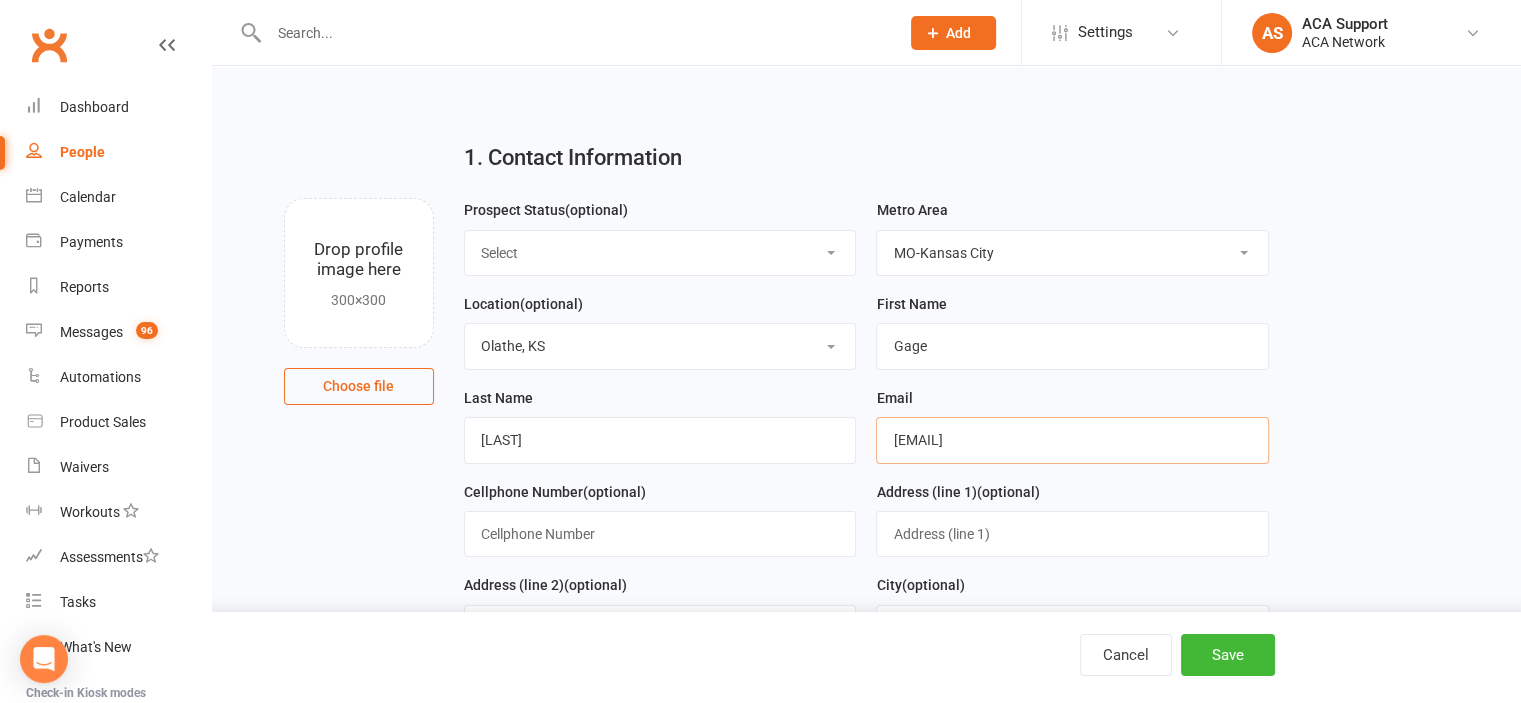 type on "[EMAIL]" 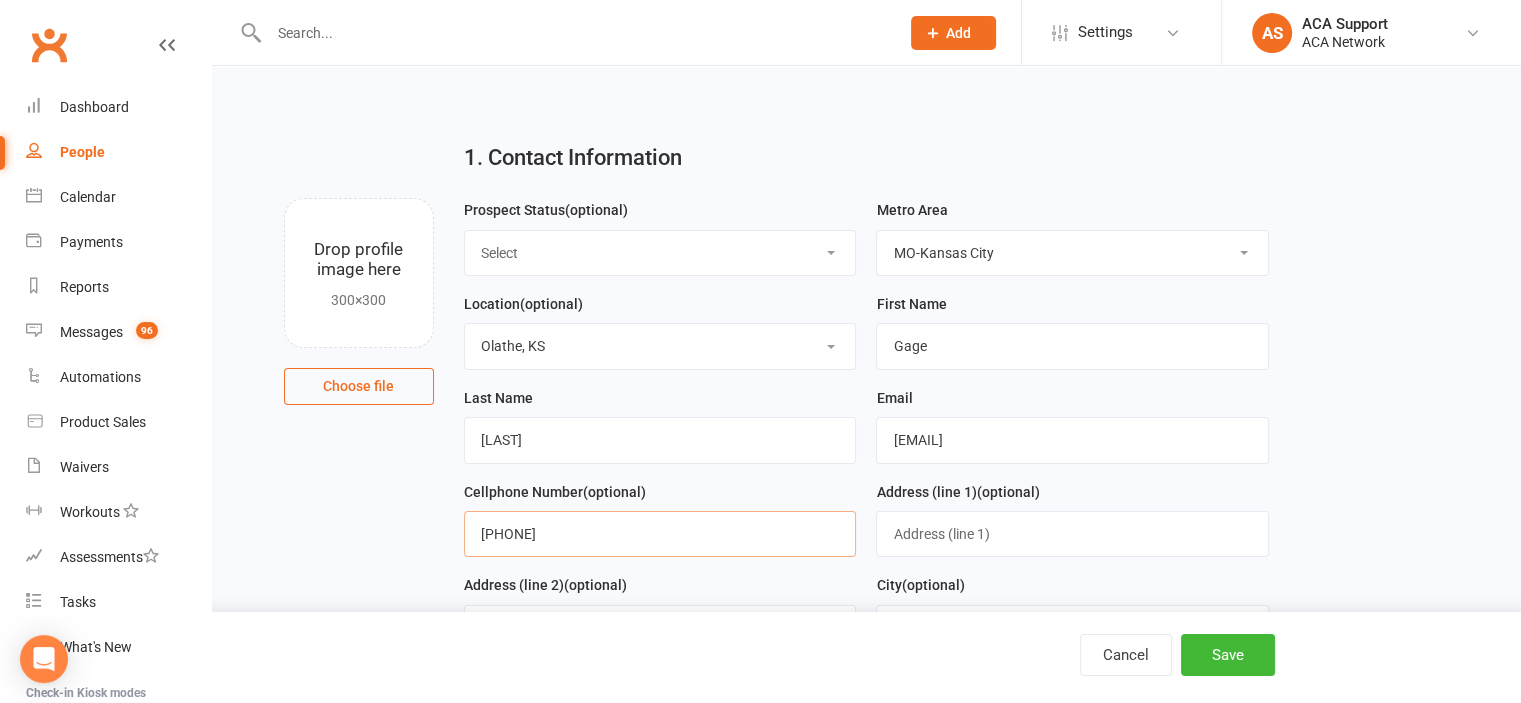 type on "[PHONE]" 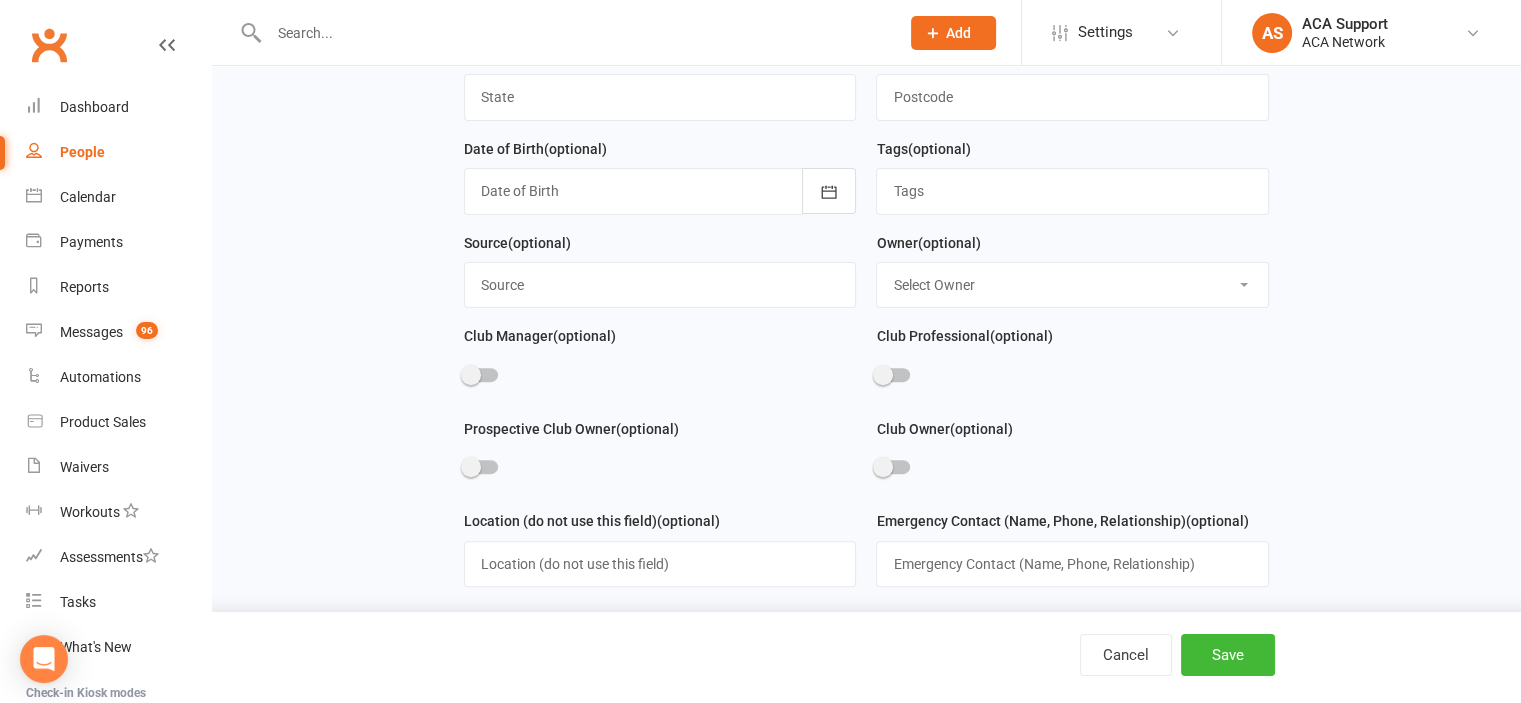 scroll, scrollTop: 640, scrollLeft: 0, axis: vertical 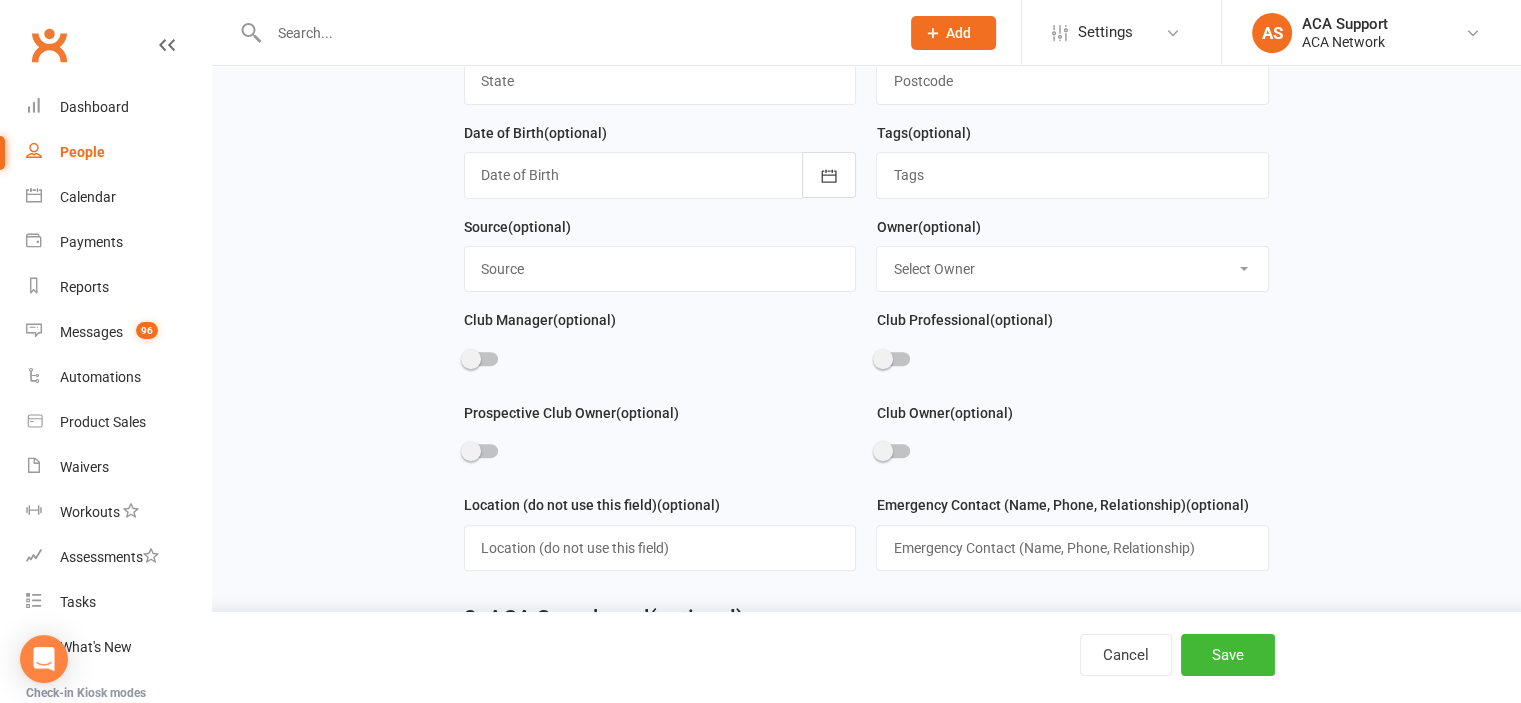click on "Select Owner [FIRST] [LAST] [FIRST] [LAST] ACA Global ACA Marketing [FIRST] [LAST] Schaumburg IL Bonner Springs KS Quincy IL Chesterfield MO Kansas City Downtown MO Tennis [LAST] [LAST] KS ACA Support [FIRST] [LAST] ACA Accounting ACA Business Club Olathe, KS Kansas City North MO Lees Summit MO Shawnee KS Belton MO Colorado Springs CO Chesterfield MO Columbia MO" at bounding box center (1072, 269) 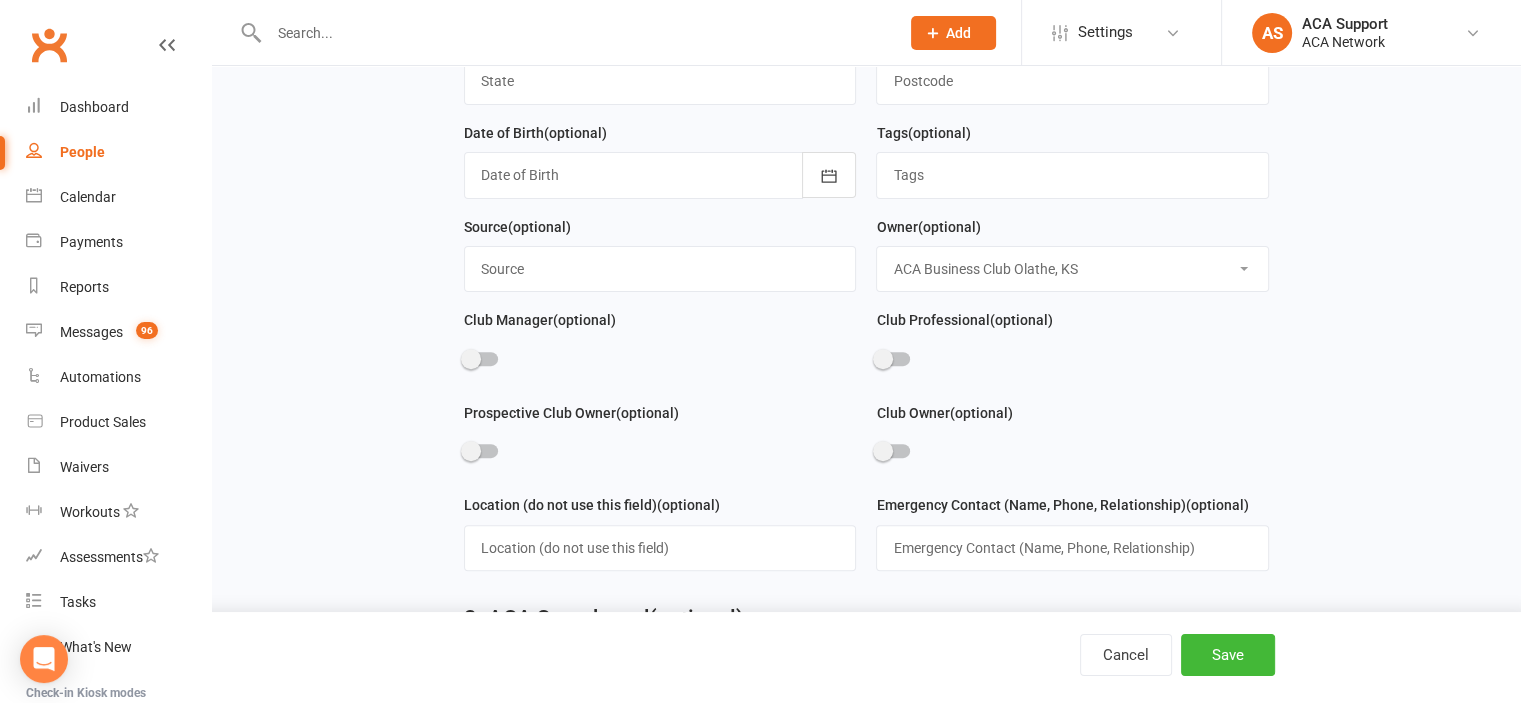 click on "Select Owner [FIRST] [LAST] [FIRST] [LAST] ACA Global ACA Marketing [FIRST] [LAST] Schaumburg IL Bonner Springs KS Quincy IL Chesterfield MO Kansas City Downtown MO Tennis [LAST] [LAST] KS ACA Support [FIRST] [LAST] ACA Accounting ACA Business Club Olathe, KS Kansas City North MO Lees Summit MO Shawnee KS Belton MO Colorado Springs CO Chesterfield MO Columbia MO" at bounding box center [1072, 269] 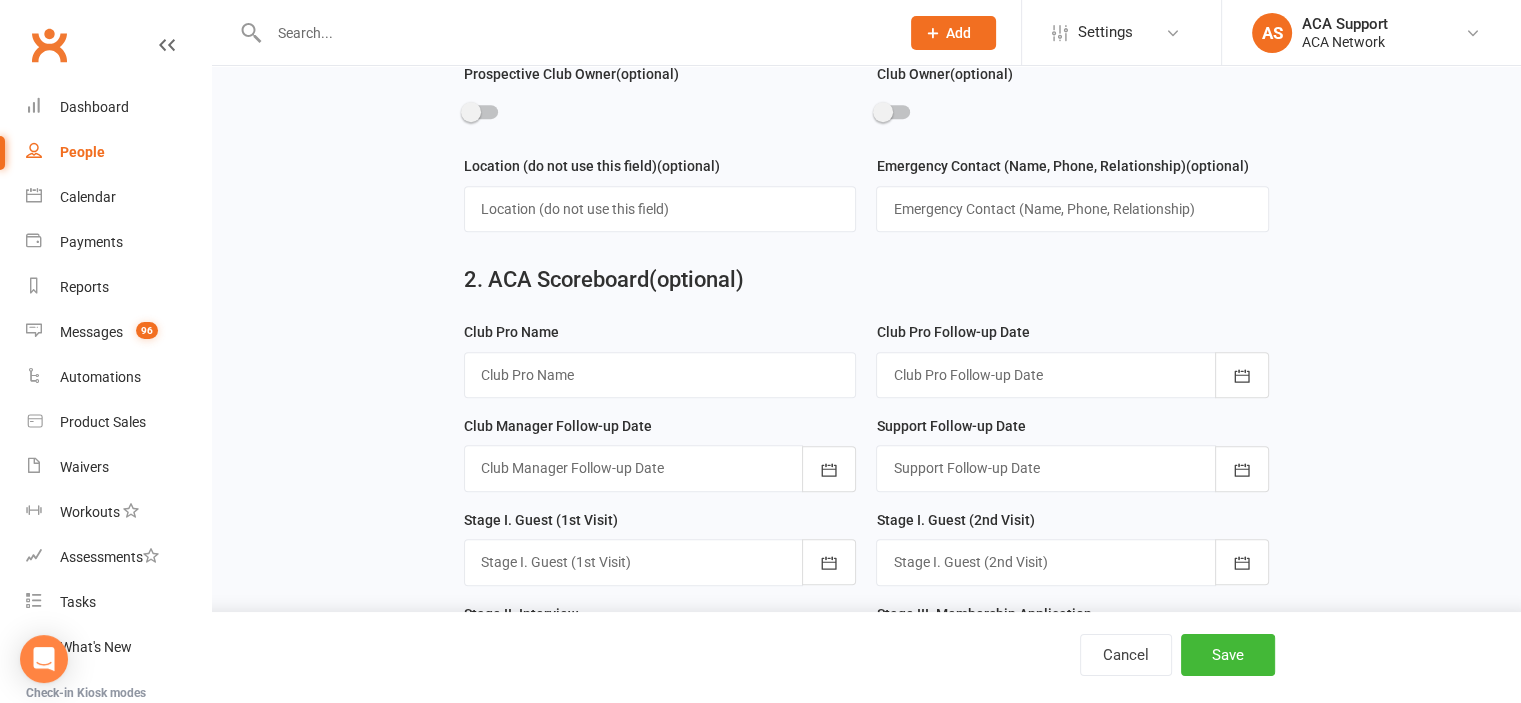 scroll, scrollTop: 988, scrollLeft: 0, axis: vertical 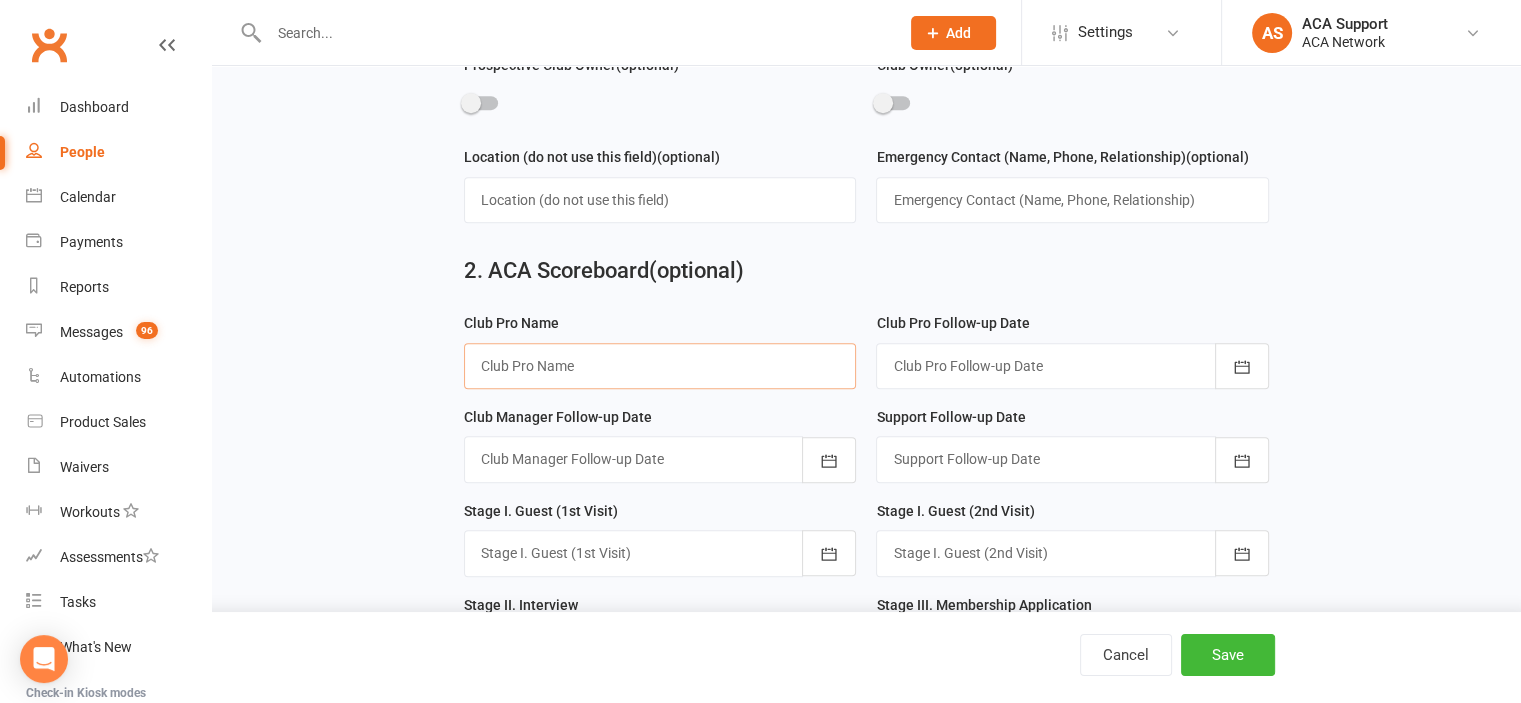 click at bounding box center (660, 366) 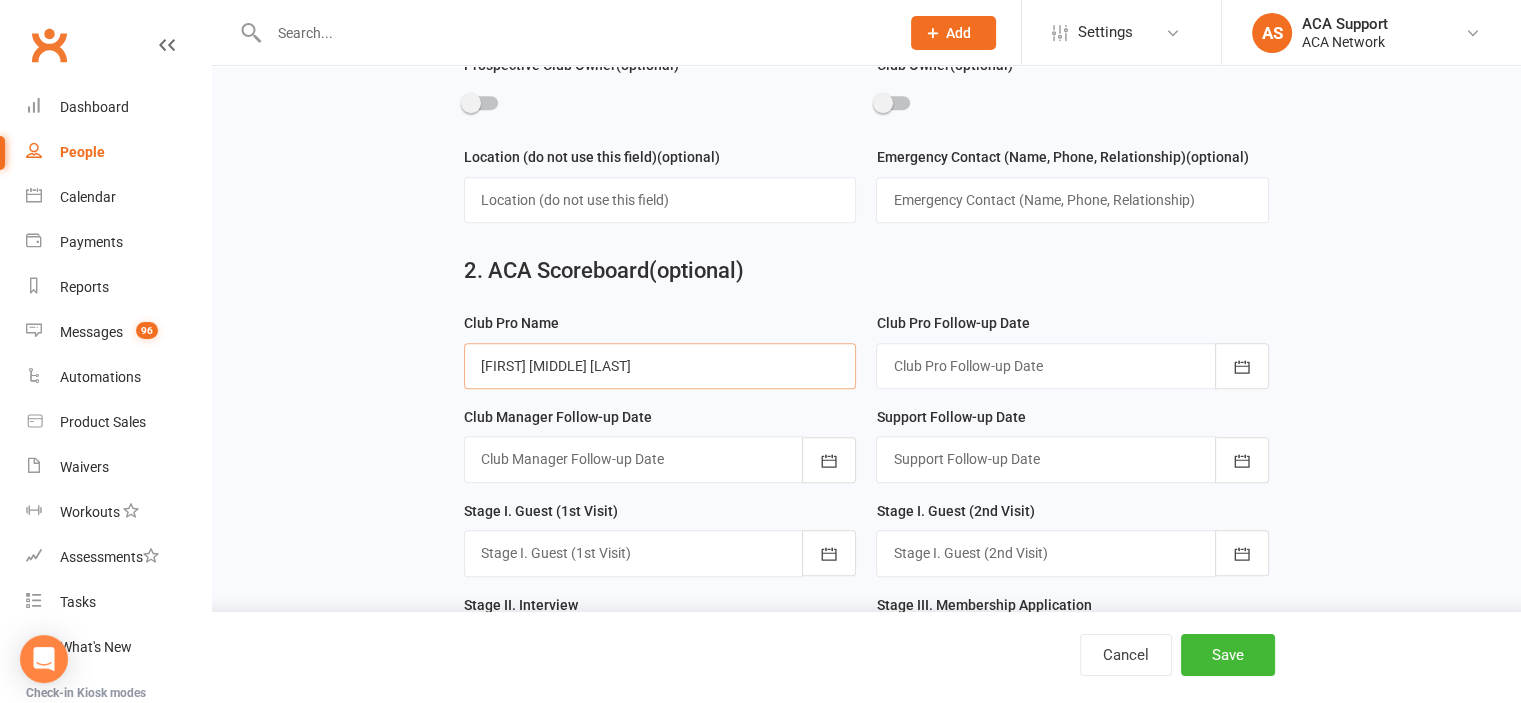 type on "[FIRST] [MIDDLE] [LAST]" 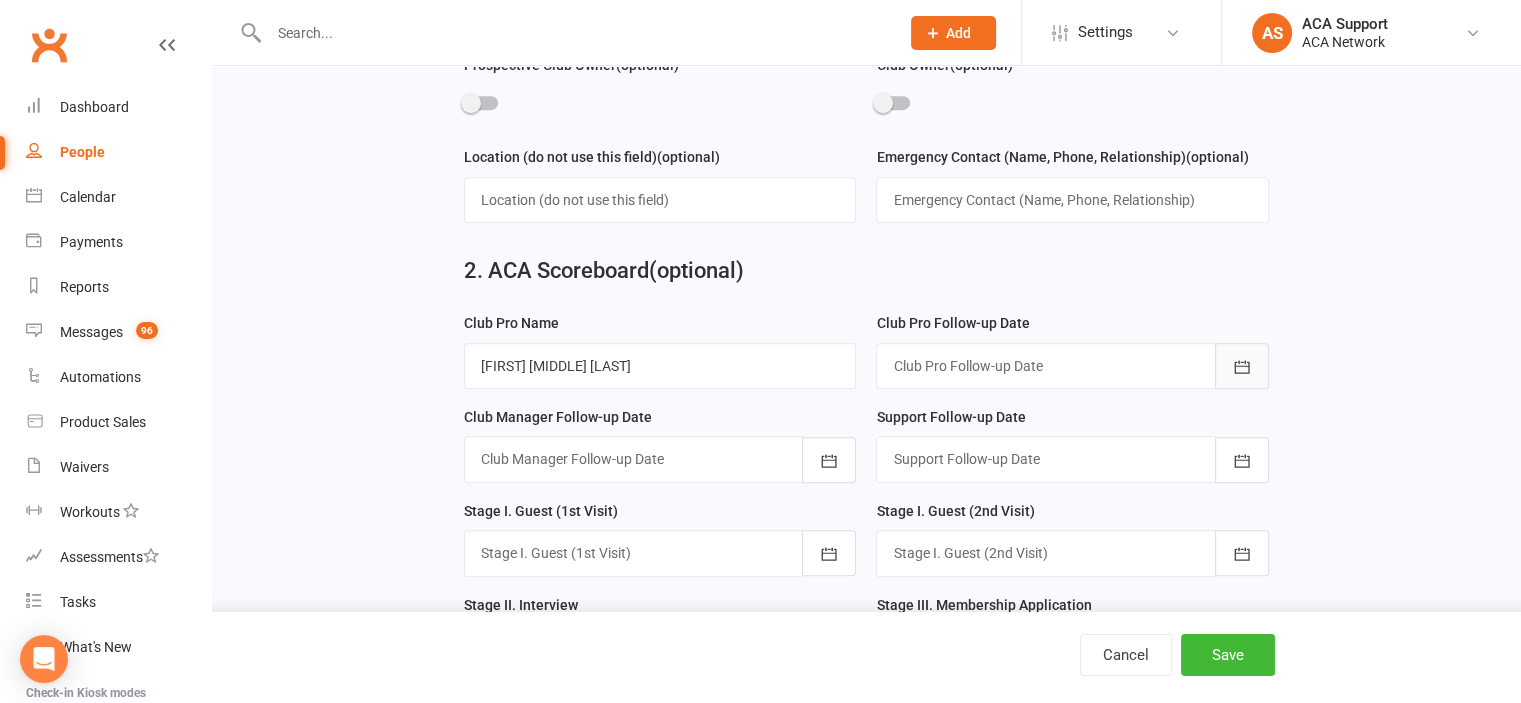 click 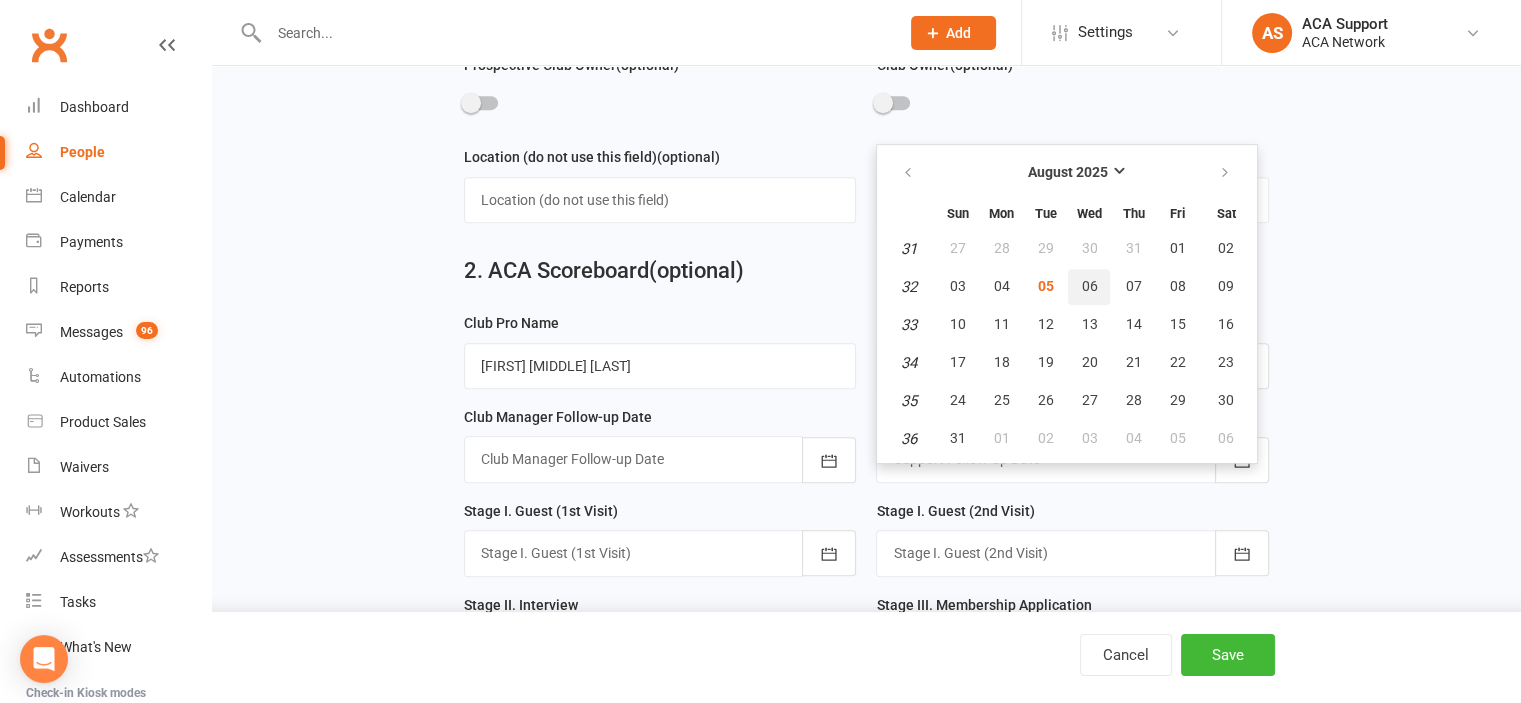 click on "06" at bounding box center [1089, 286] 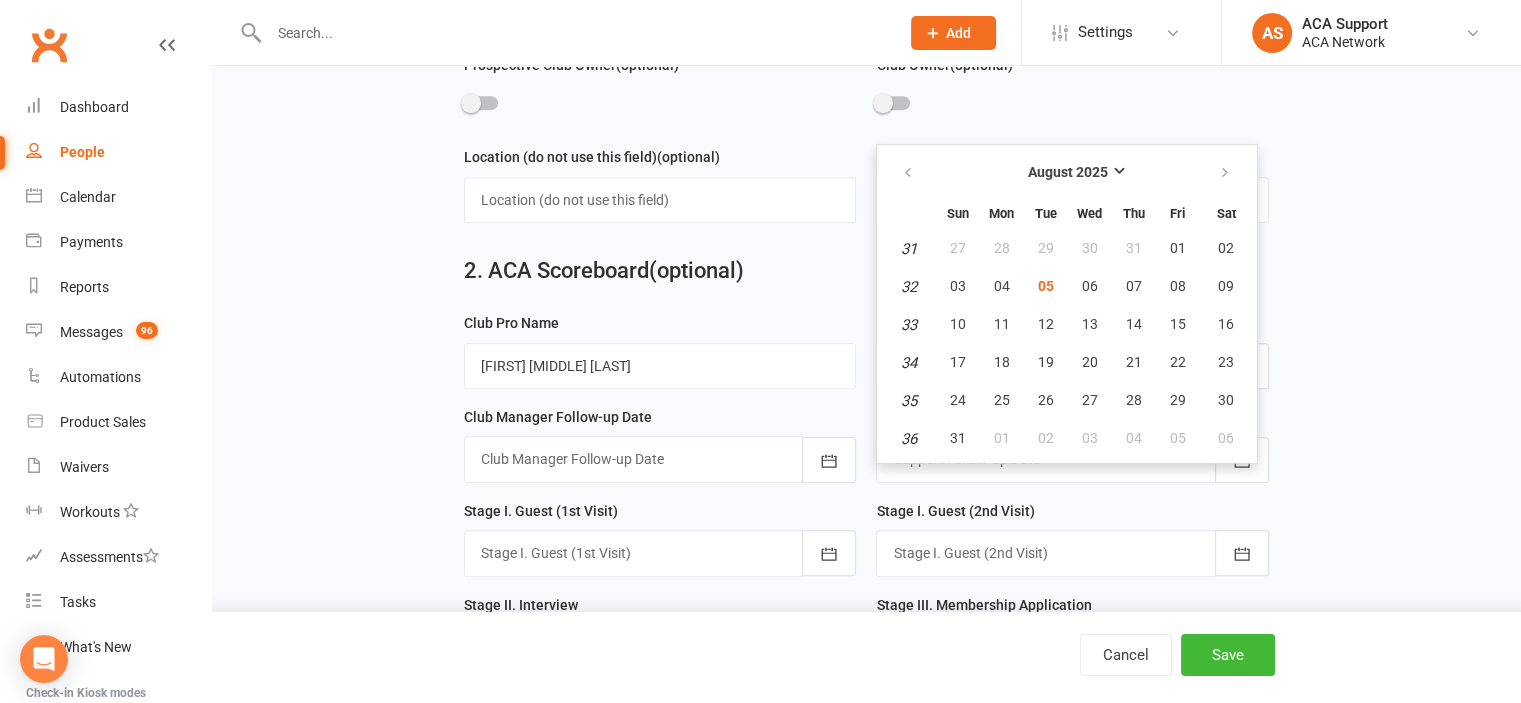 type on "06 Aug 2025" 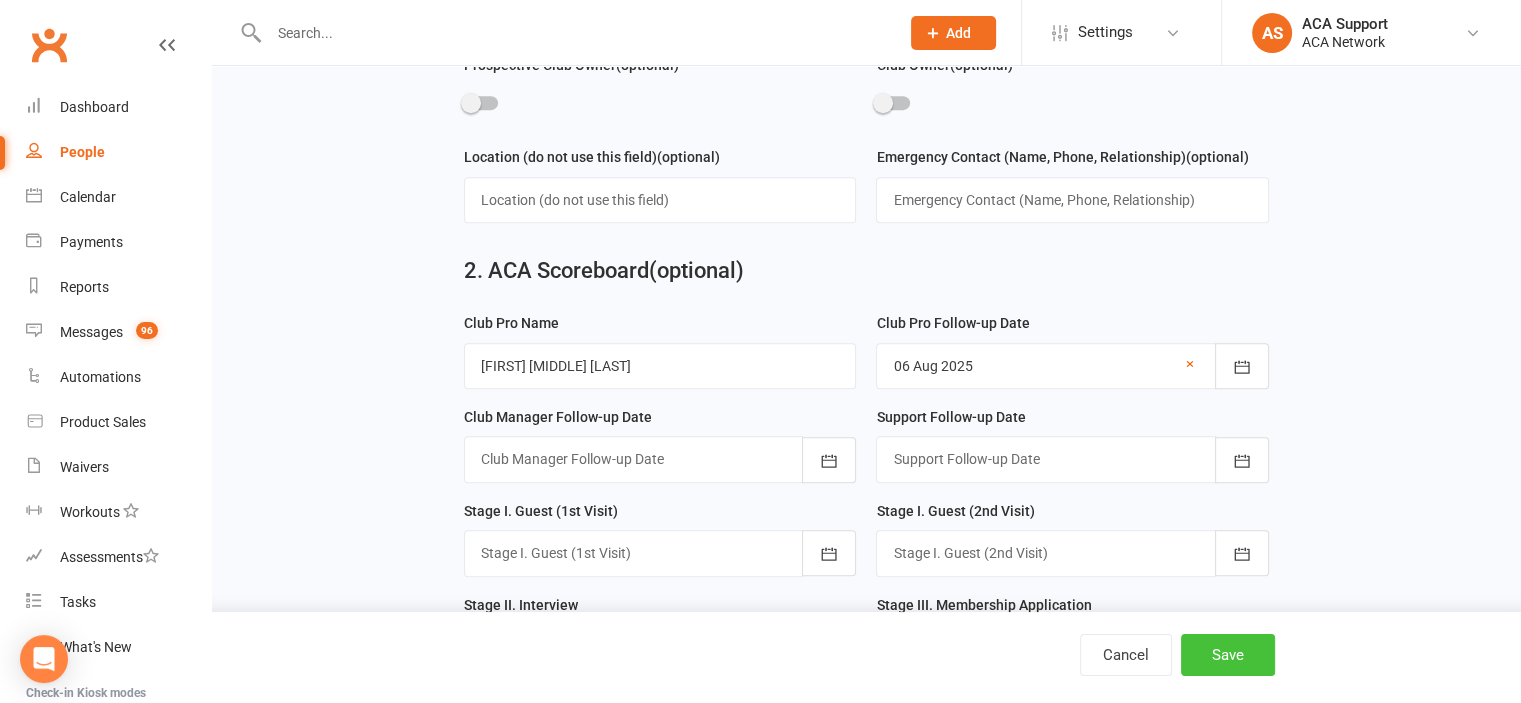 click on "Save" at bounding box center (1228, 655) 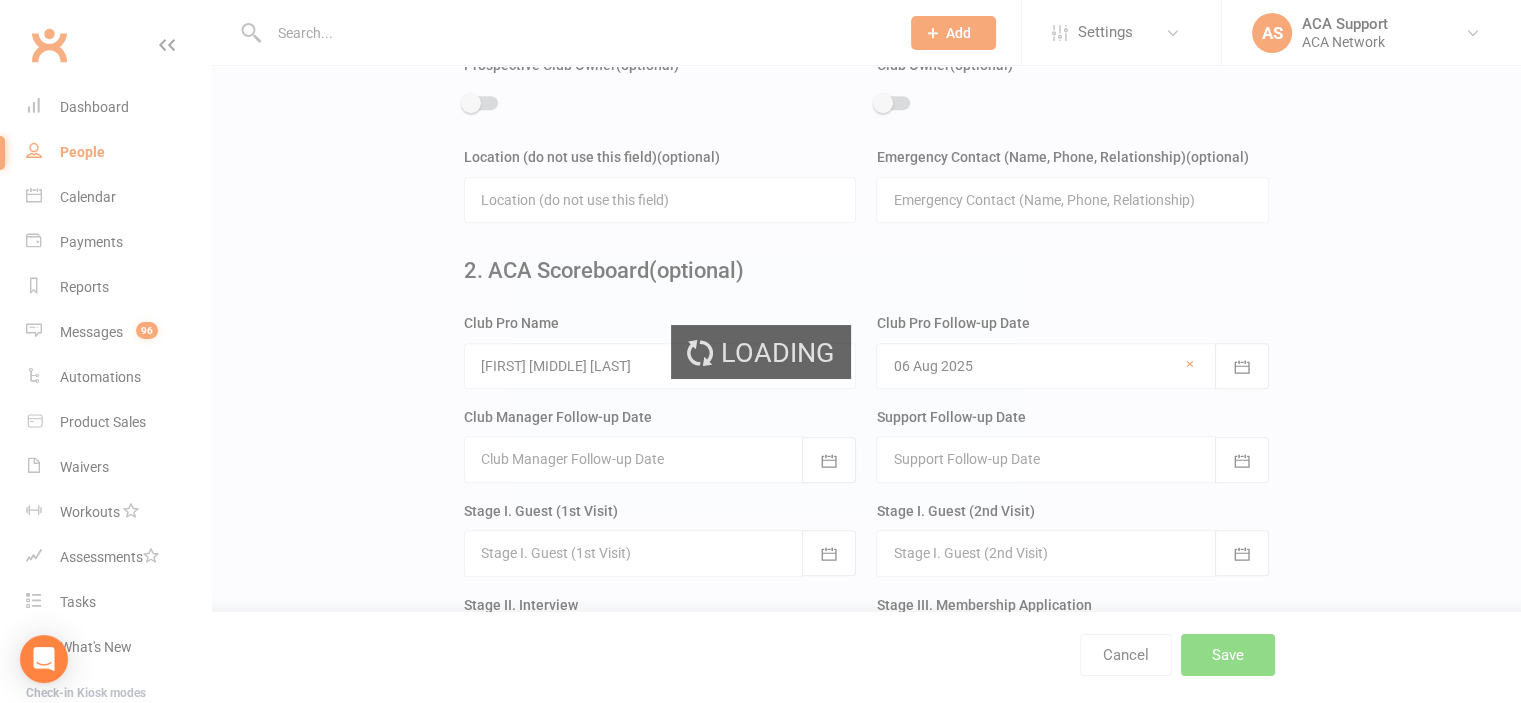 scroll, scrollTop: 0, scrollLeft: 0, axis: both 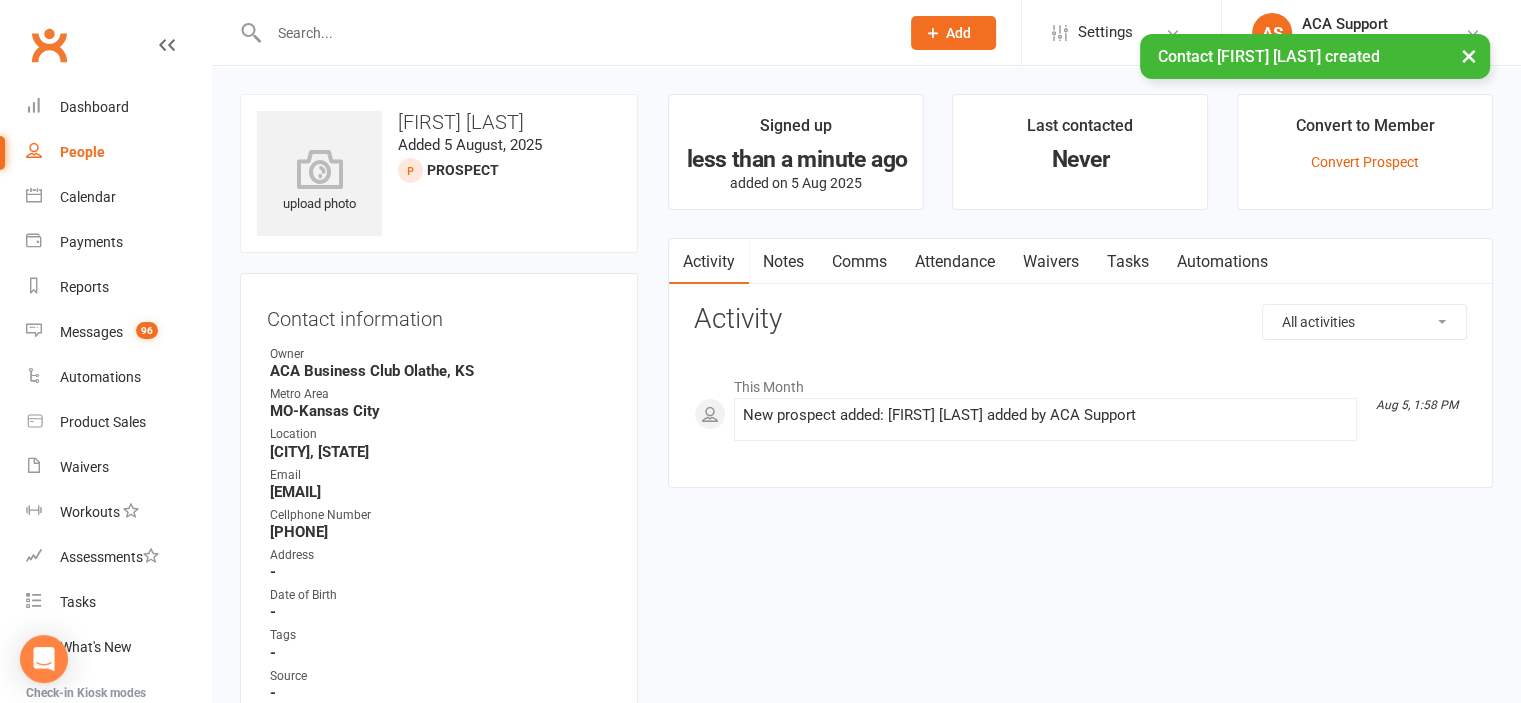 click on "Add" 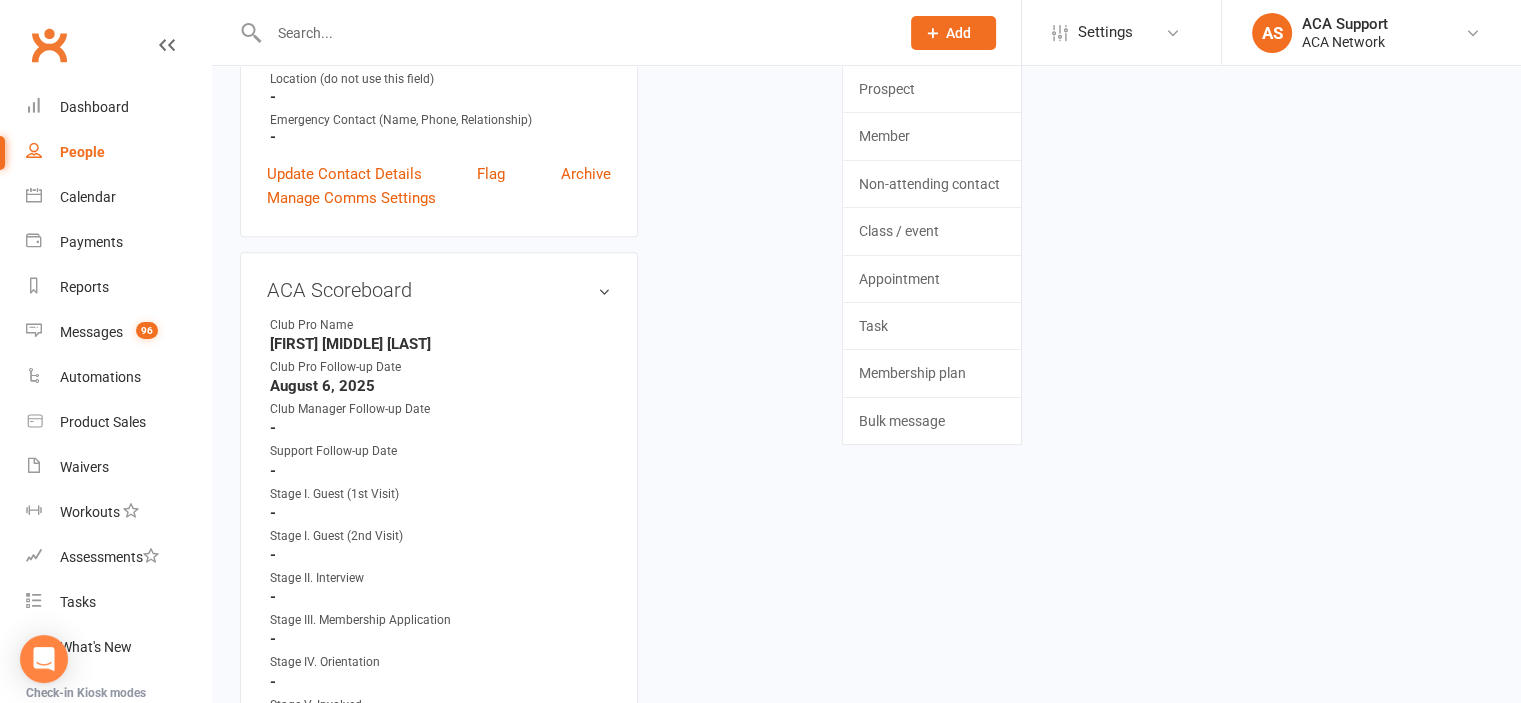 scroll, scrollTop: 859, scrollLeft: 0, axis: vertical 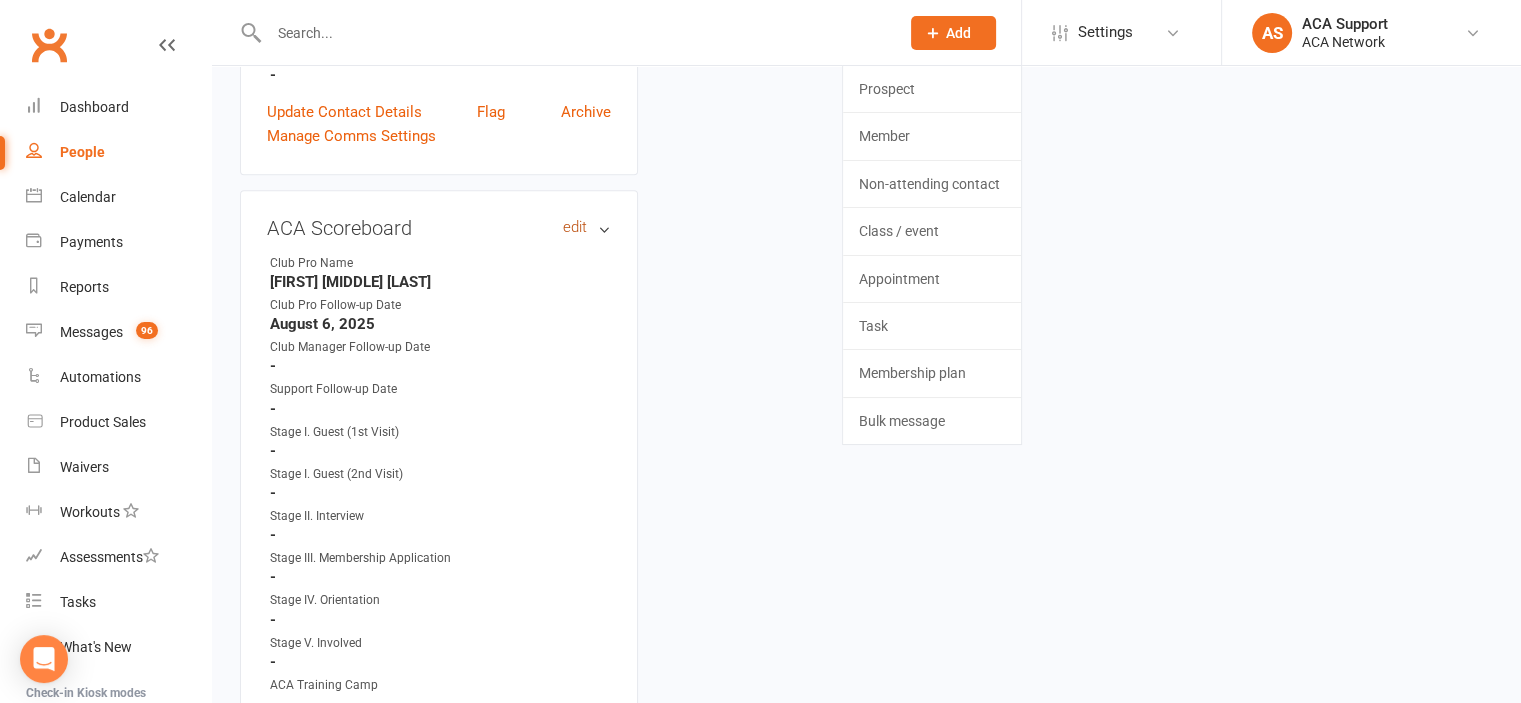 click on "edit" at bounding box center [575, 227] 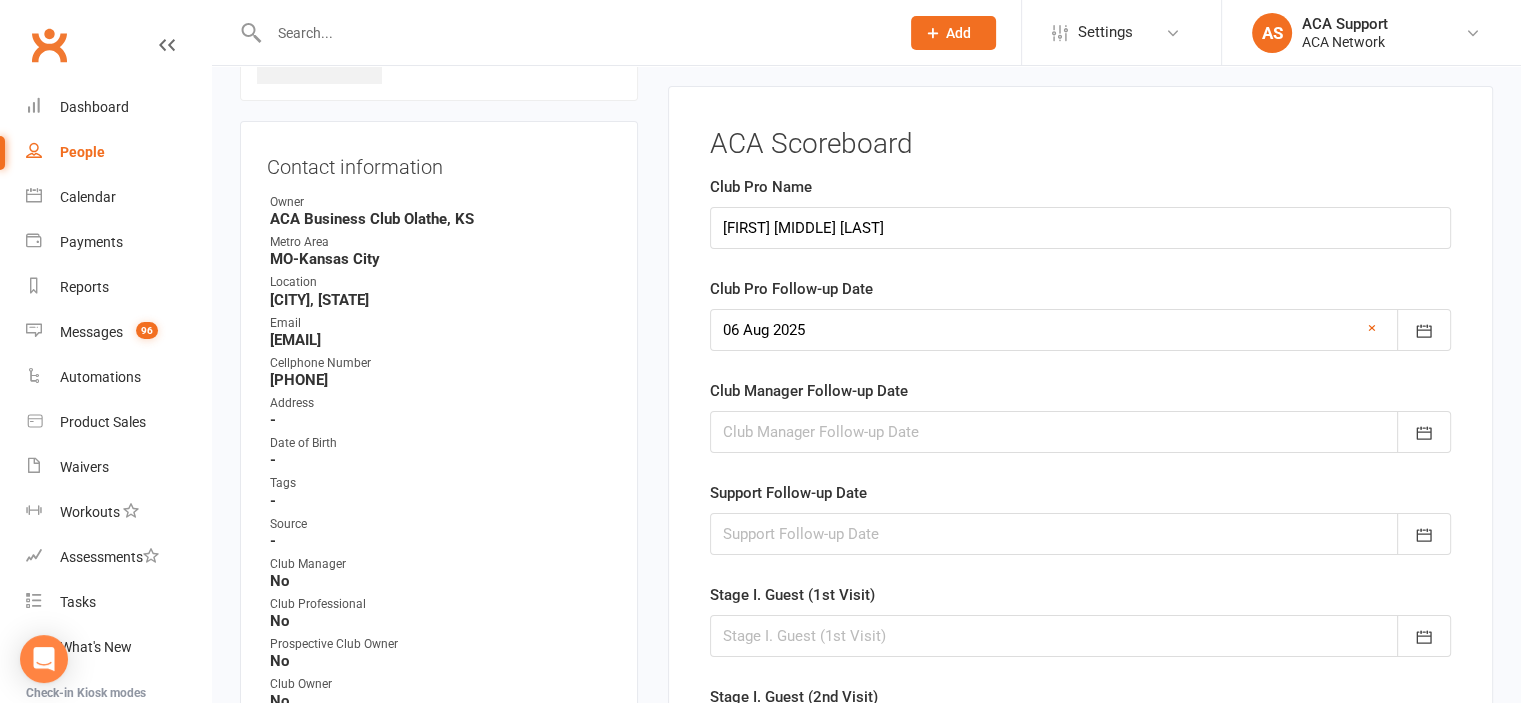 scroll, scrollTop: 137, scrollLeft: 0, axis: vertical 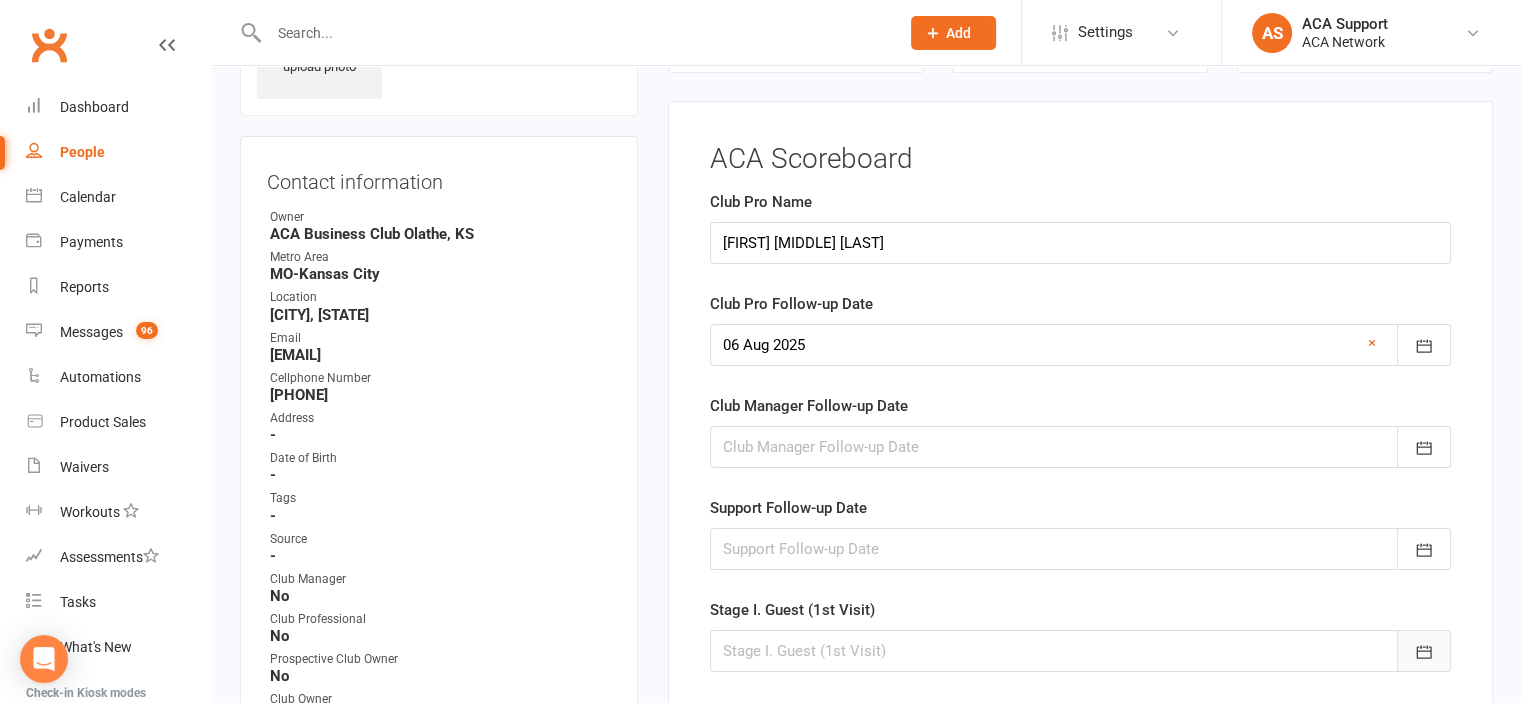 click at bounding box center (1424, 651) 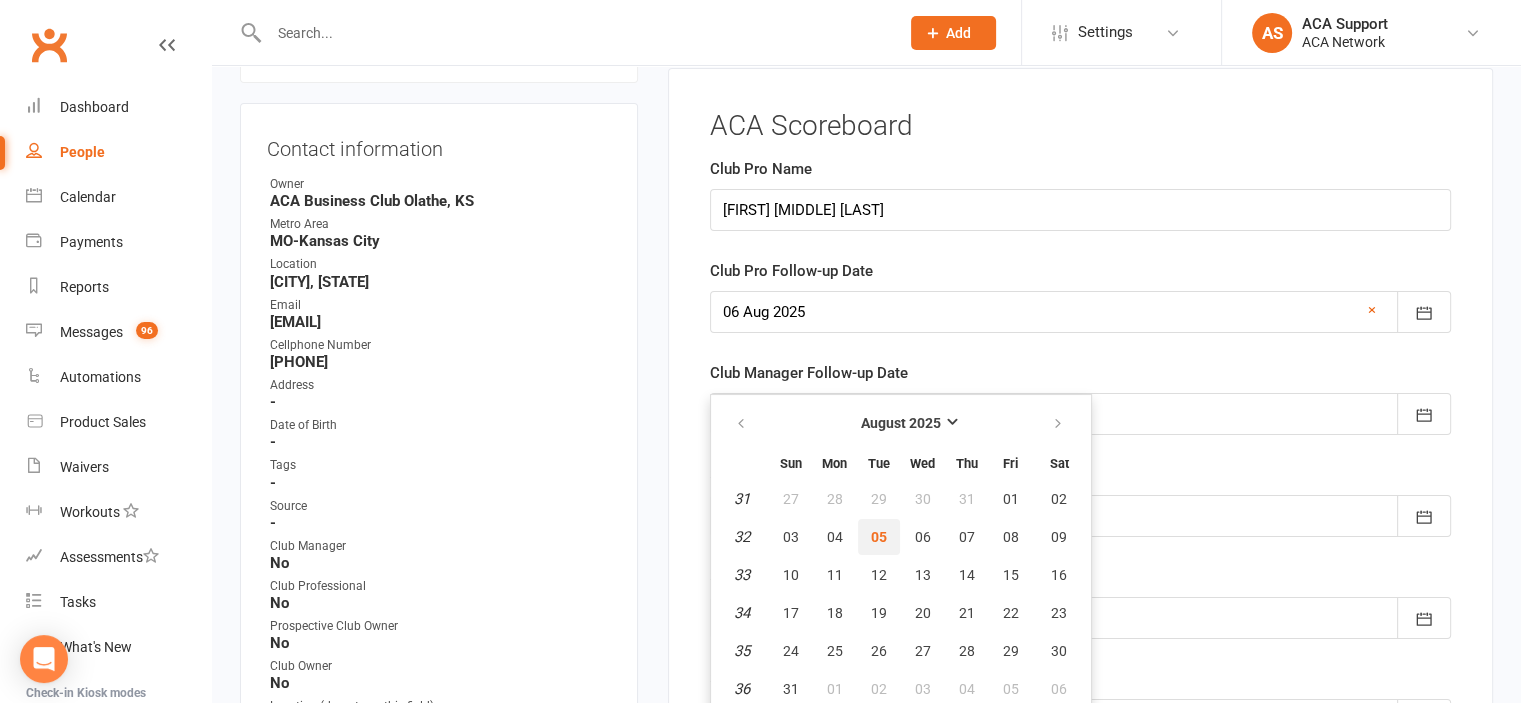 click on "05" at bounding box center [879, 537] 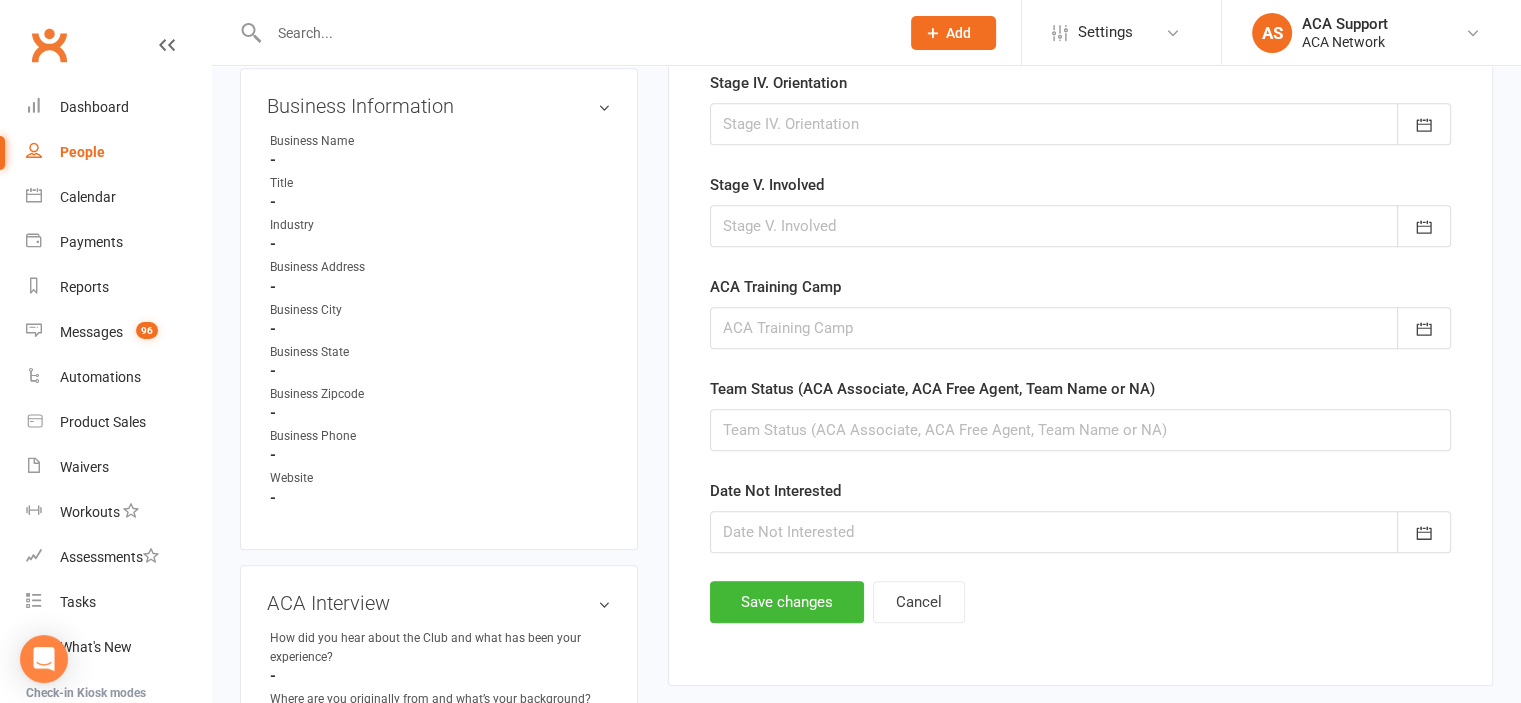 scroll, scrollTop: 1107, scrollLeft: 0, axis: vertical 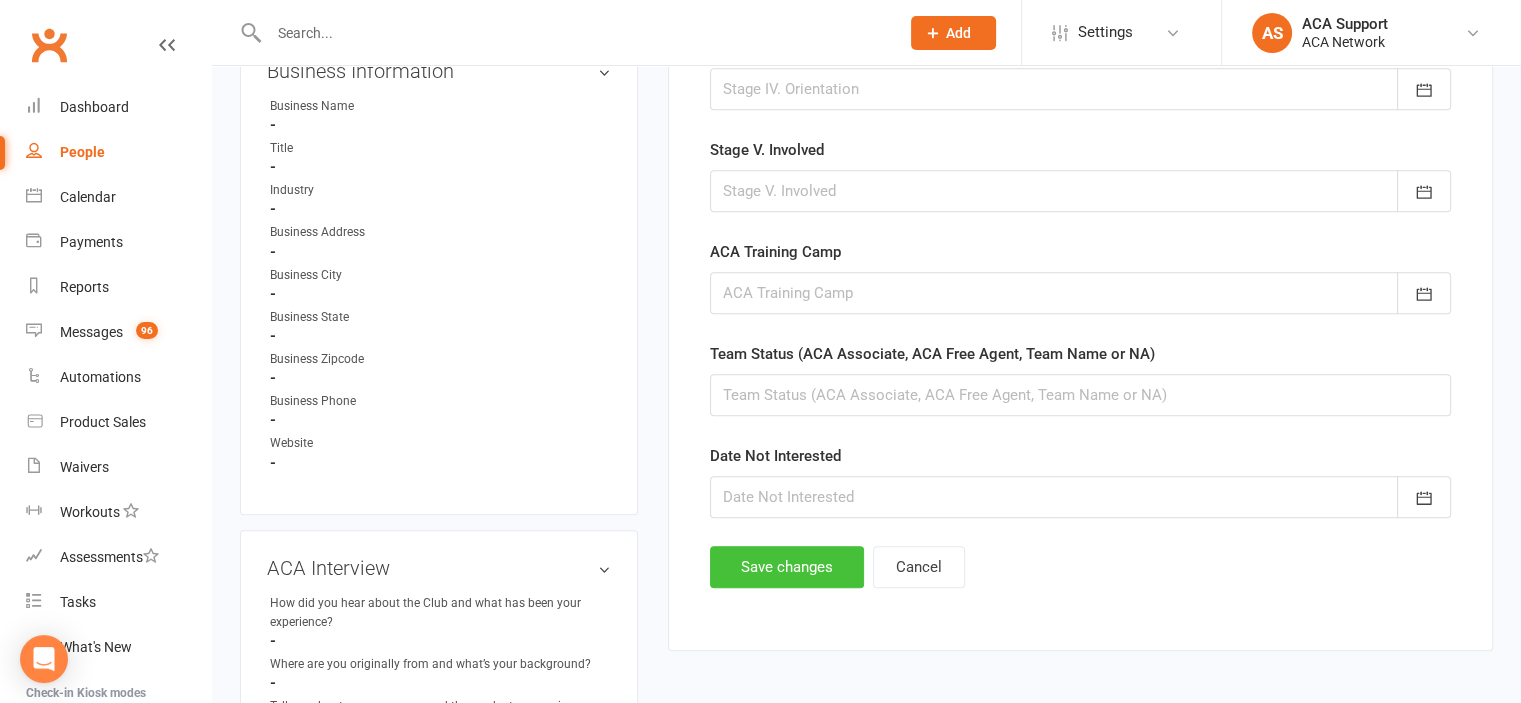 click on "Save changes" at bounding box center [787, 567] 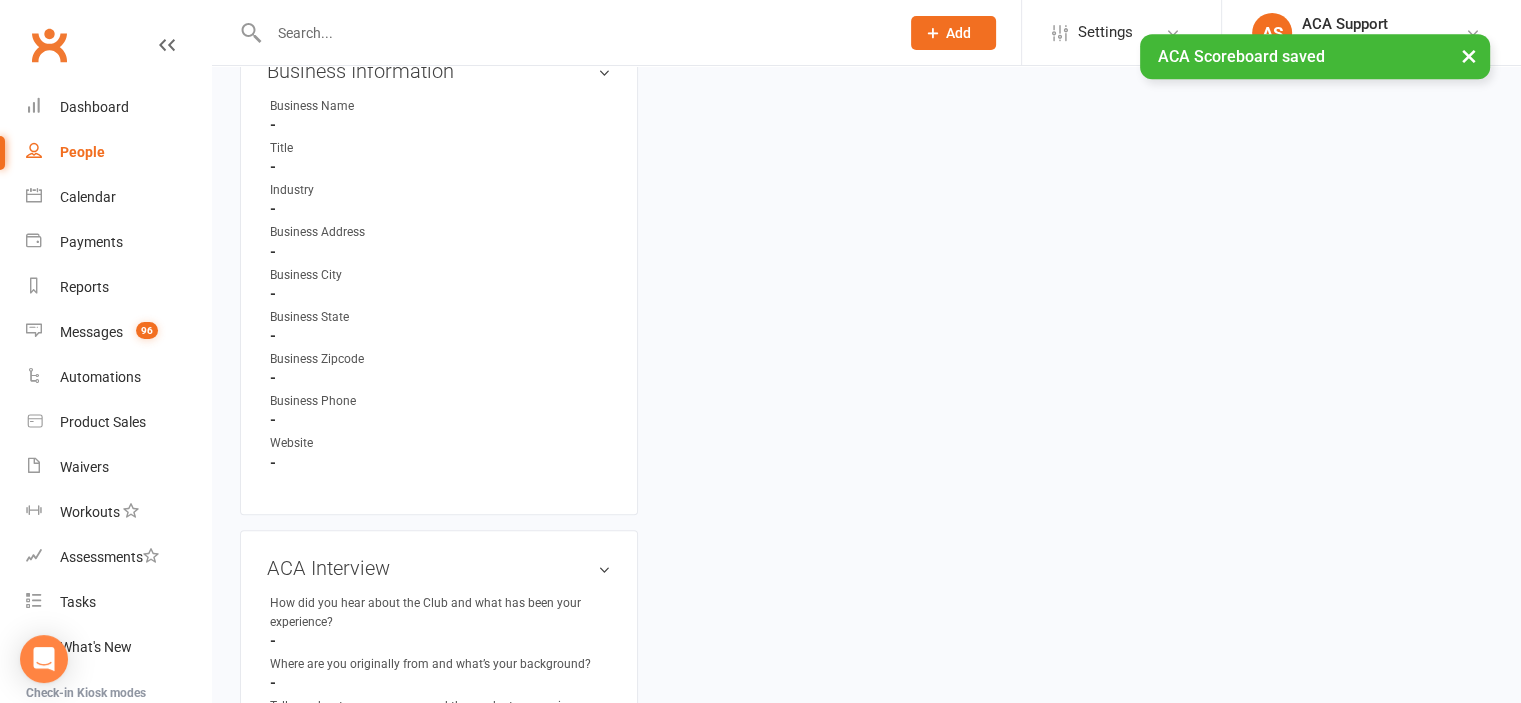 click at bounding box center [574, 33] 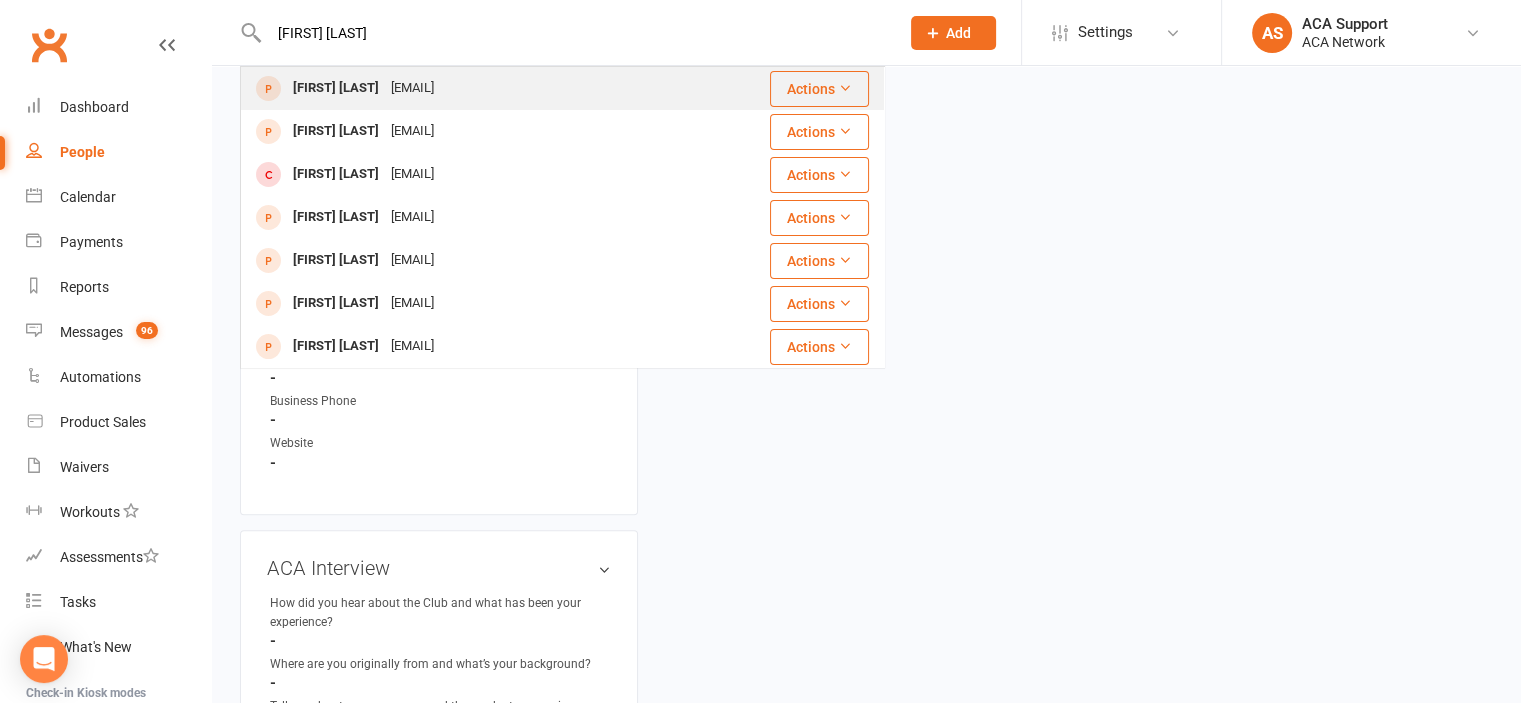 type on "[FIRST] [LAST]" 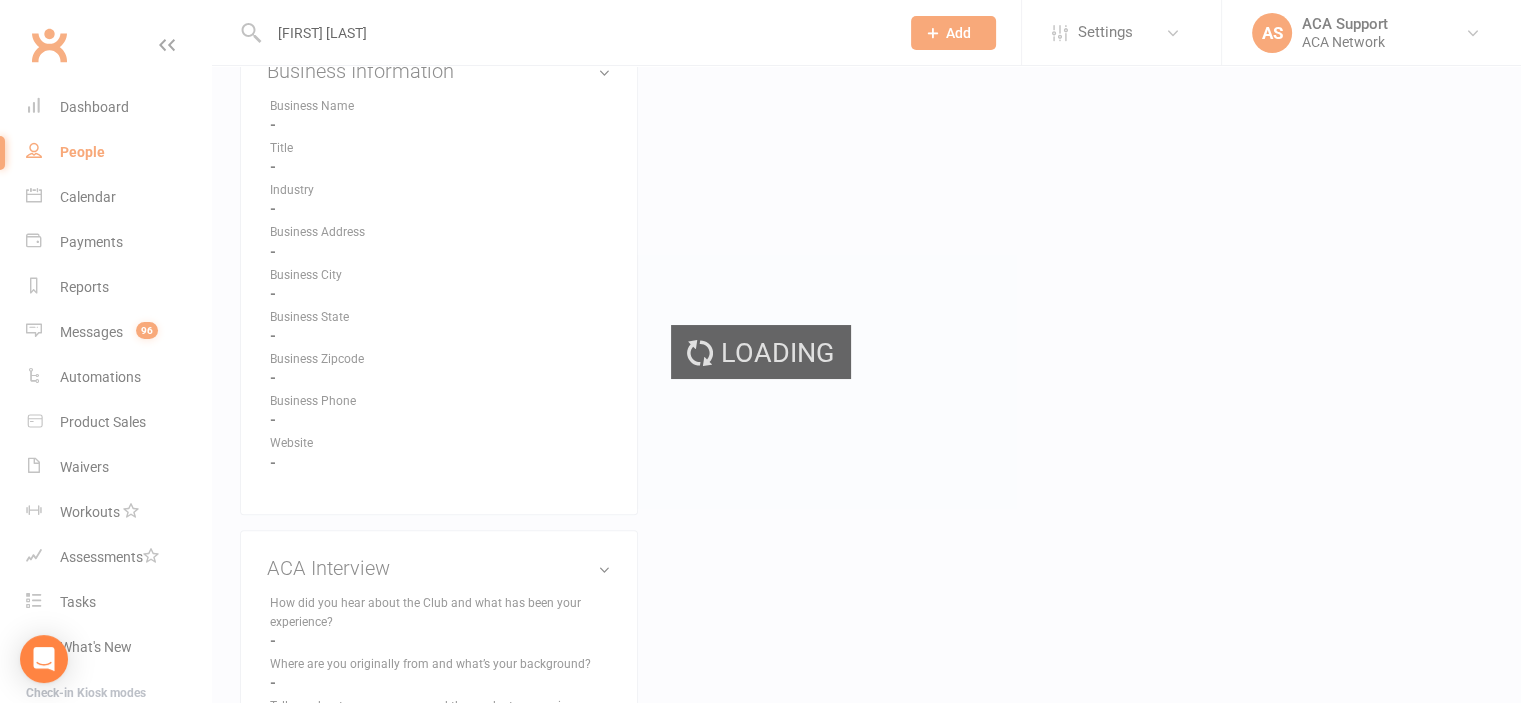 type 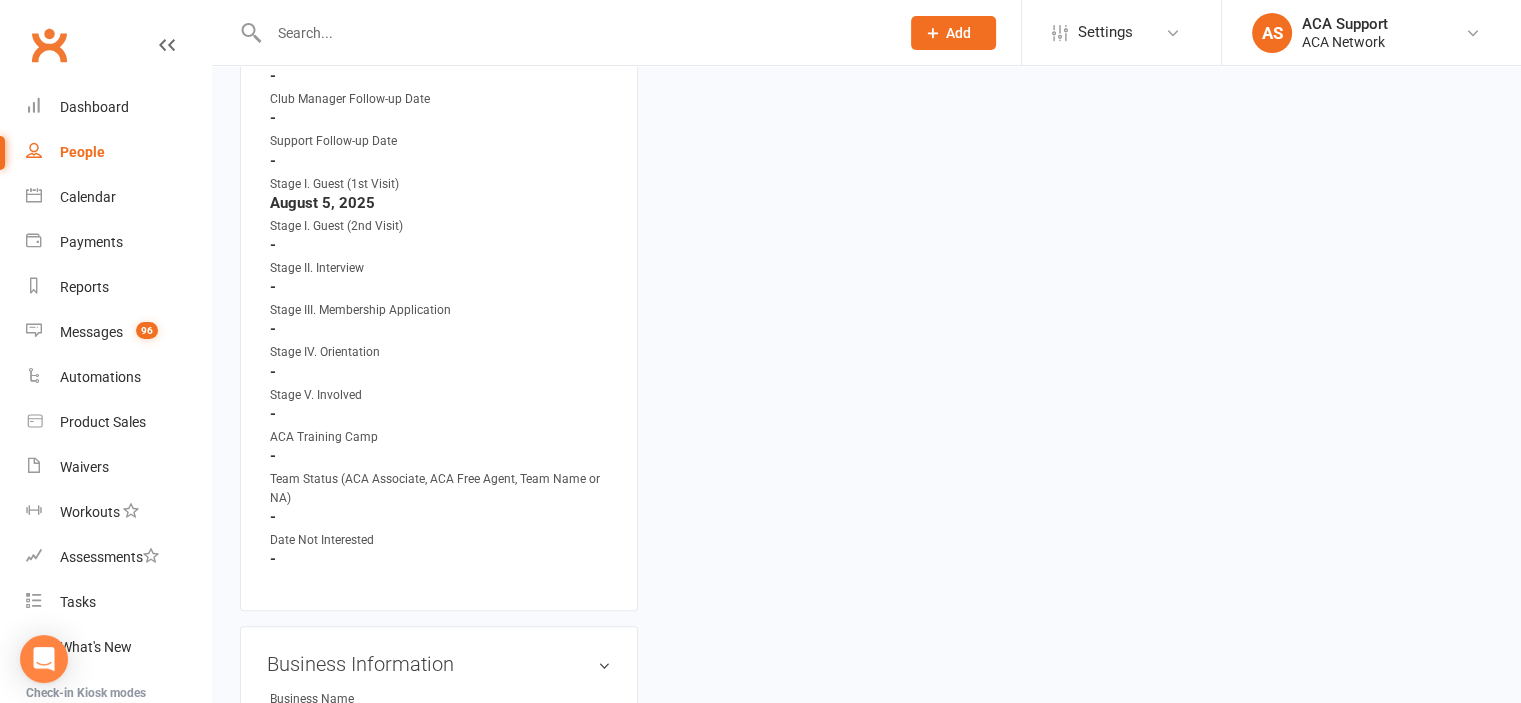 scroll, scrollTop: 0, scrollLeft: 0, axis: both 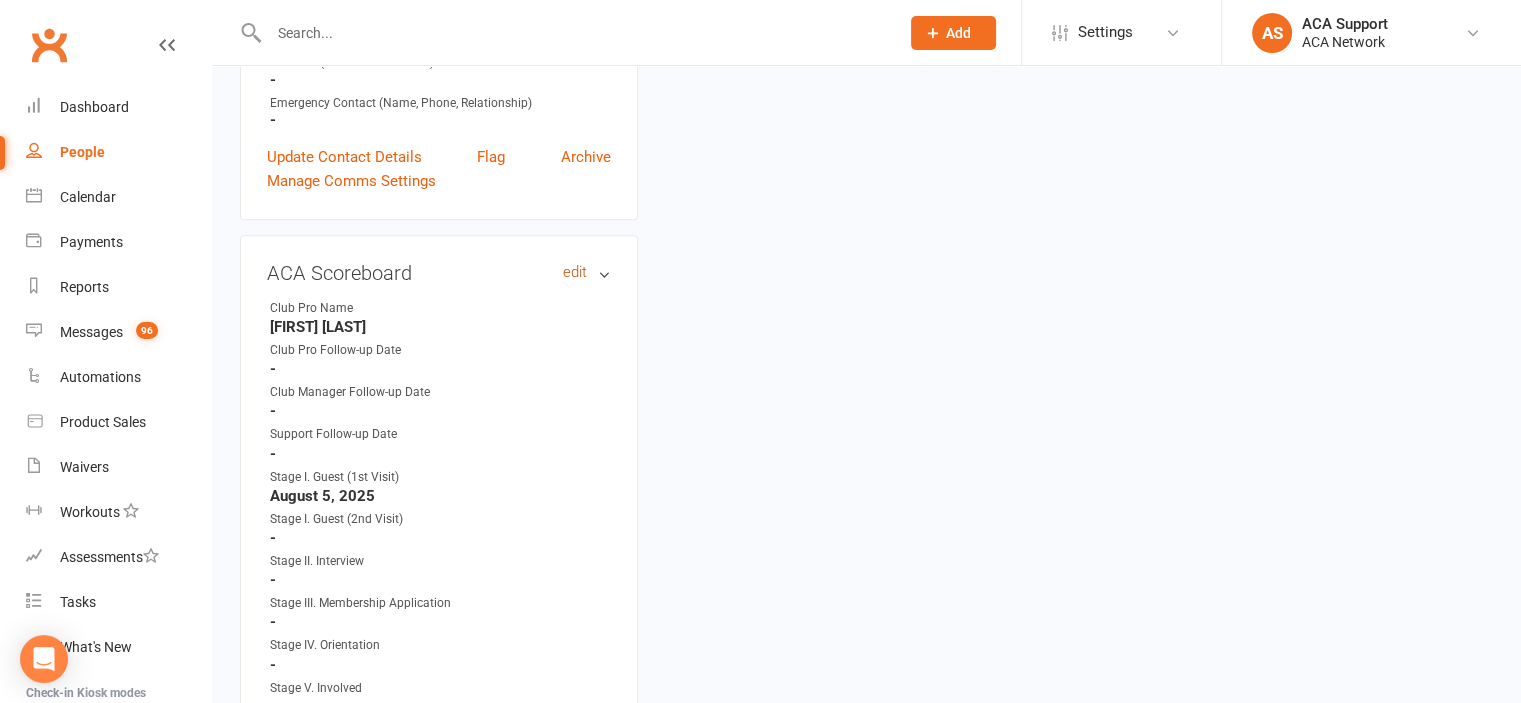 click on "edit" at bounding box center [575, 272] 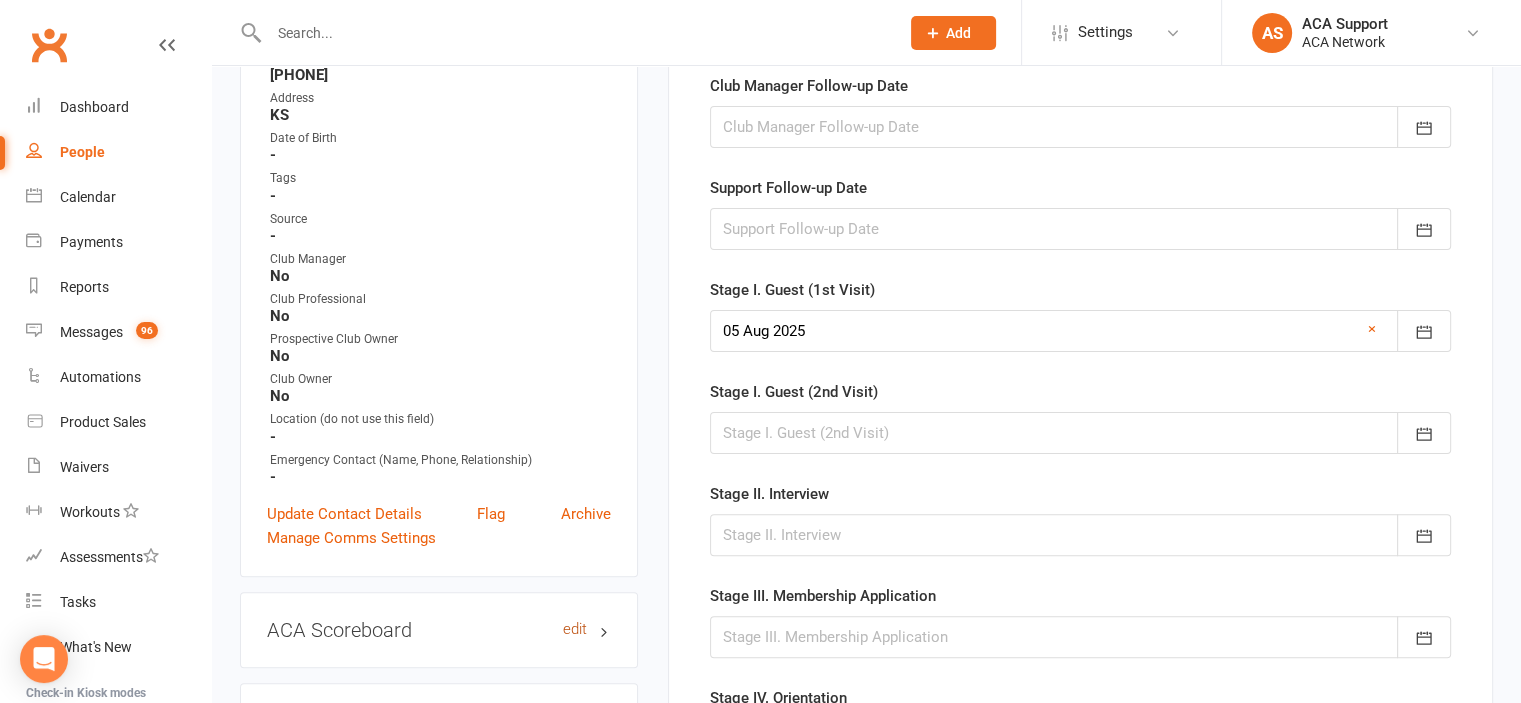 scroll, scrollTop: 137, scrollLeft: 0, axis: vertical 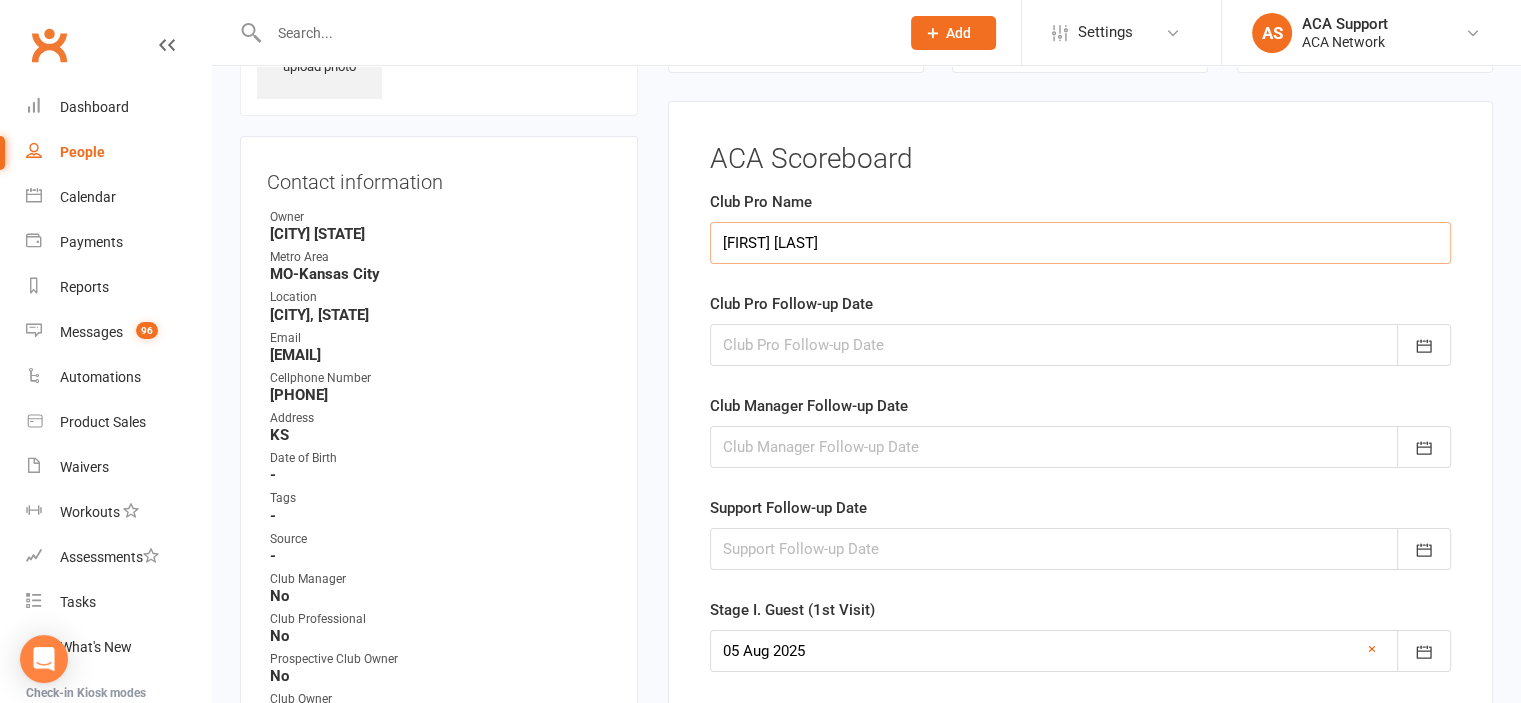 drag, startPoint x: 858, startPoint y: 234, endPoint x: 608, endPoint y: 235, distance: 250.002 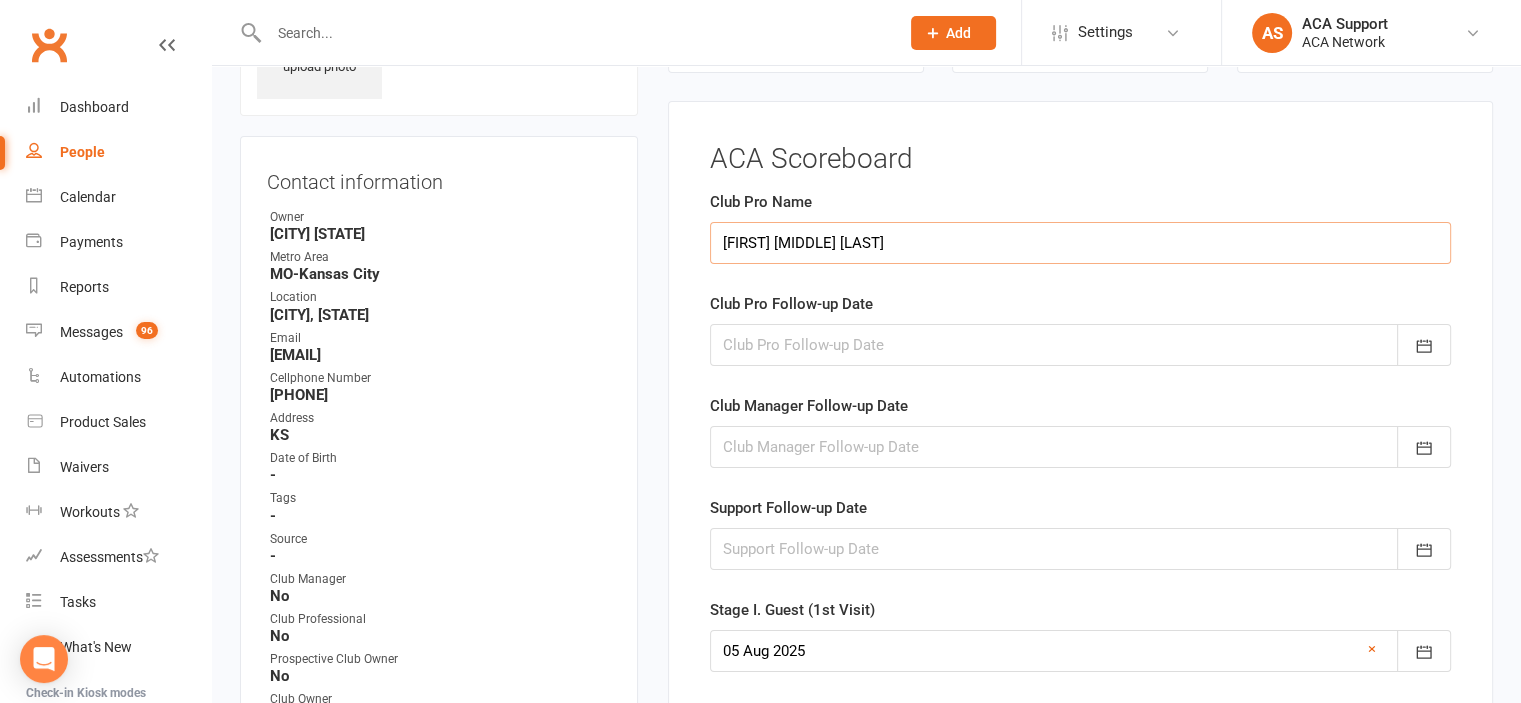 type on "[FIRST] [MIDDLE] [LAST]" 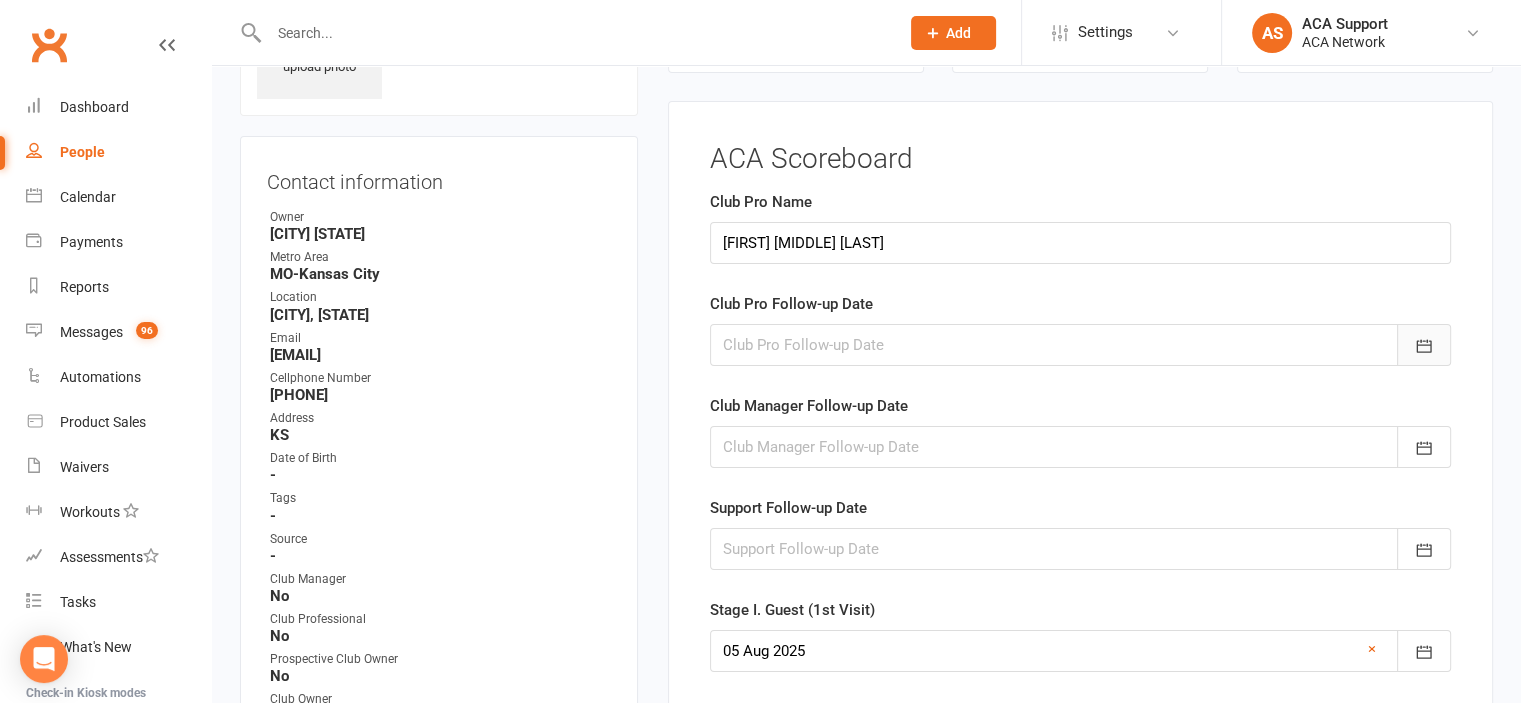 type 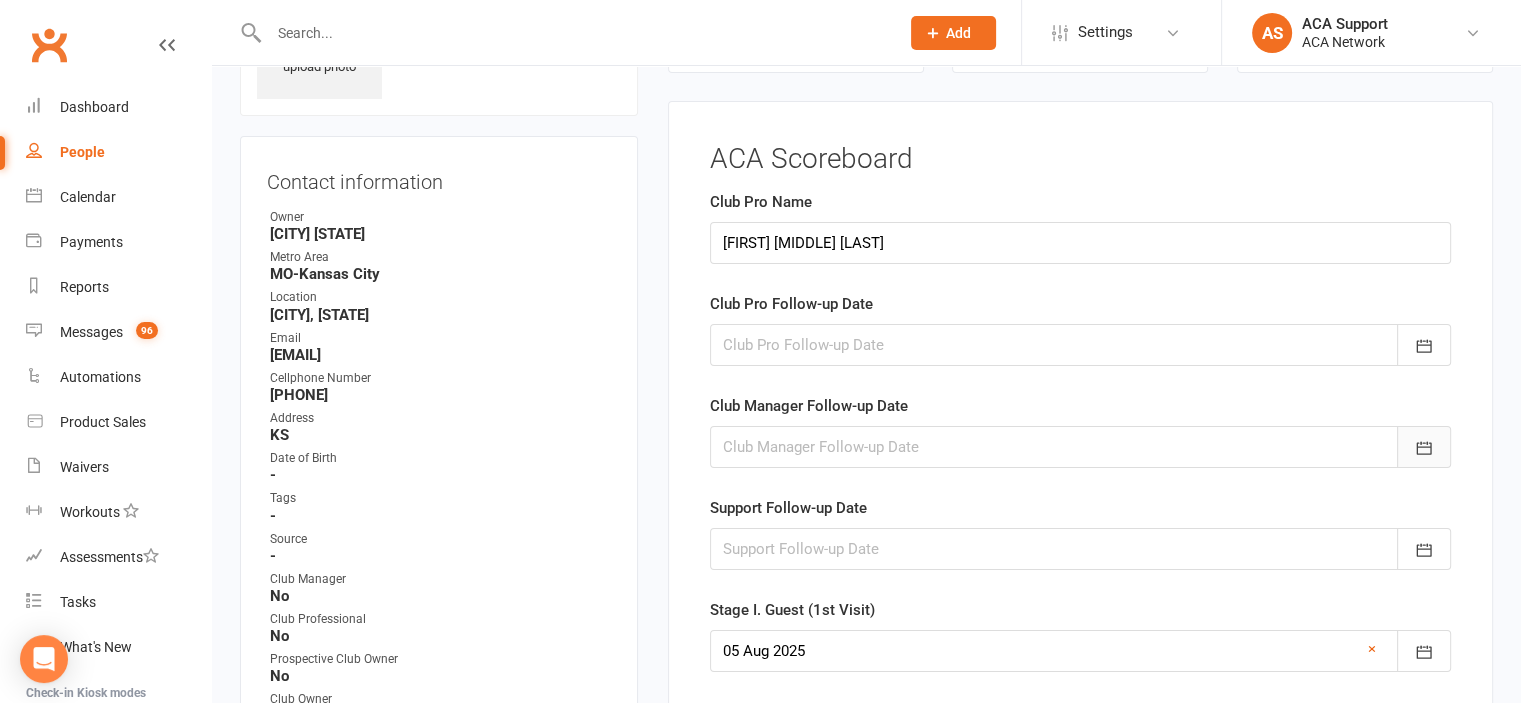 type 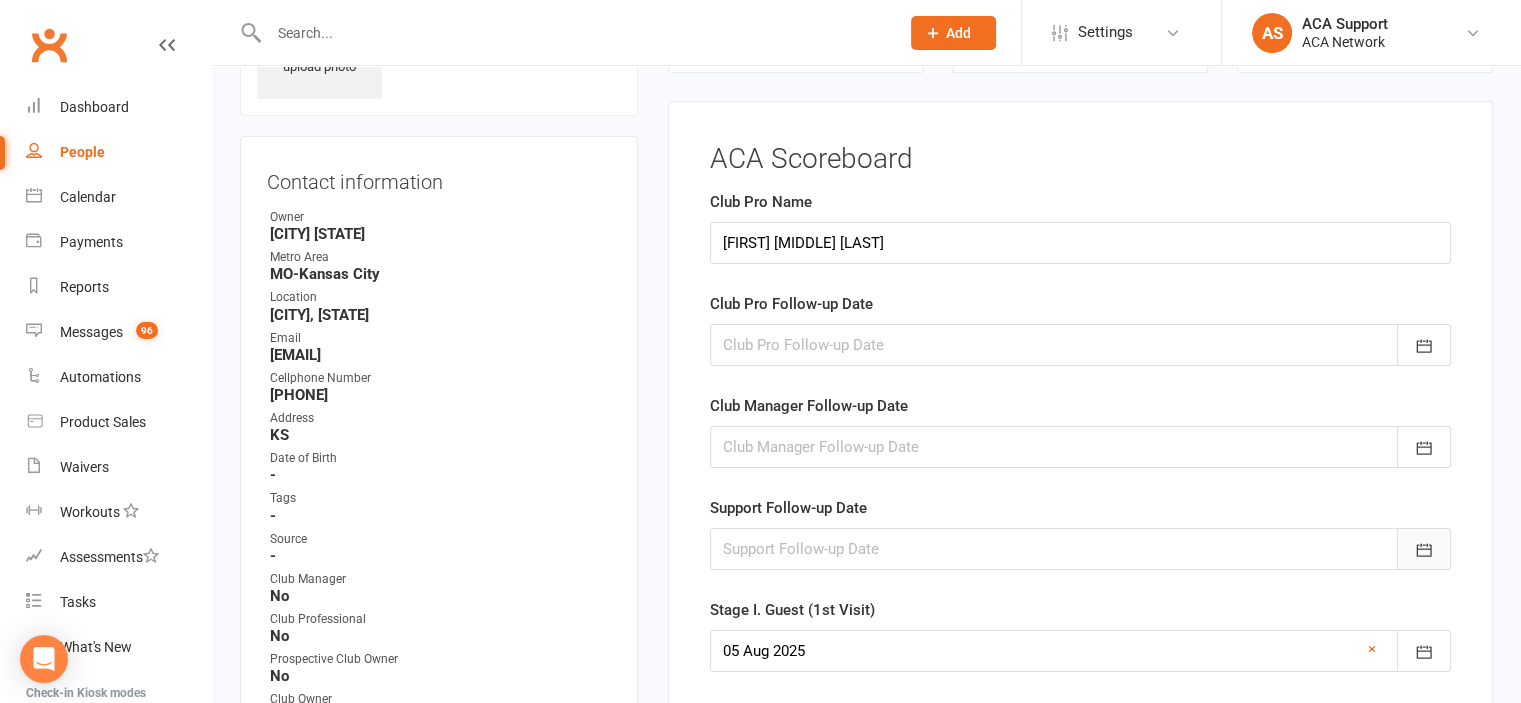 type 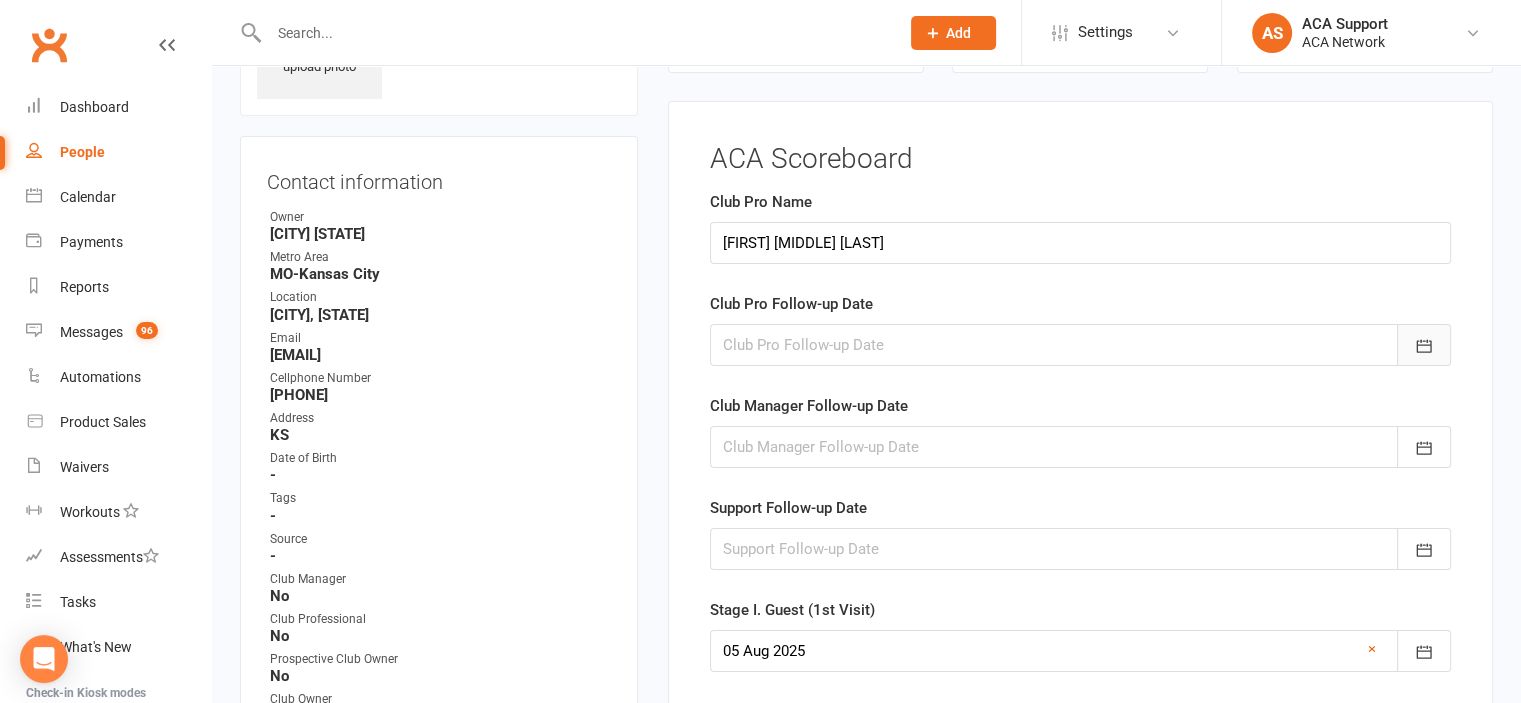 click 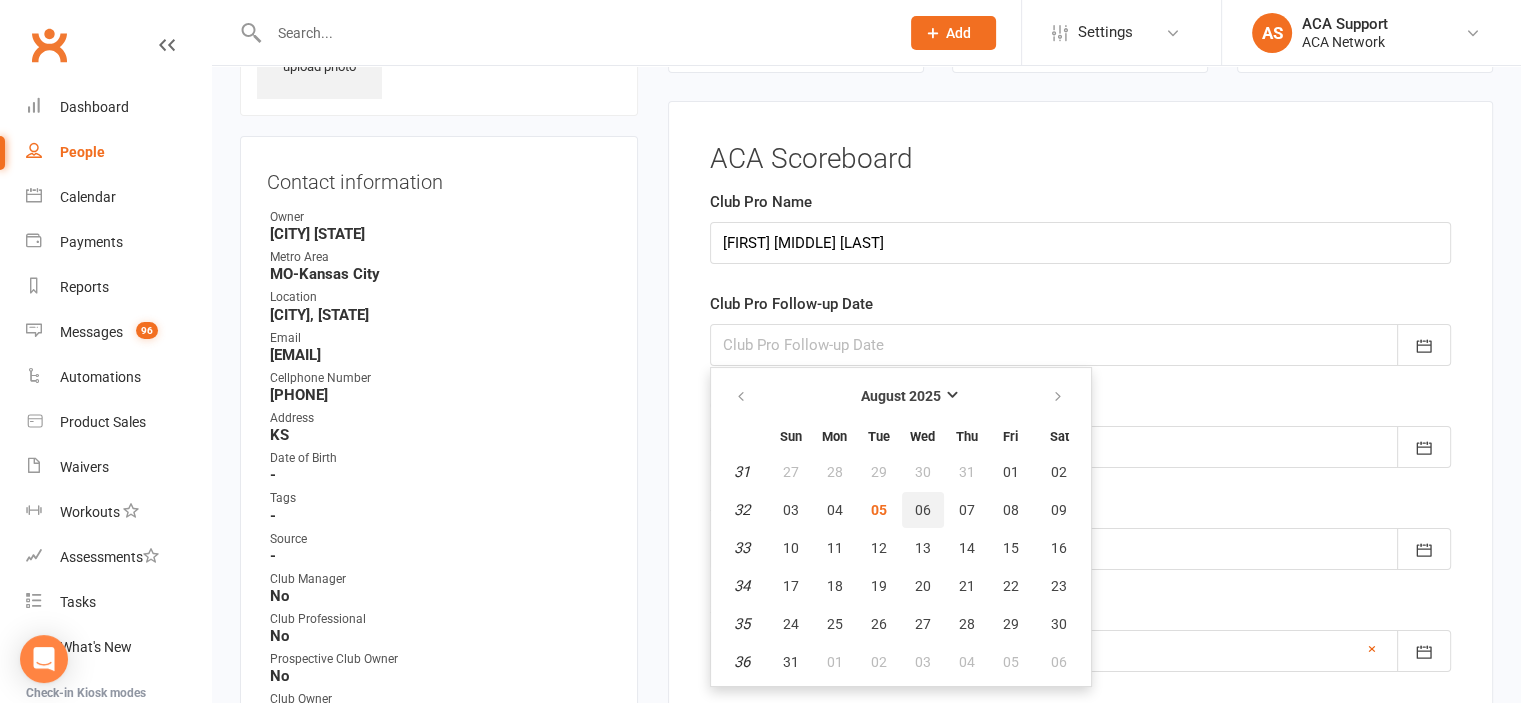click on "06" at bounding box center (923, 510) 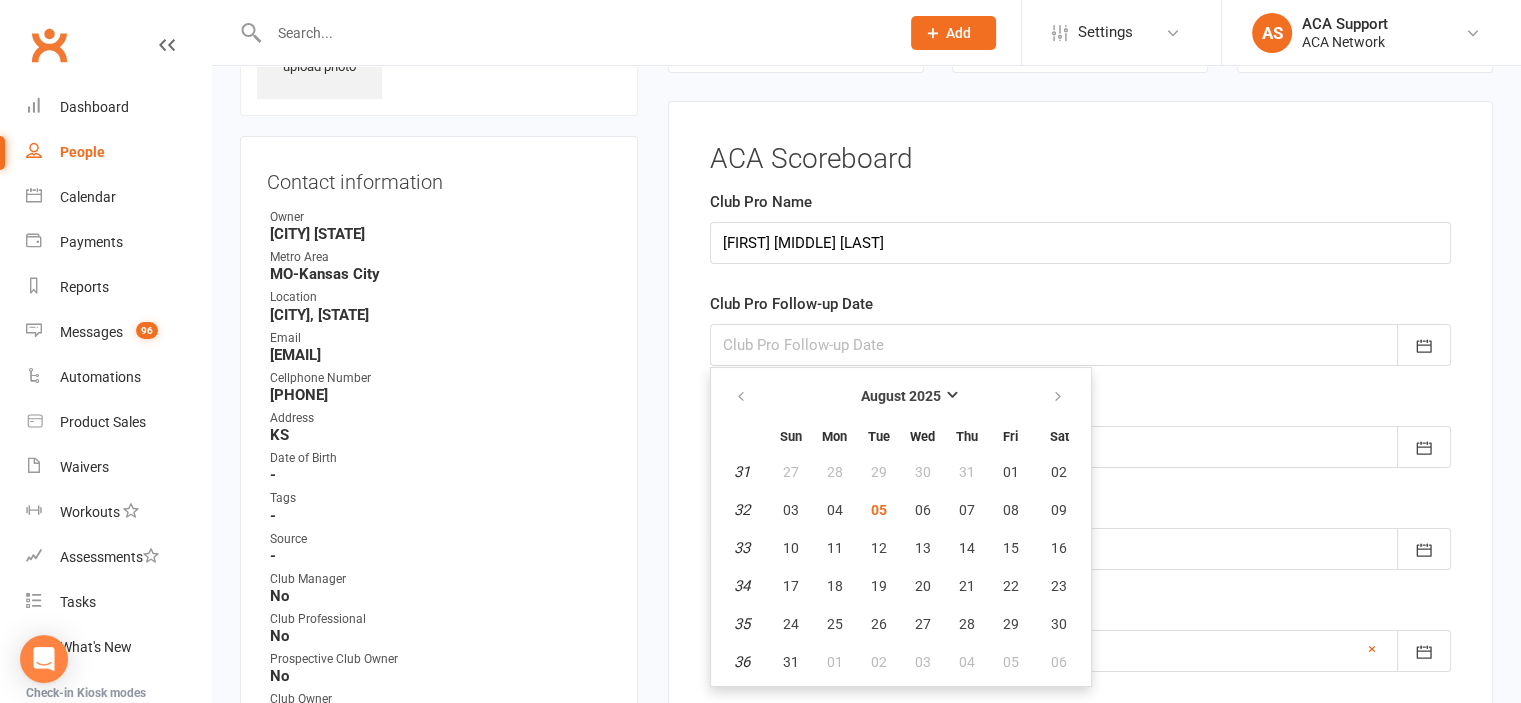 type on "06 Aug 2025" 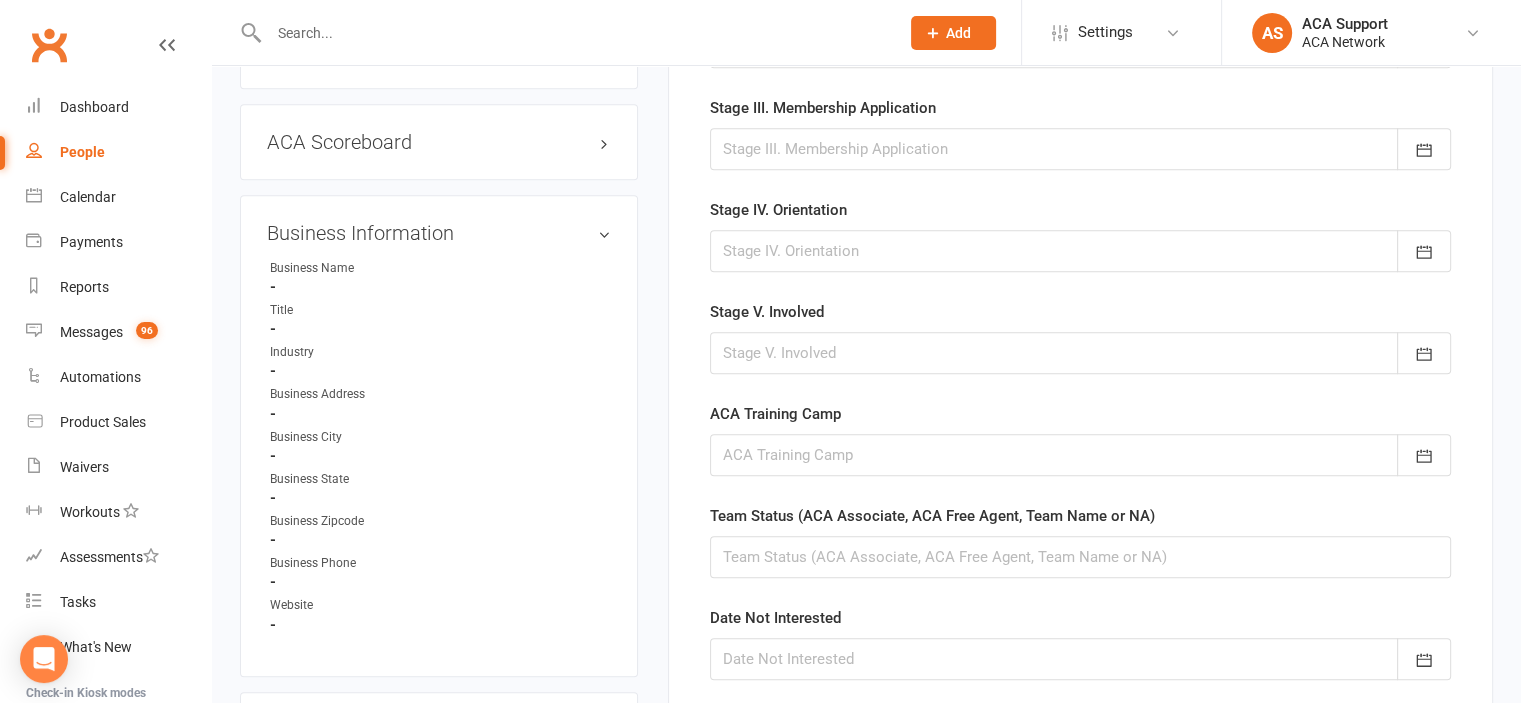 scroll, scrollTop: 1169, scrollLeft: 0, axis: vertical 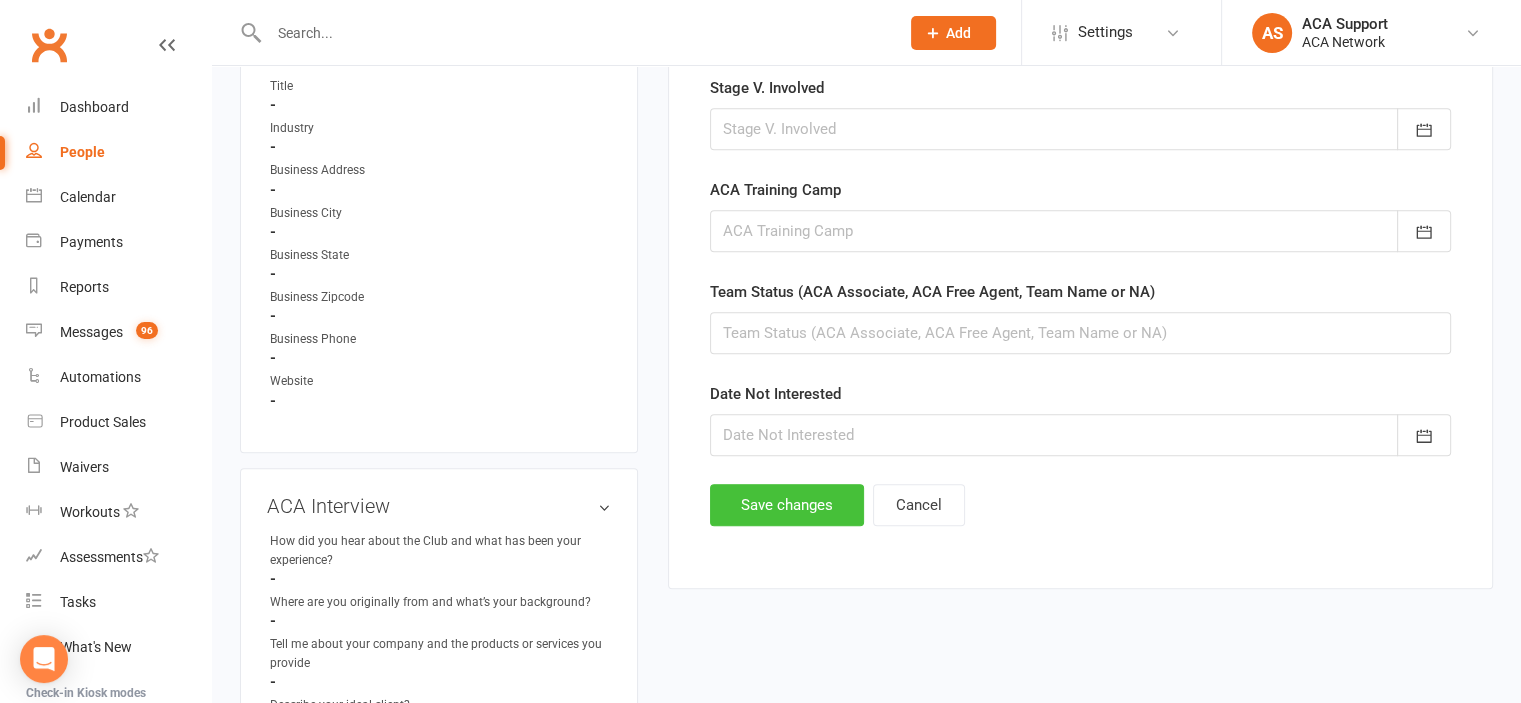 click on "Save changes" at bounding box center (787, 505) 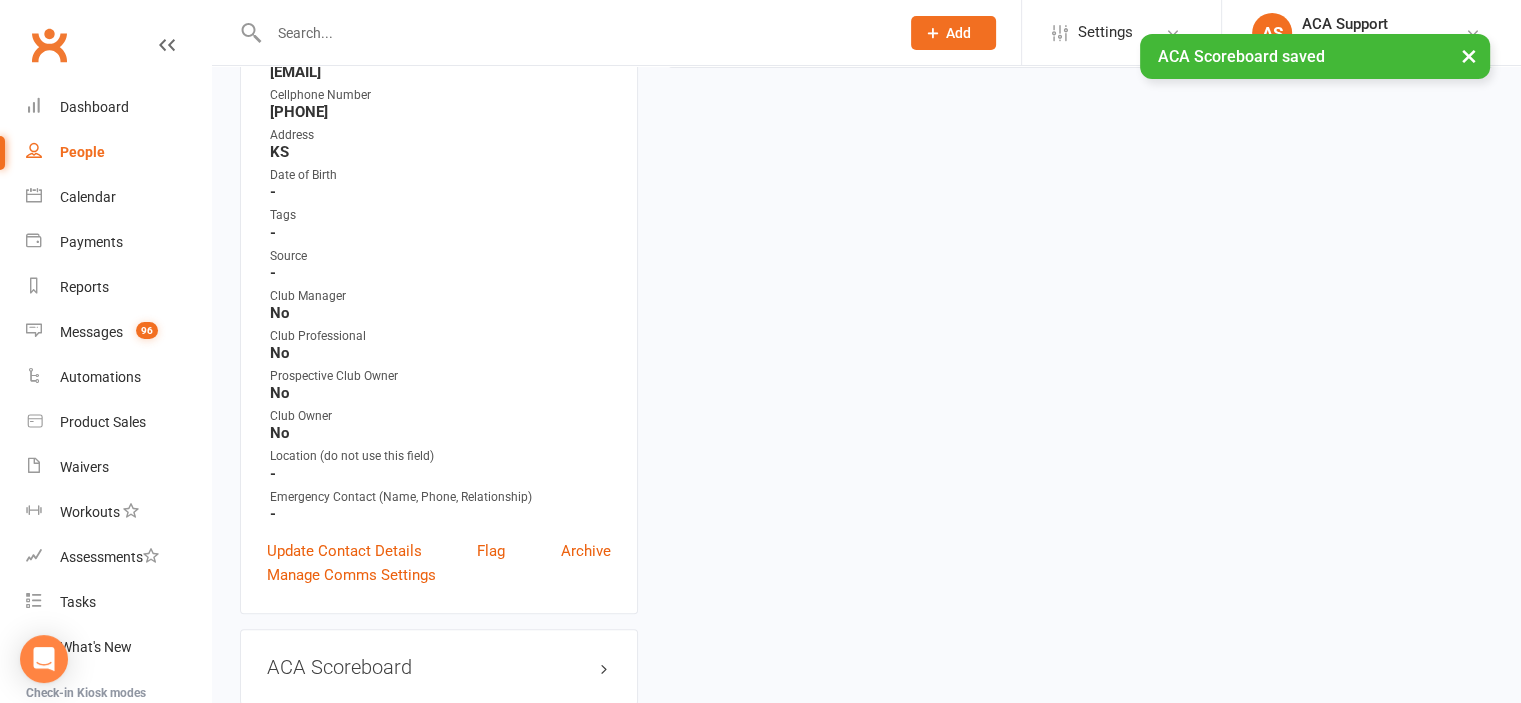 scroll, scrollTop: 0, scrollLeft: 0, axis: both 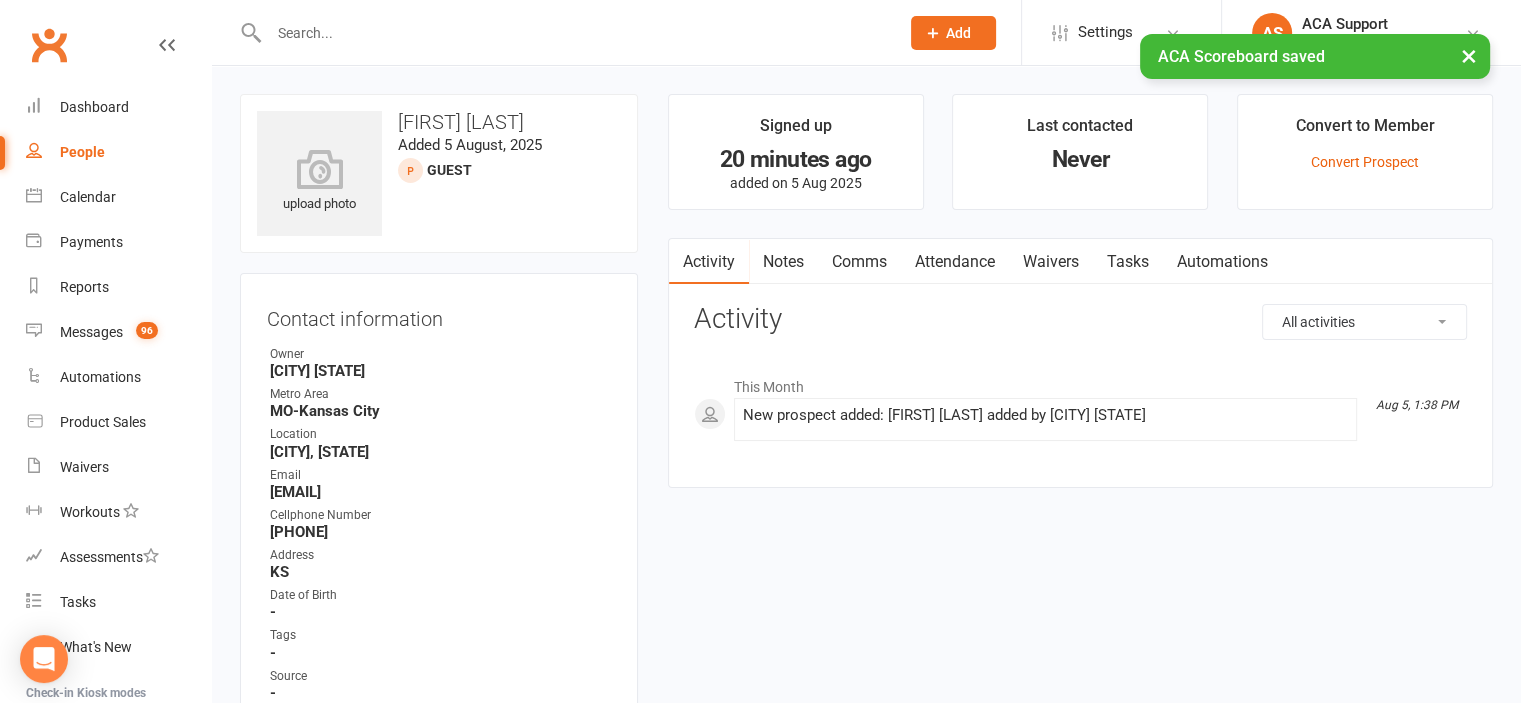 click at bounding box center [574, 33] 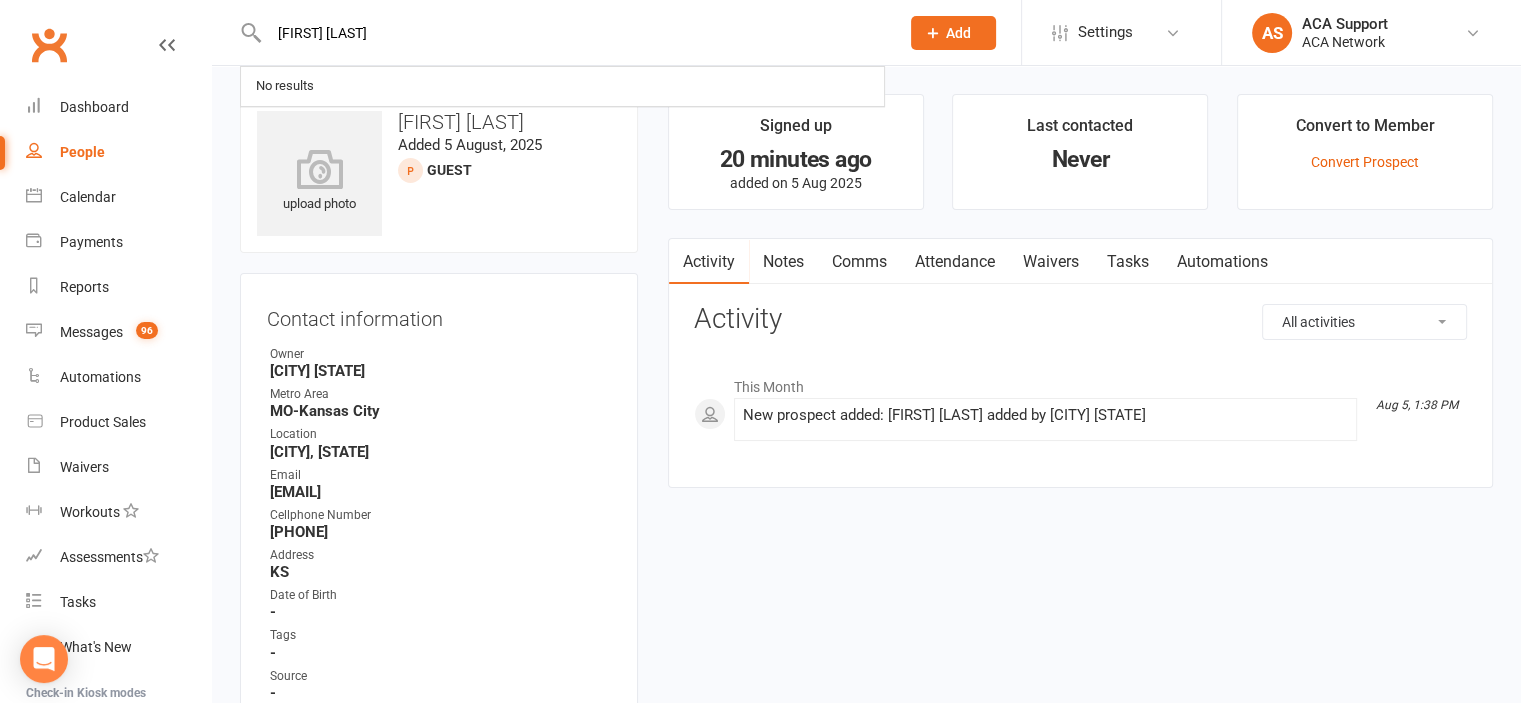 type on "[FIRST] [LAST]" 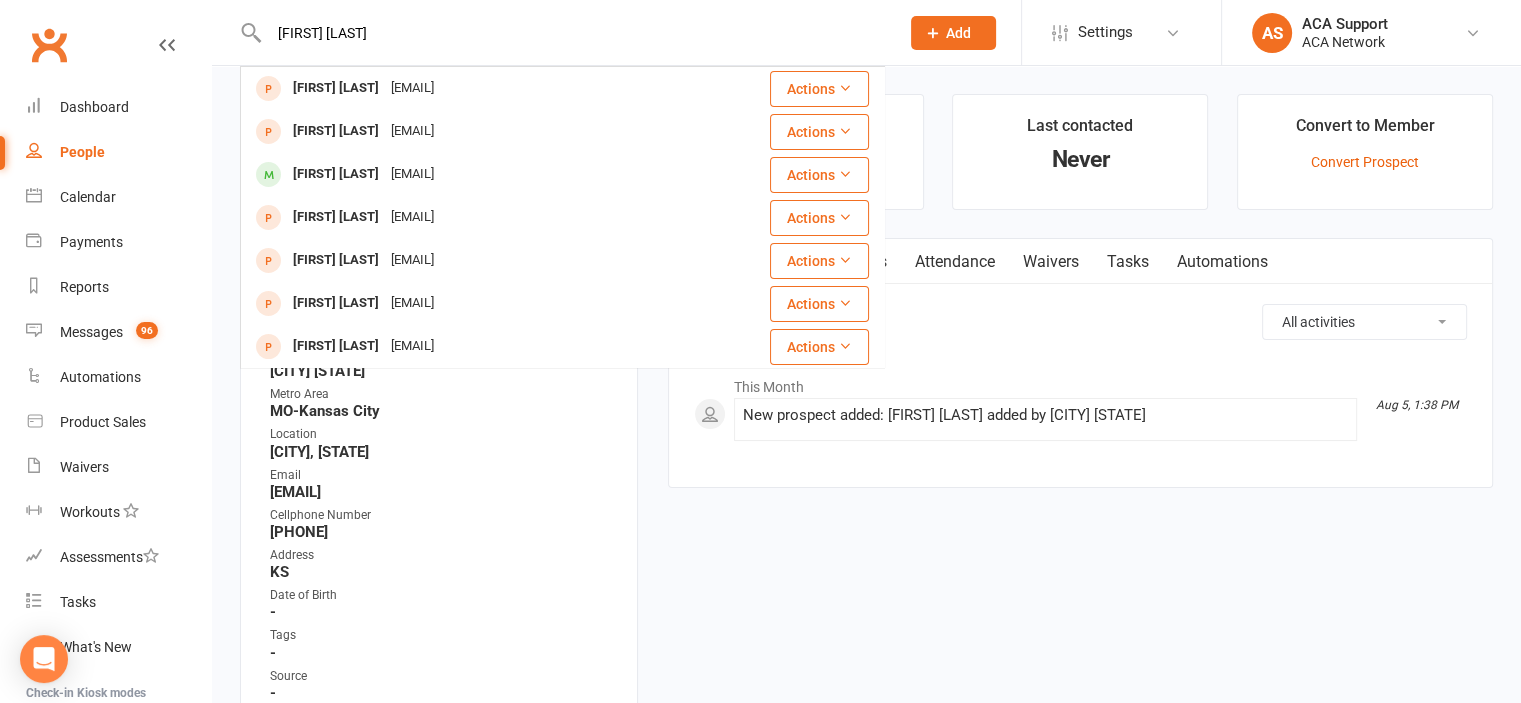 click on "[FIRST] [LAST]" at bounding box center (336, 88) 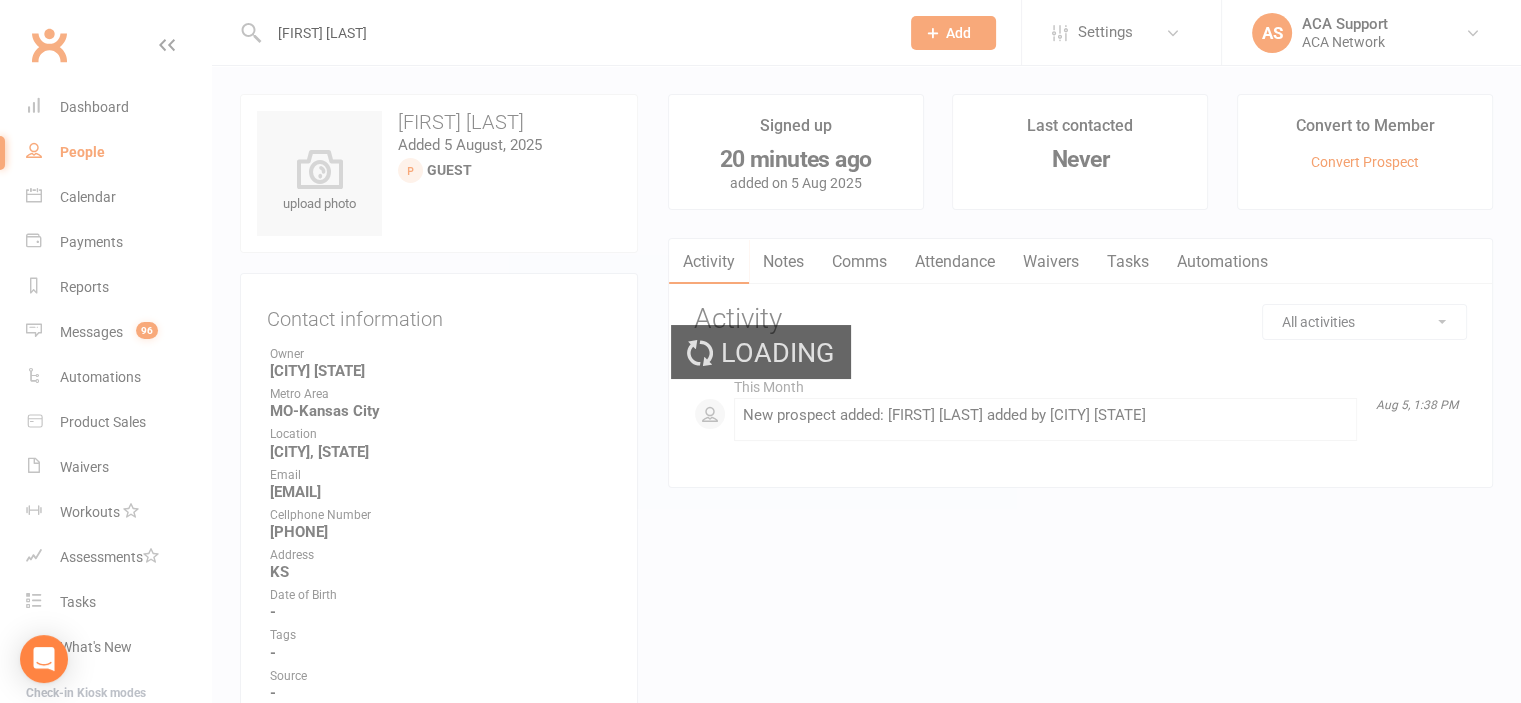 type 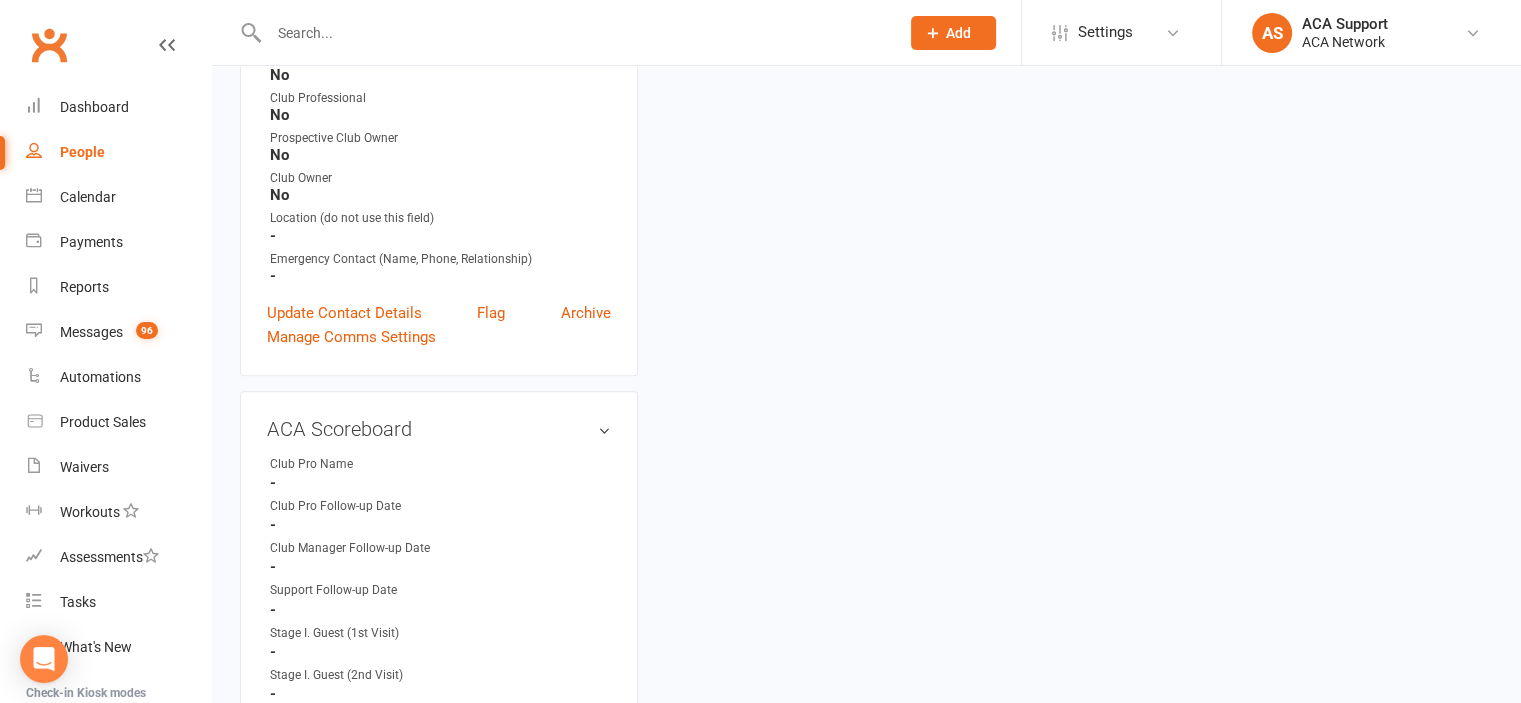 scroll, scrollTop: 740, scrollLeft: 0, axis: vertical 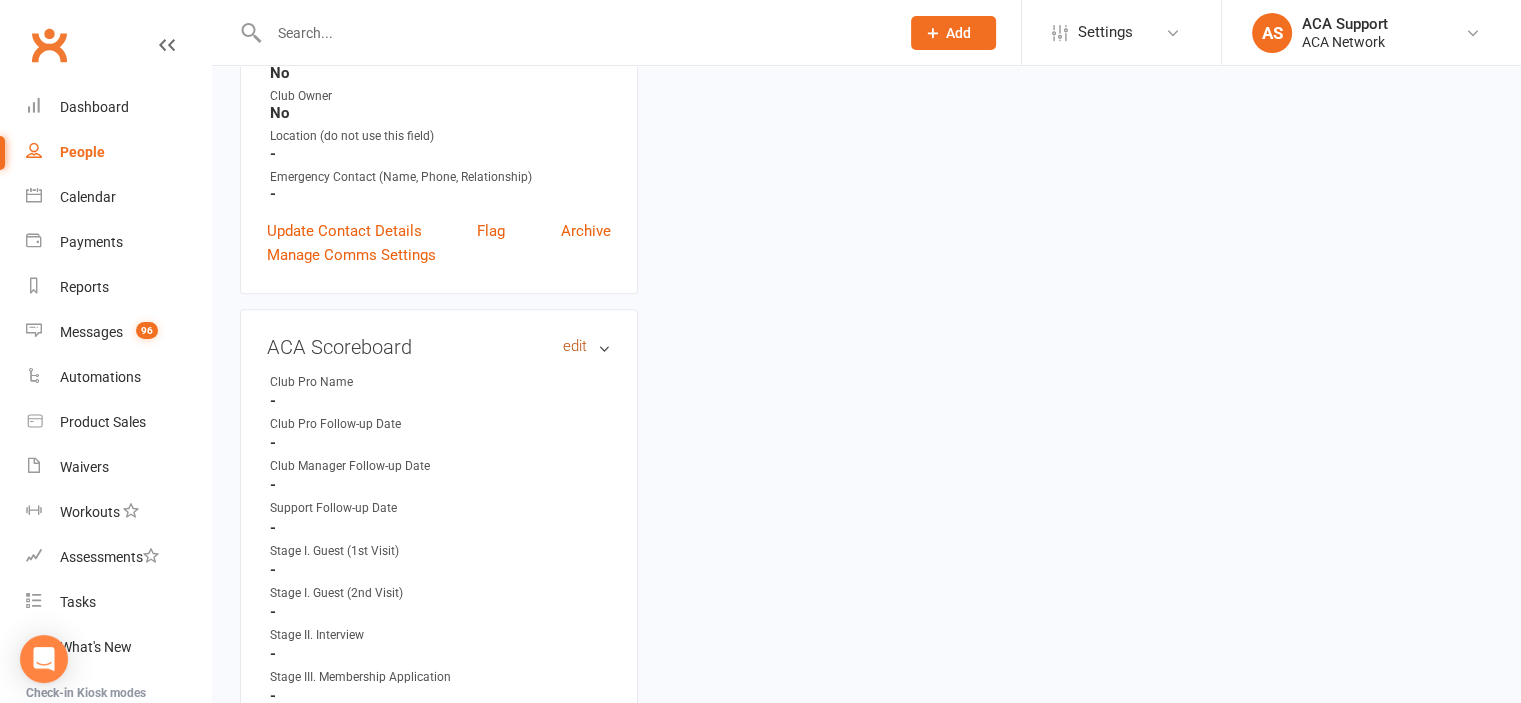 click on "edit" at bounding box center [575, 346] 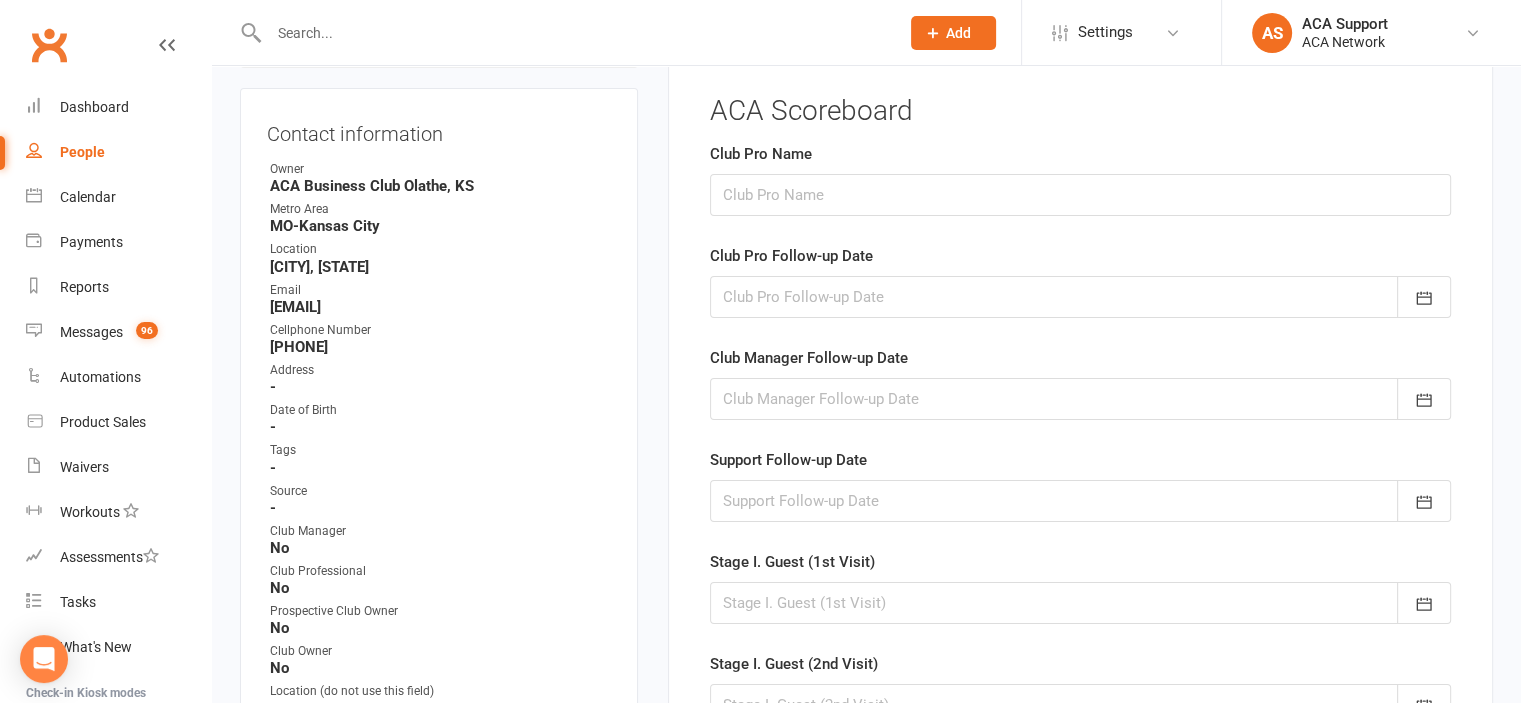 scroll, scrollTop: 136, scrollLeft: 0, axis: vertical 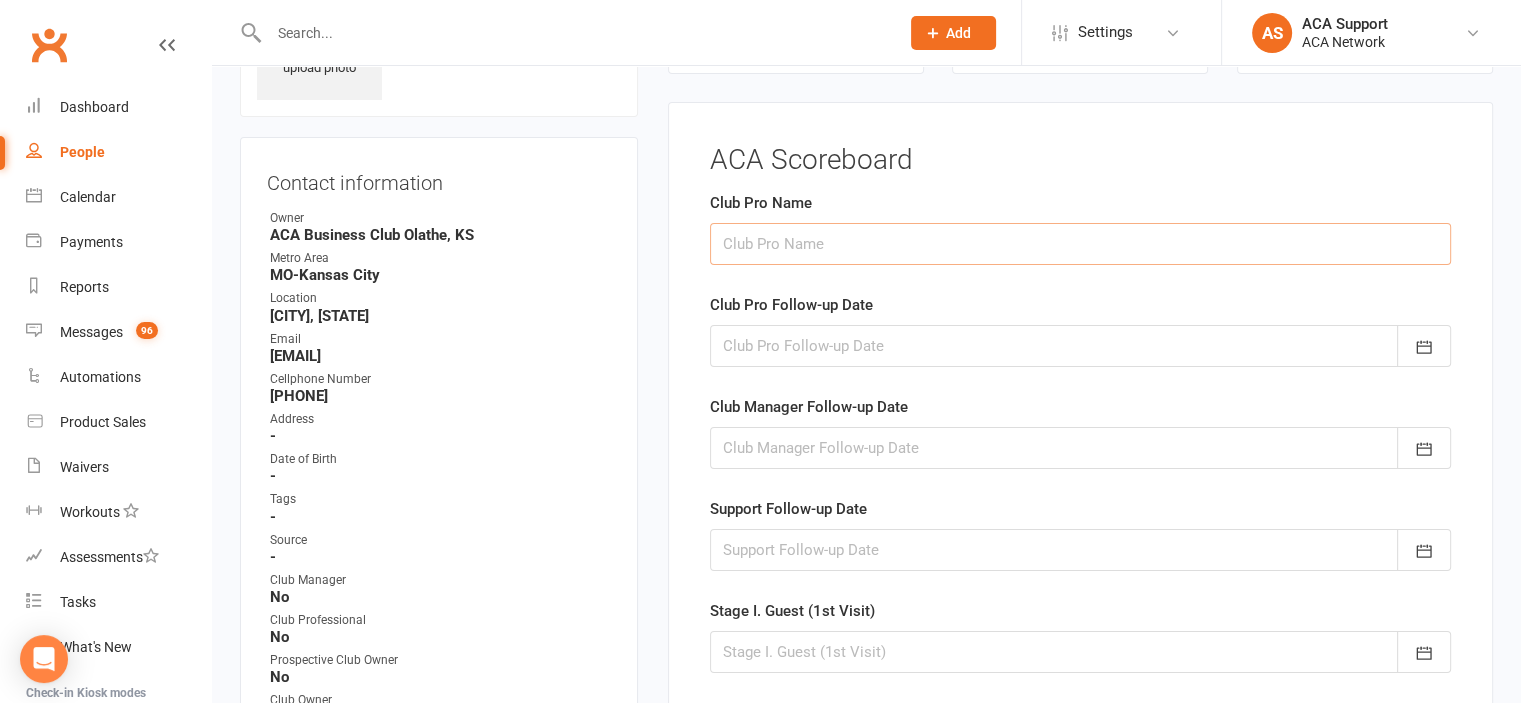 click at bounding box center (1080, 244) 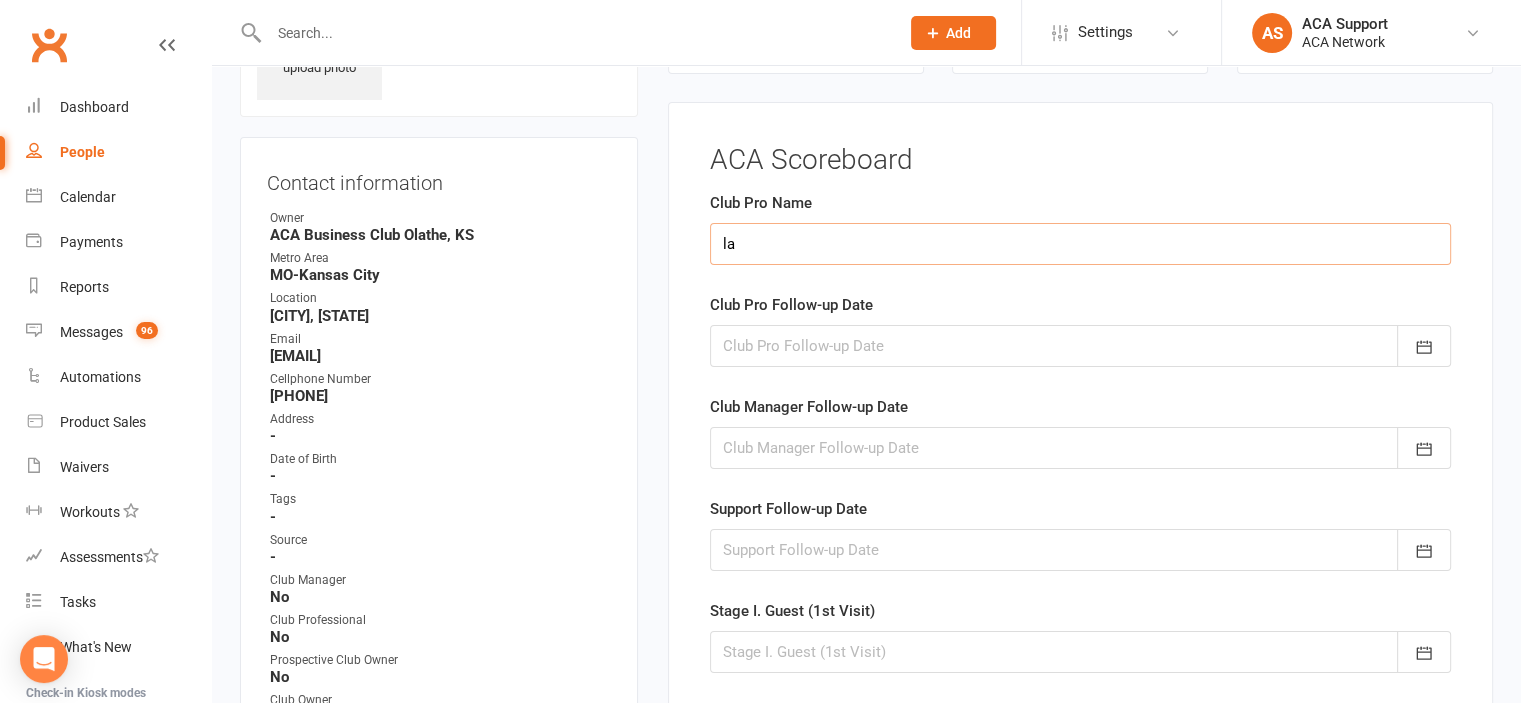 type on "l" 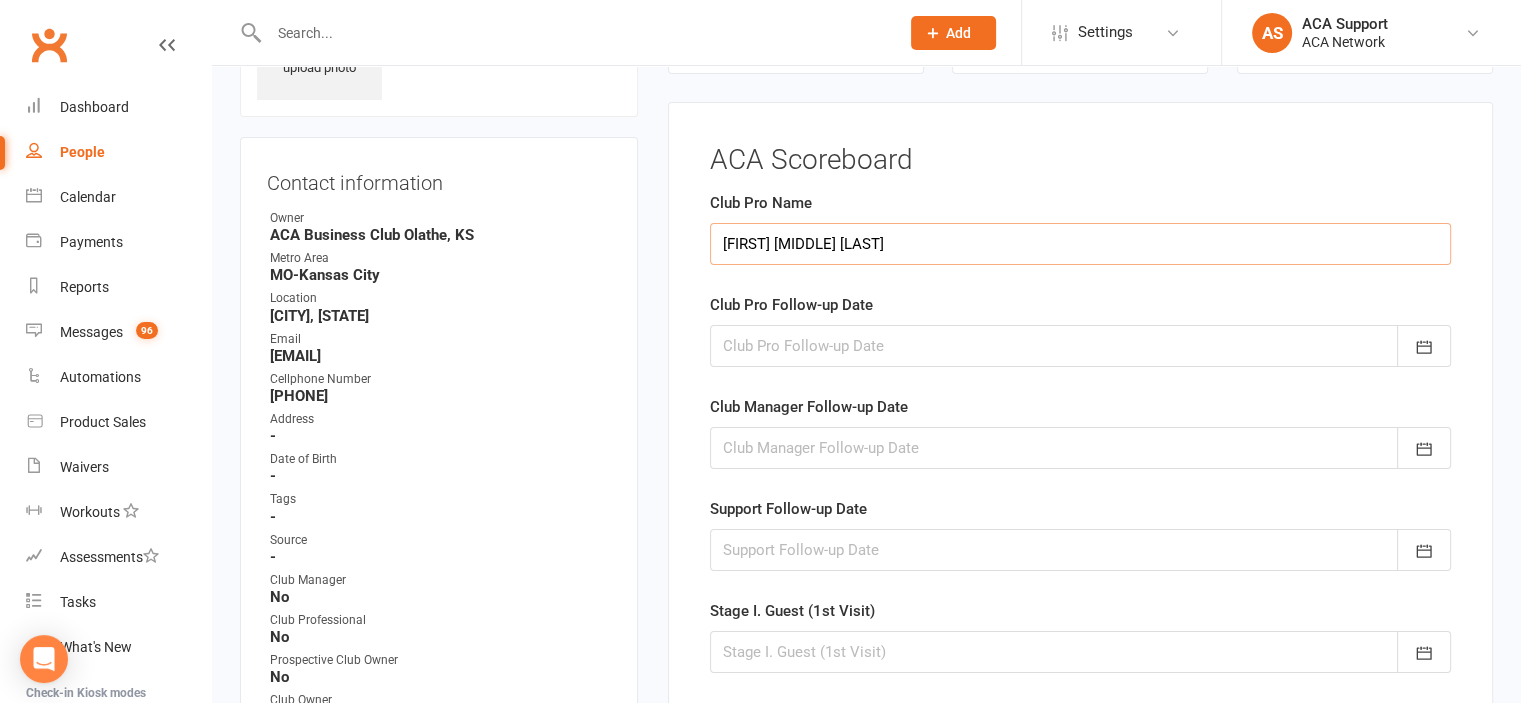type on "[FIRST] [MIDDLE] [LAST]" 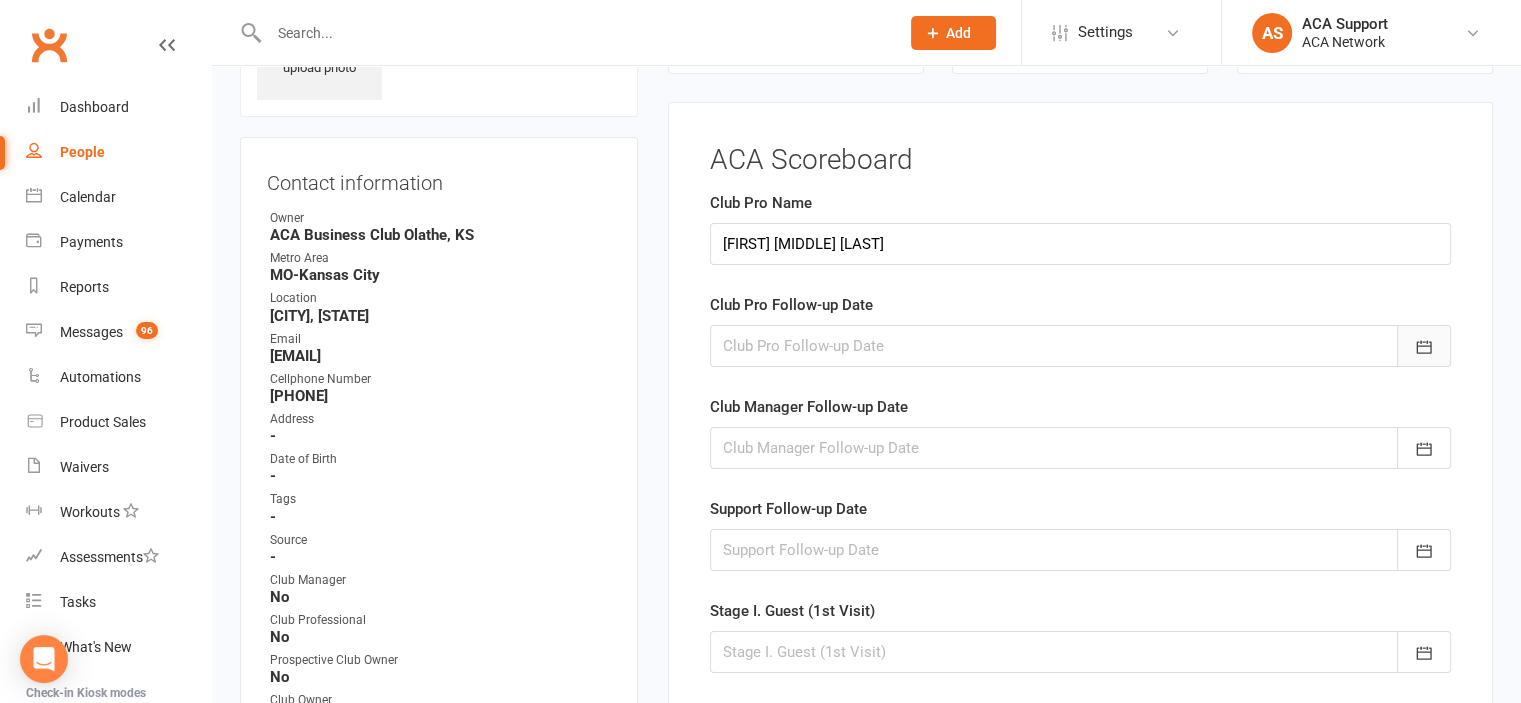 type 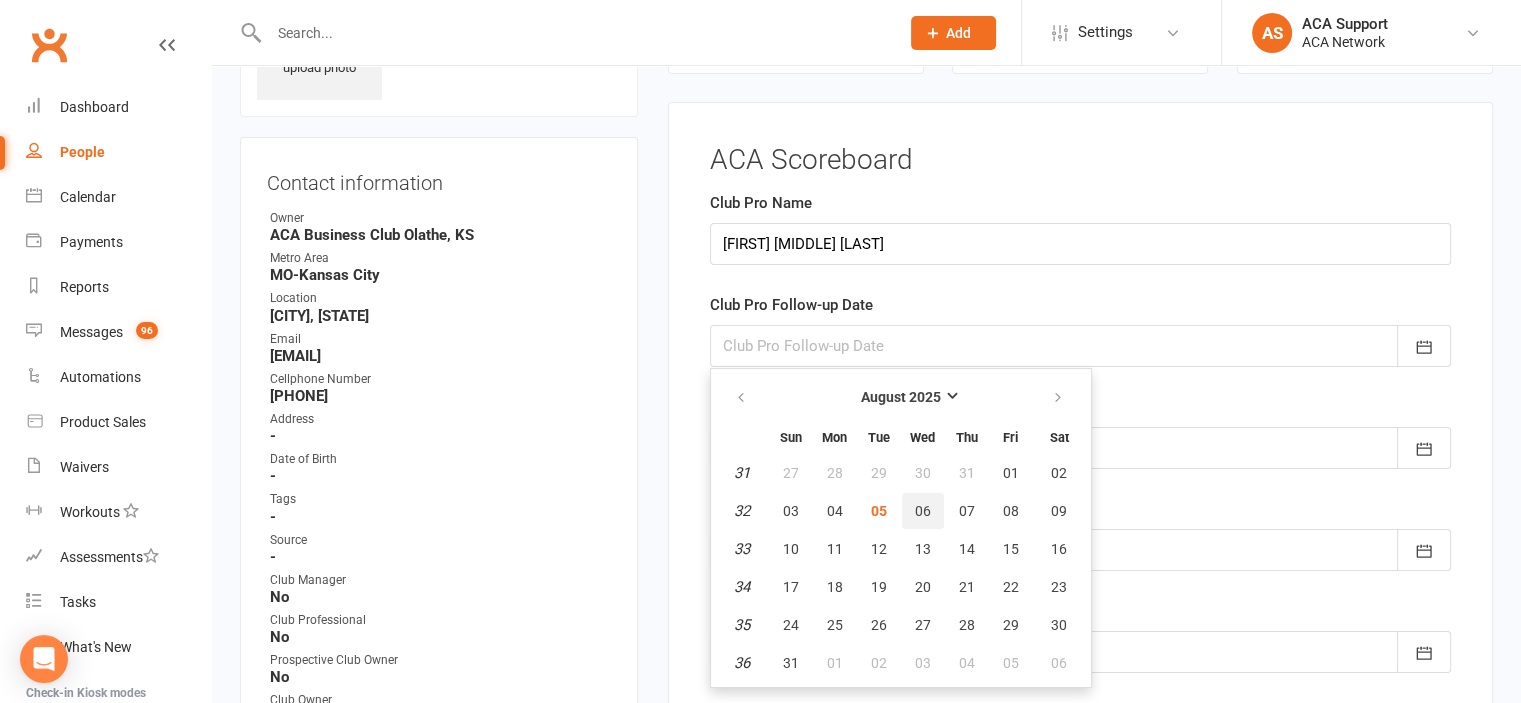 click on "06" at bounding box center (923, 511) 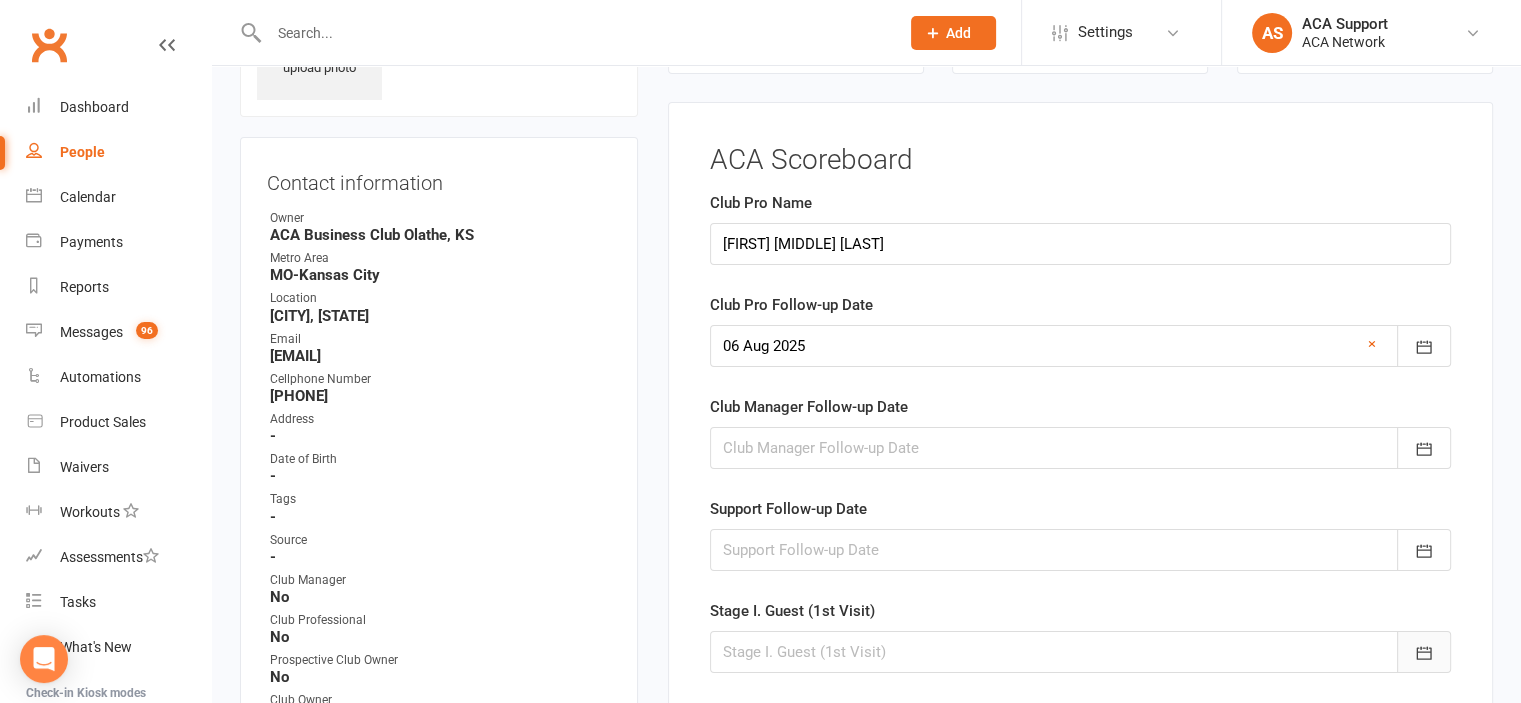 click at bounding box center [1424, 652] 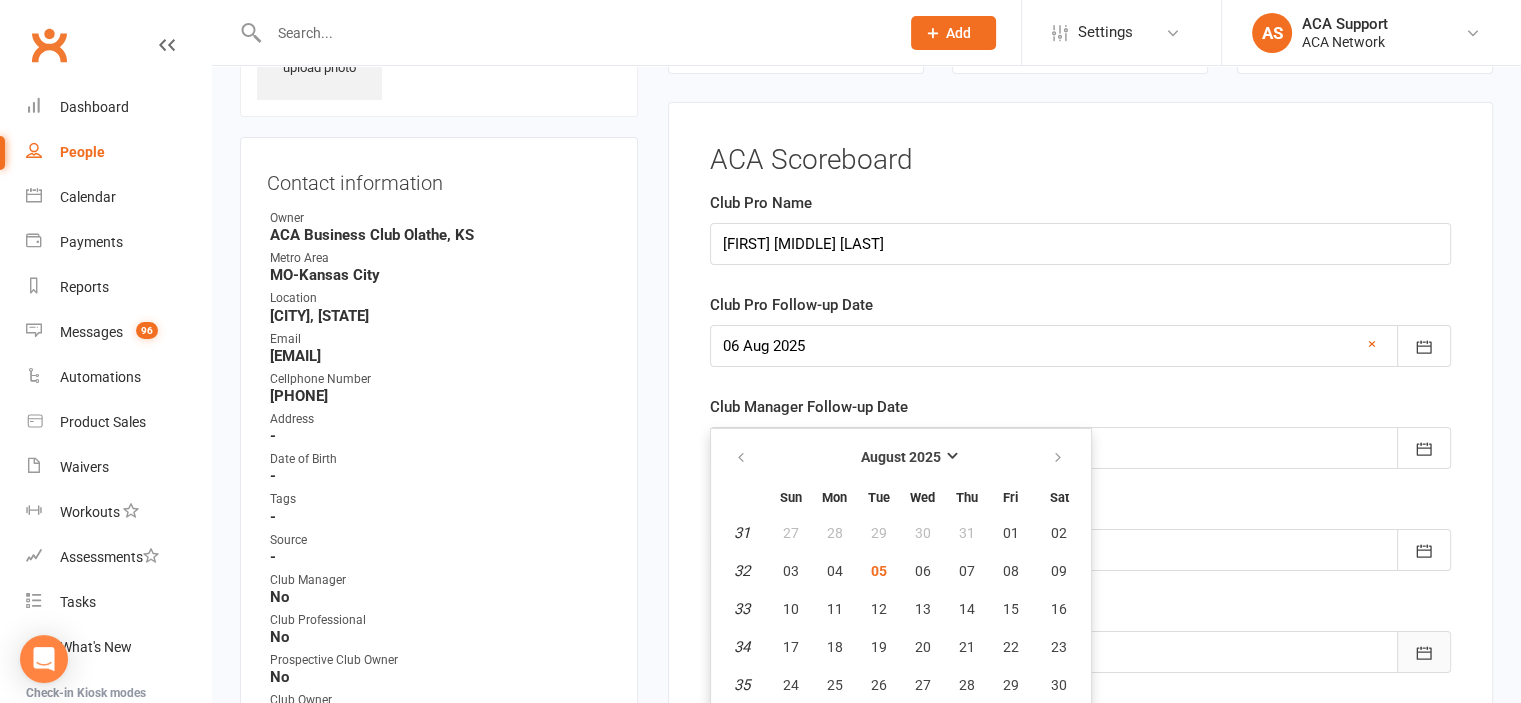 scroll, scrollTop: 170, scrollLeft: 0, axis: vertical 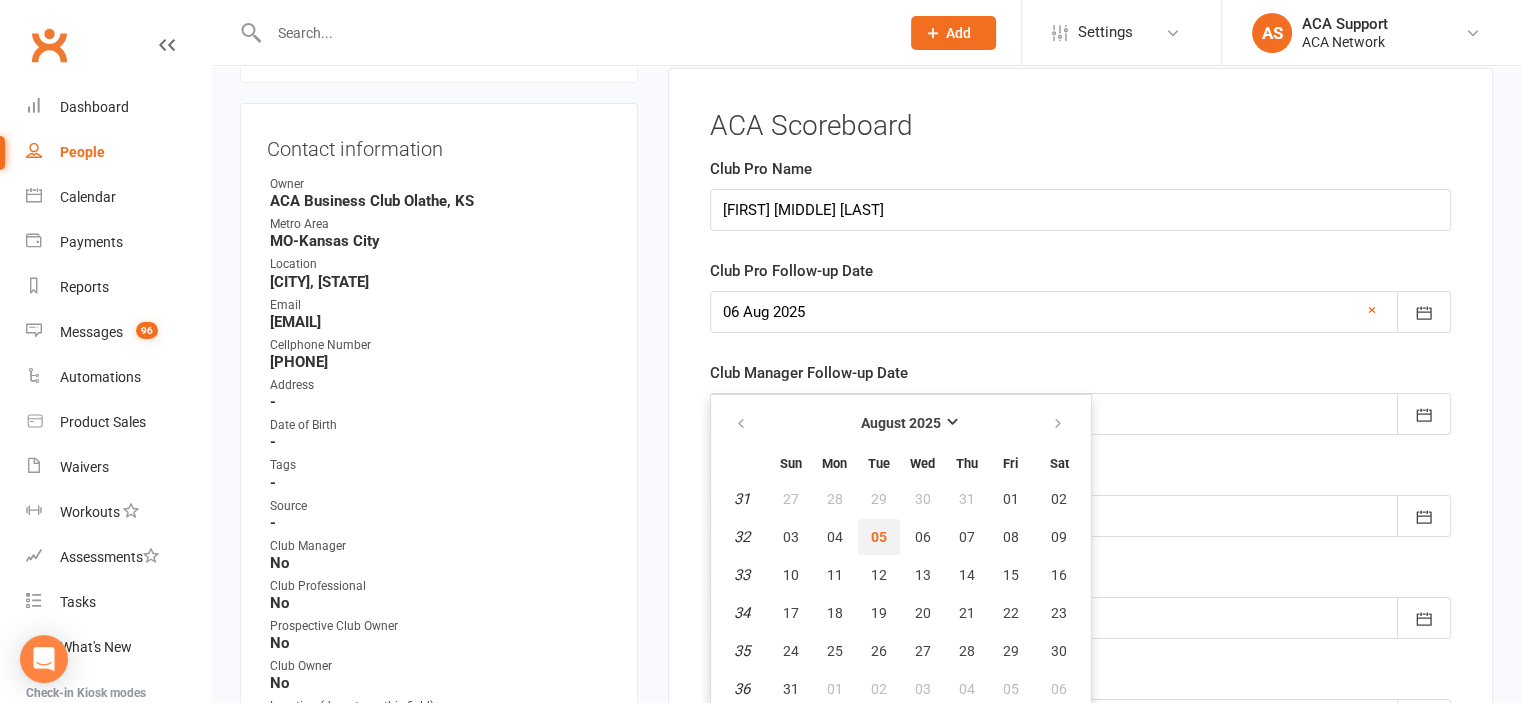 click on "05" at bounding box center (879, 537) 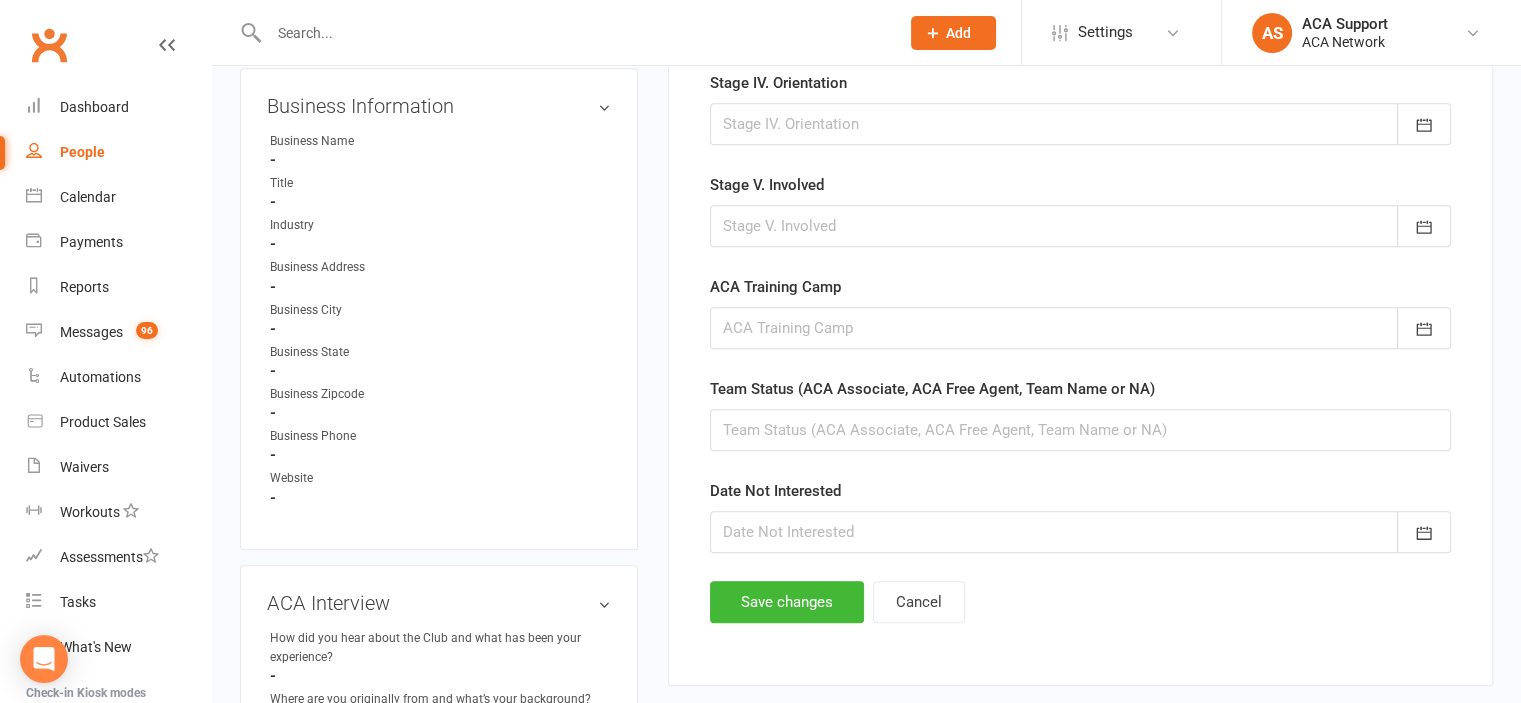 scroll, scrollTop: 1134, scrollLeft: 0, axis: vertical 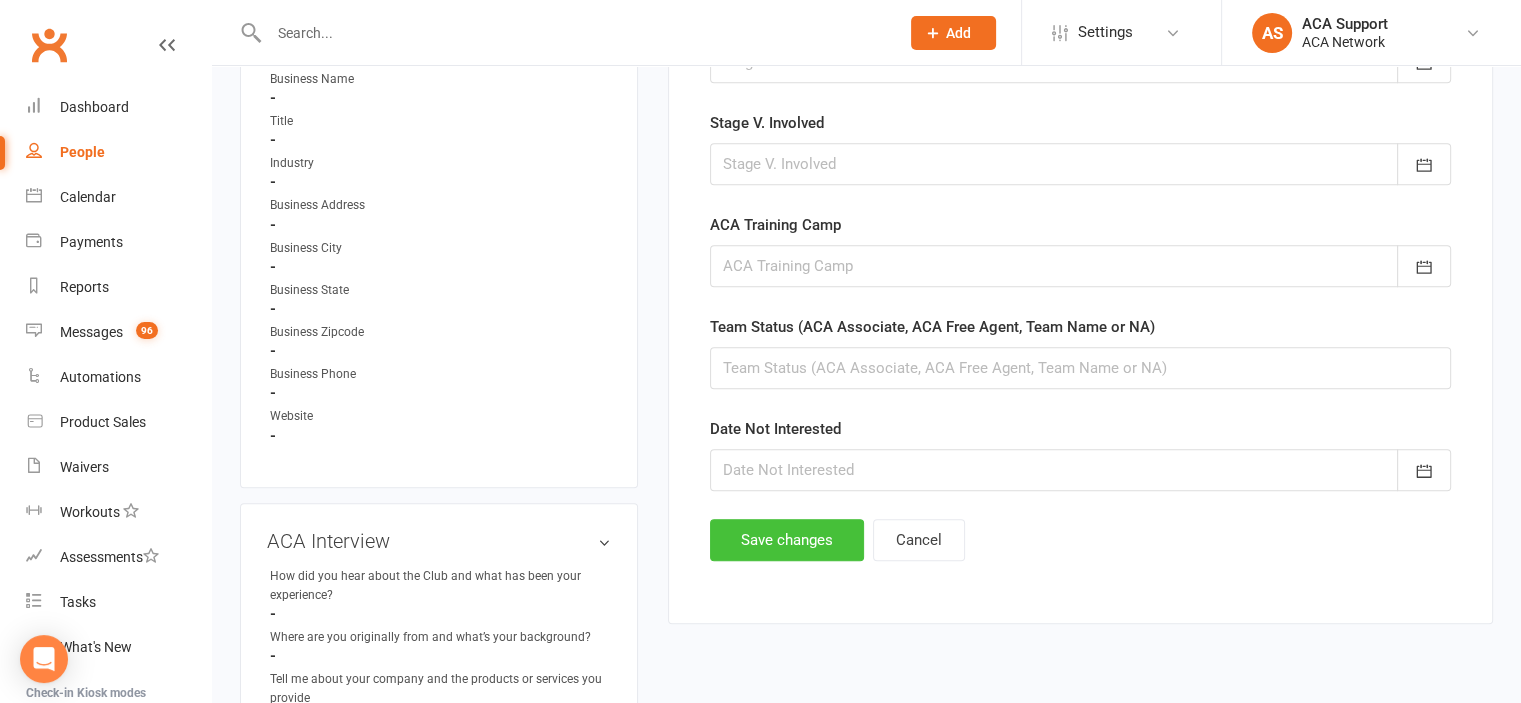 click on "Save changes" at bounding box center (787, 540) 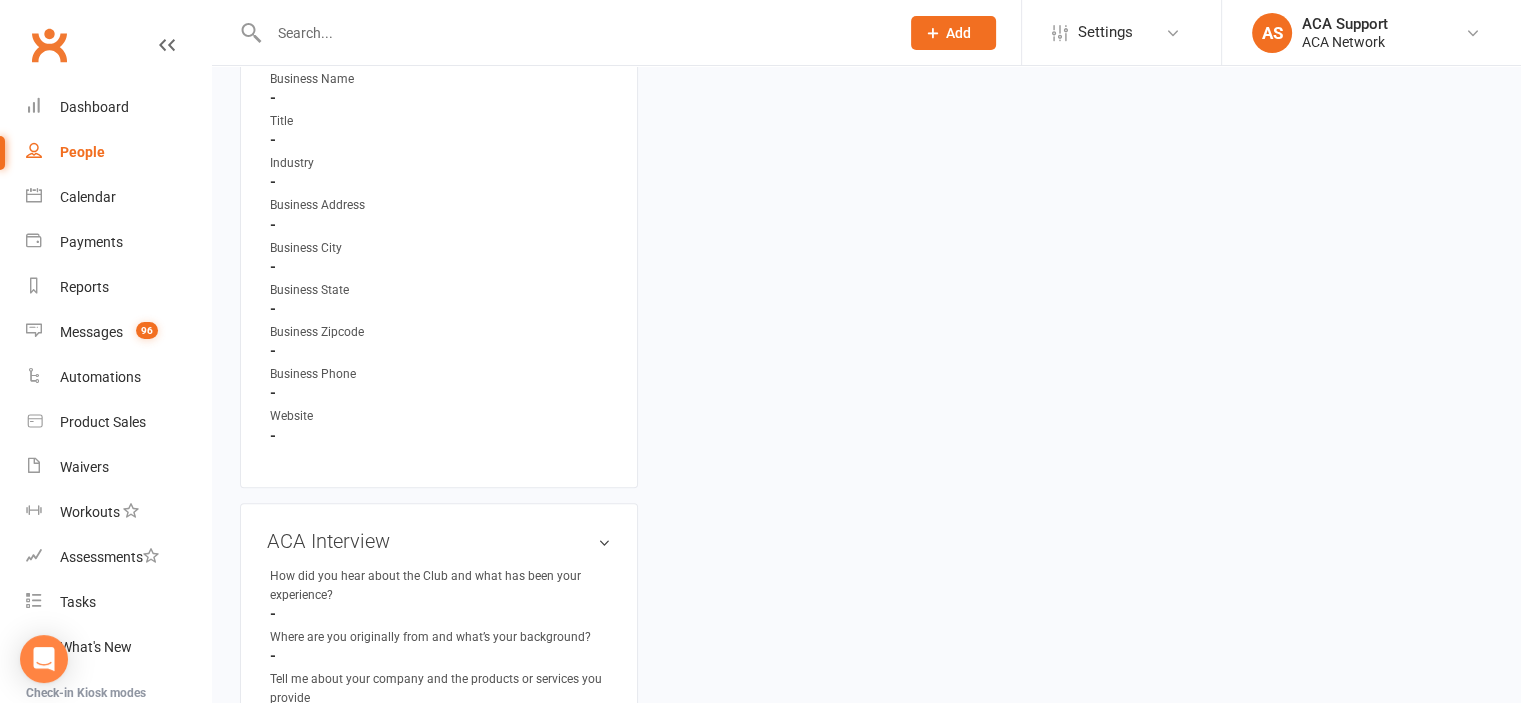 click at bounding box center (574, 33) 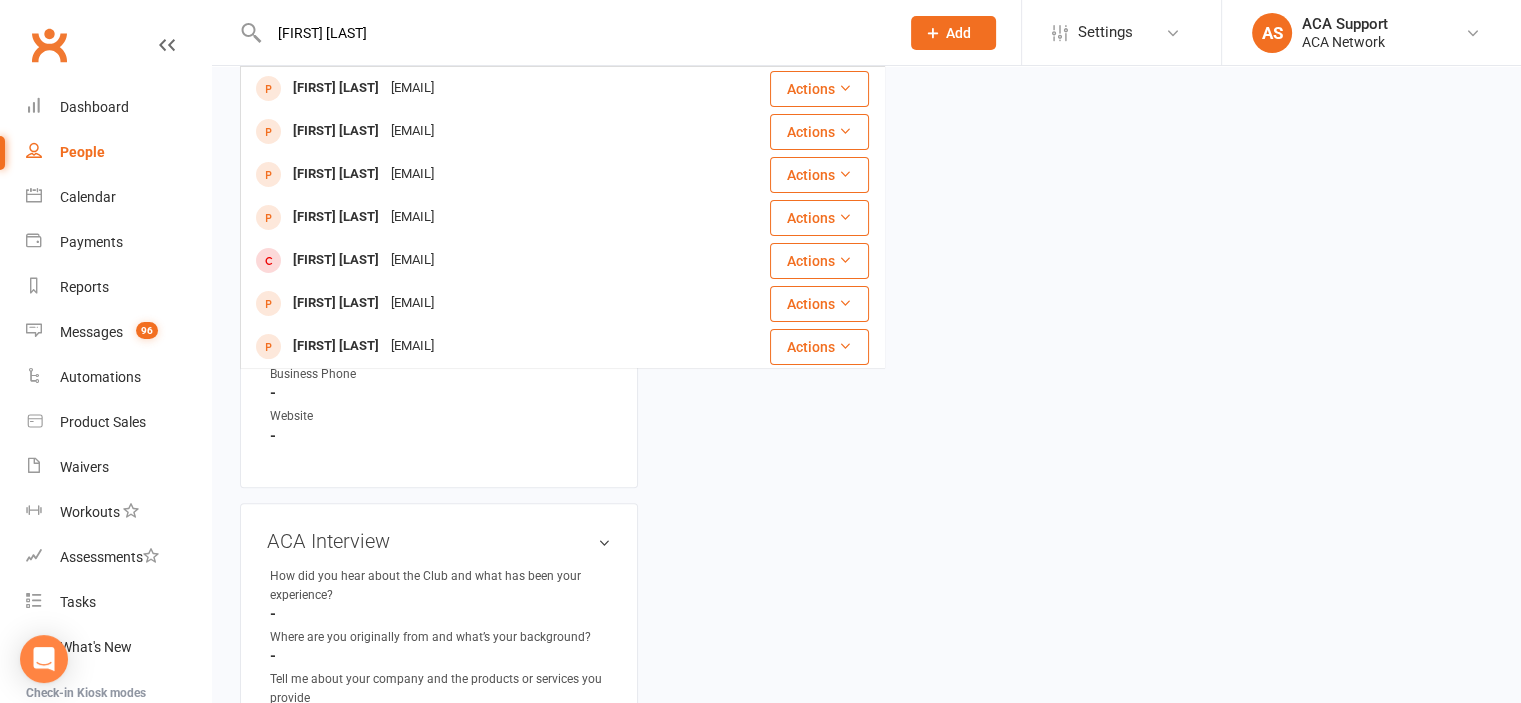 type on "[FIRST] [LAST]" 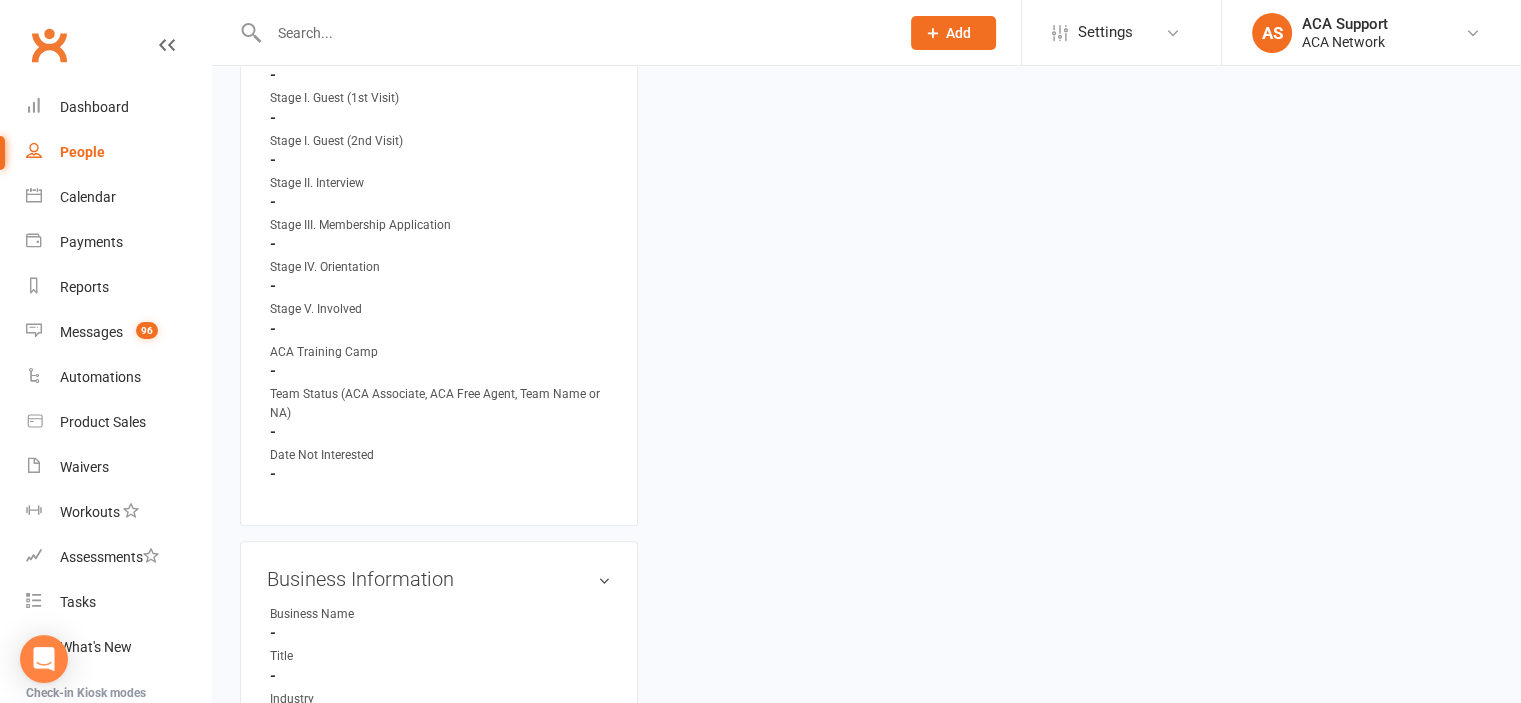 scroll, scrollTop: 0, scrollLeft: 0, axis: both 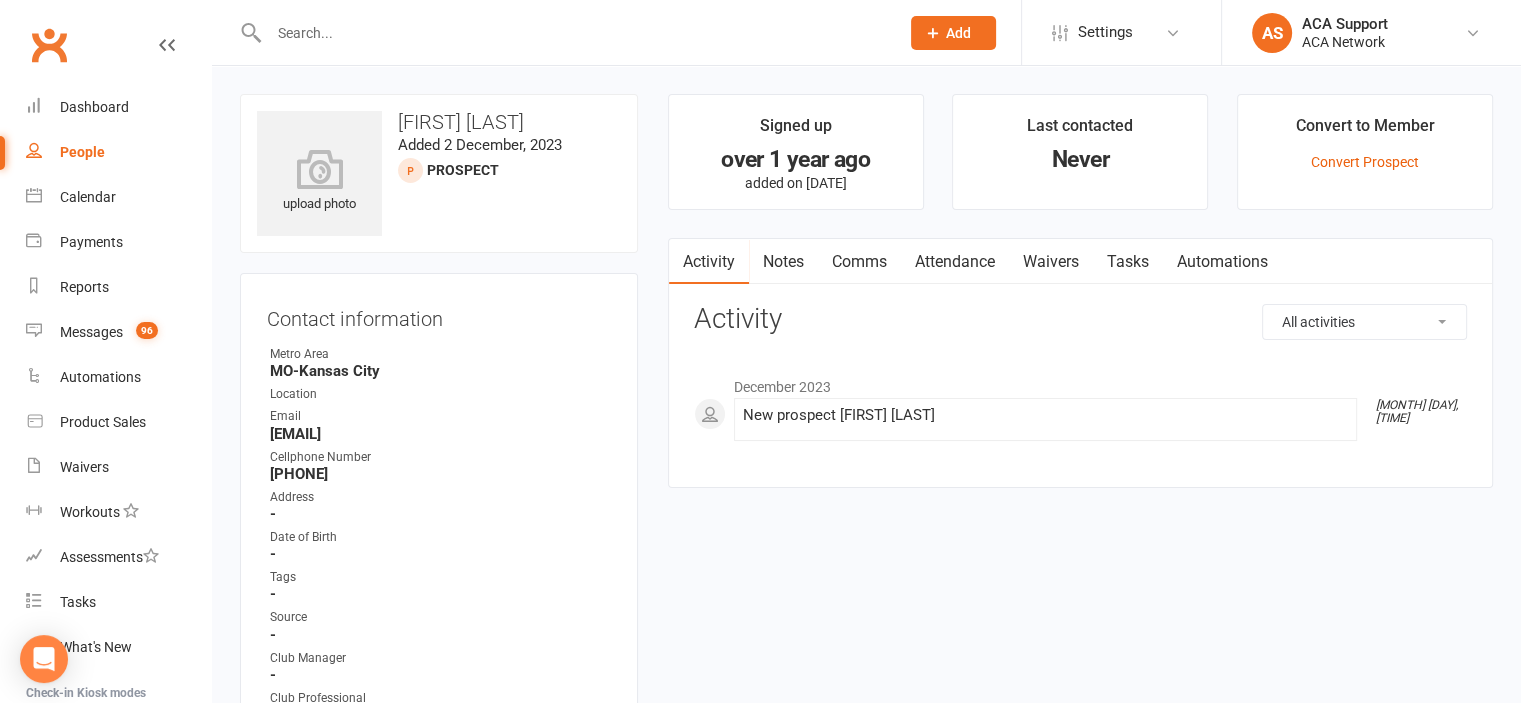 click at bounding box center [574, 33] 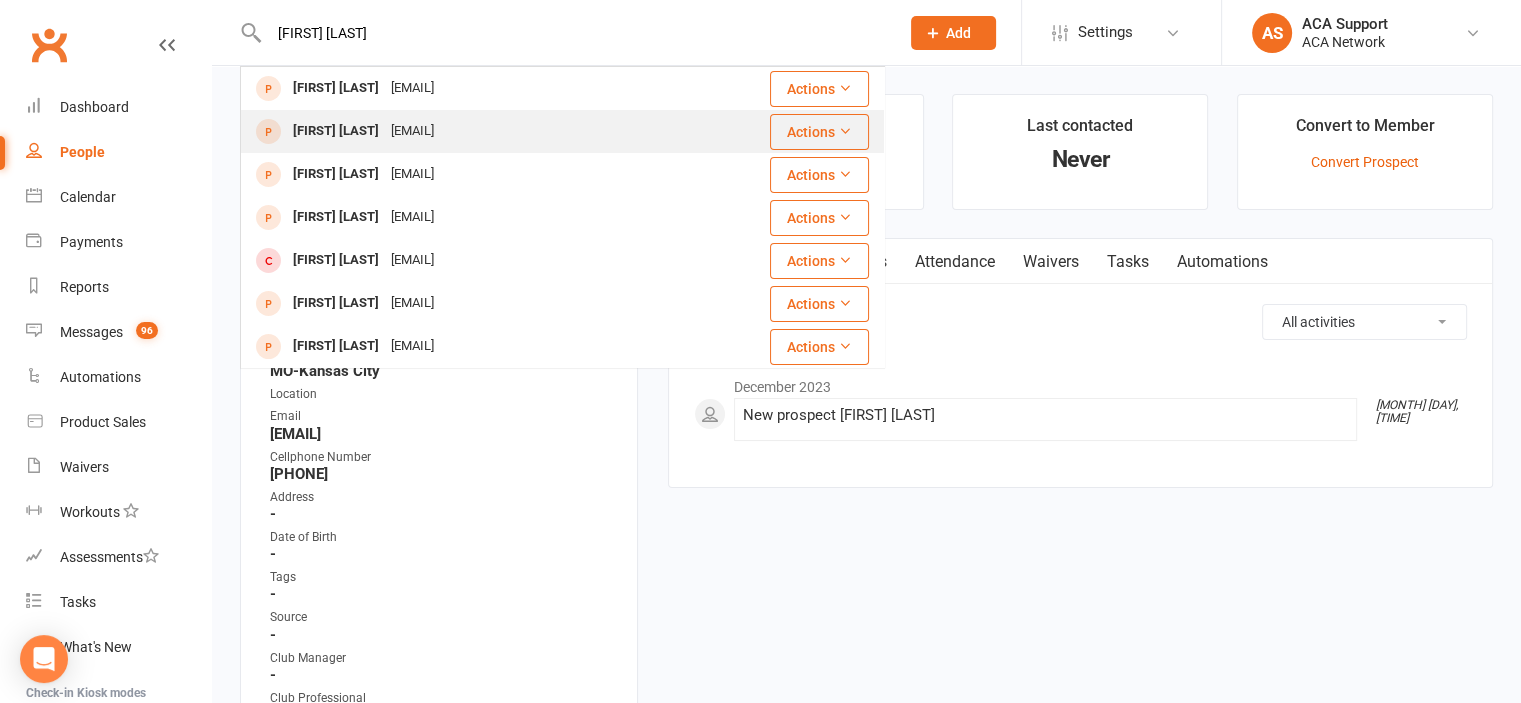 type on "[FIRST] [LAST]" 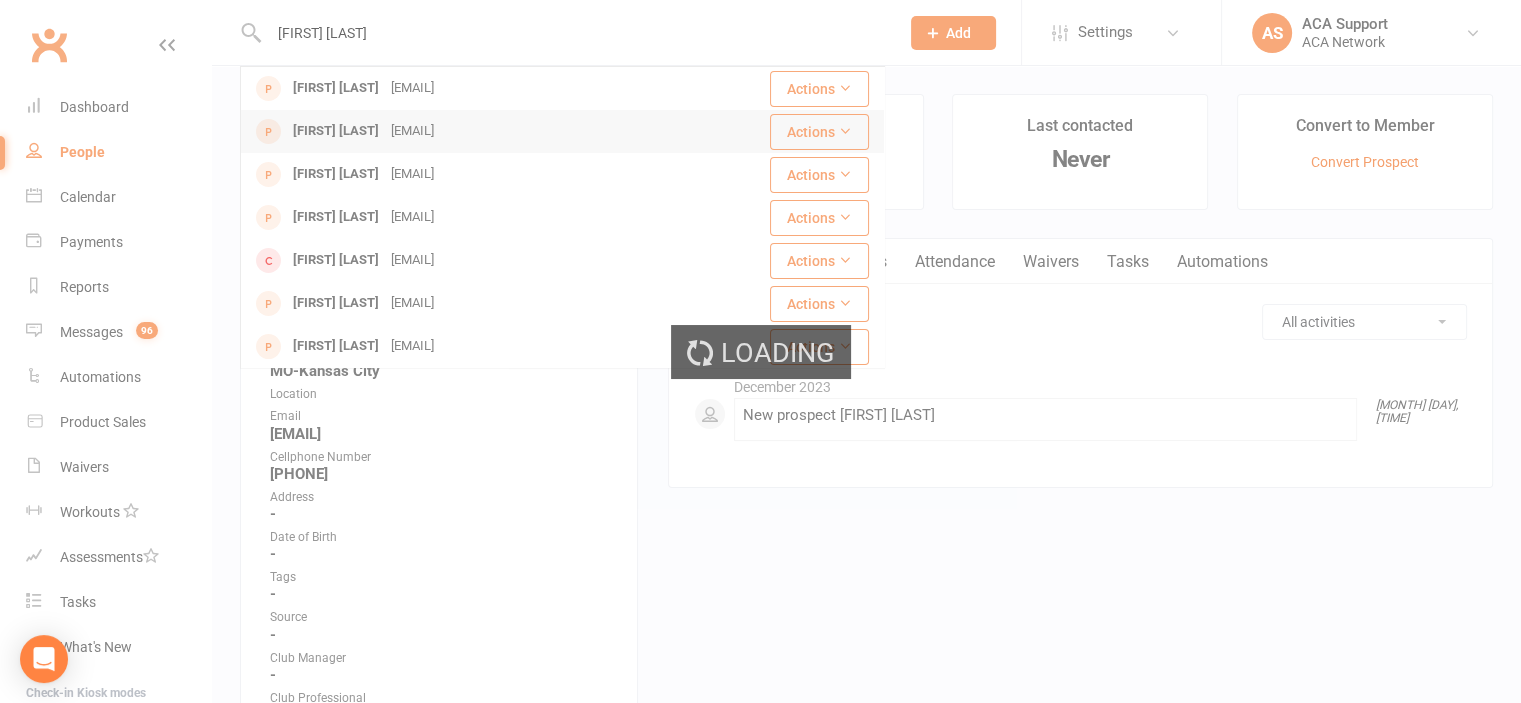 type 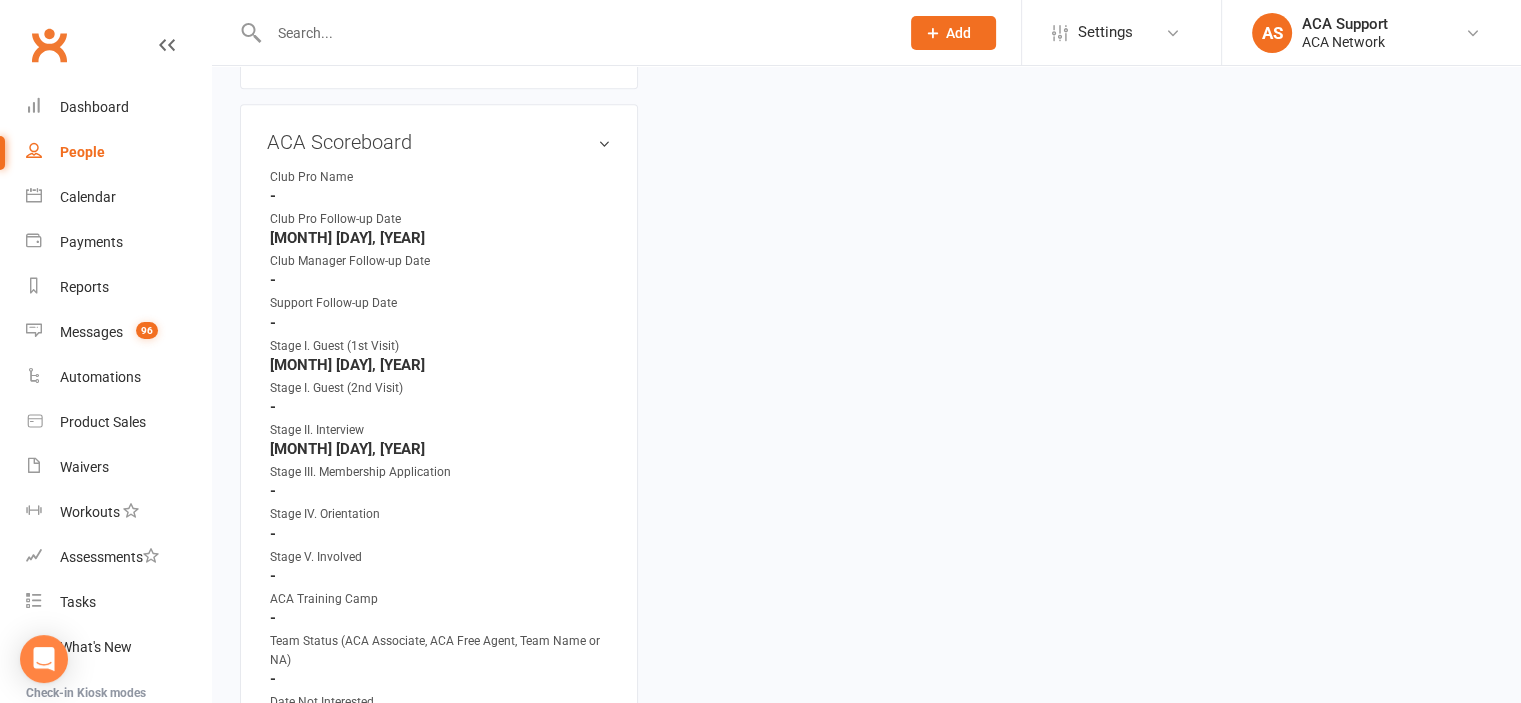 scroll, scrollTop: 0, scrollLeft: 0, axis: both 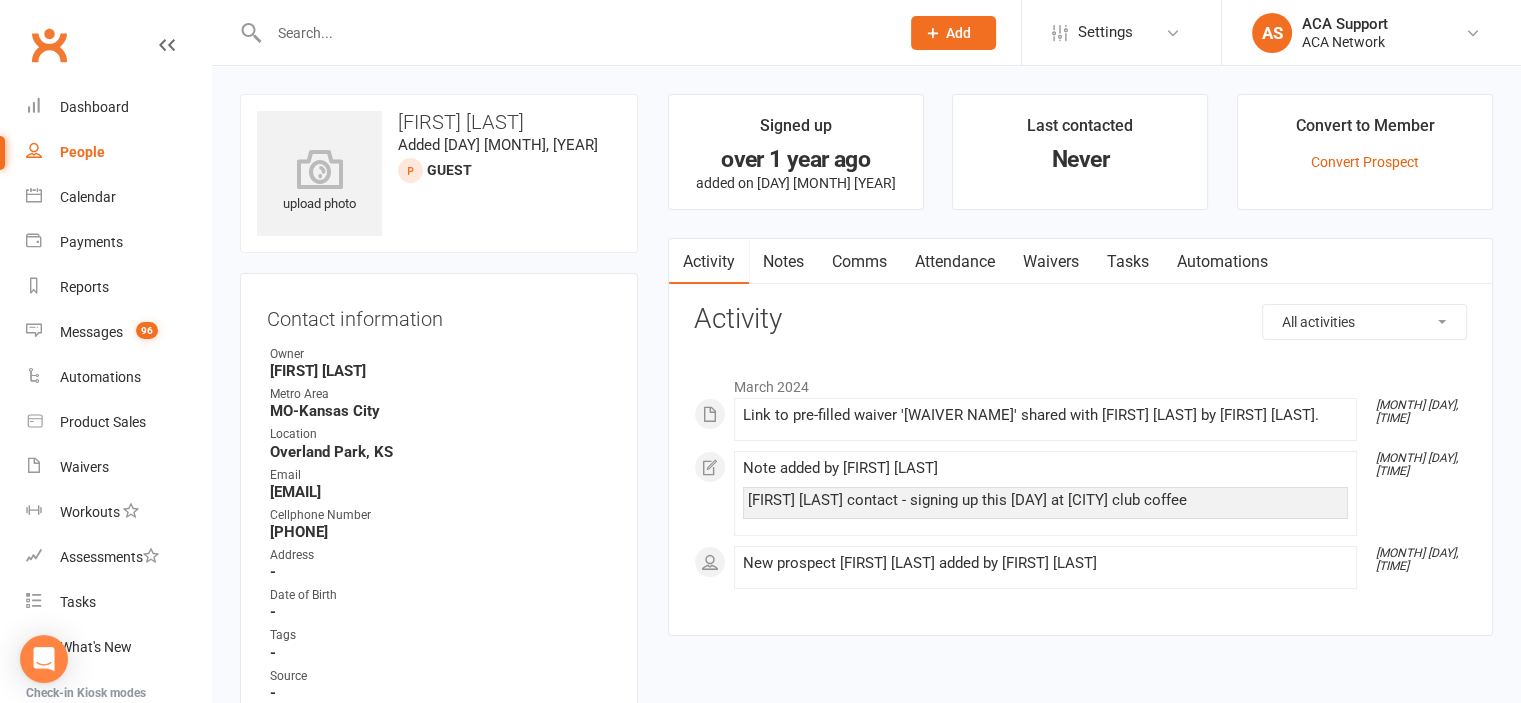 click on "Add" 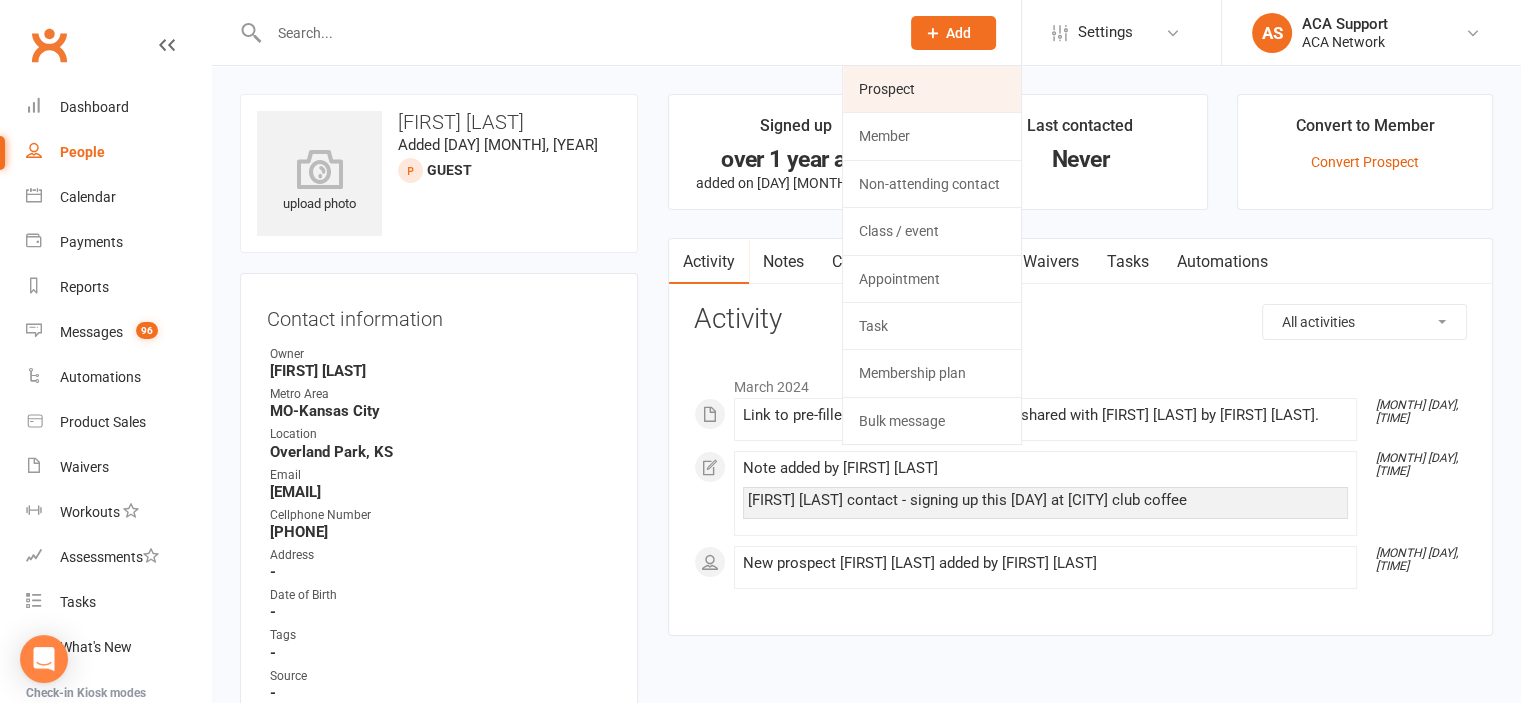 click on "Prospect" 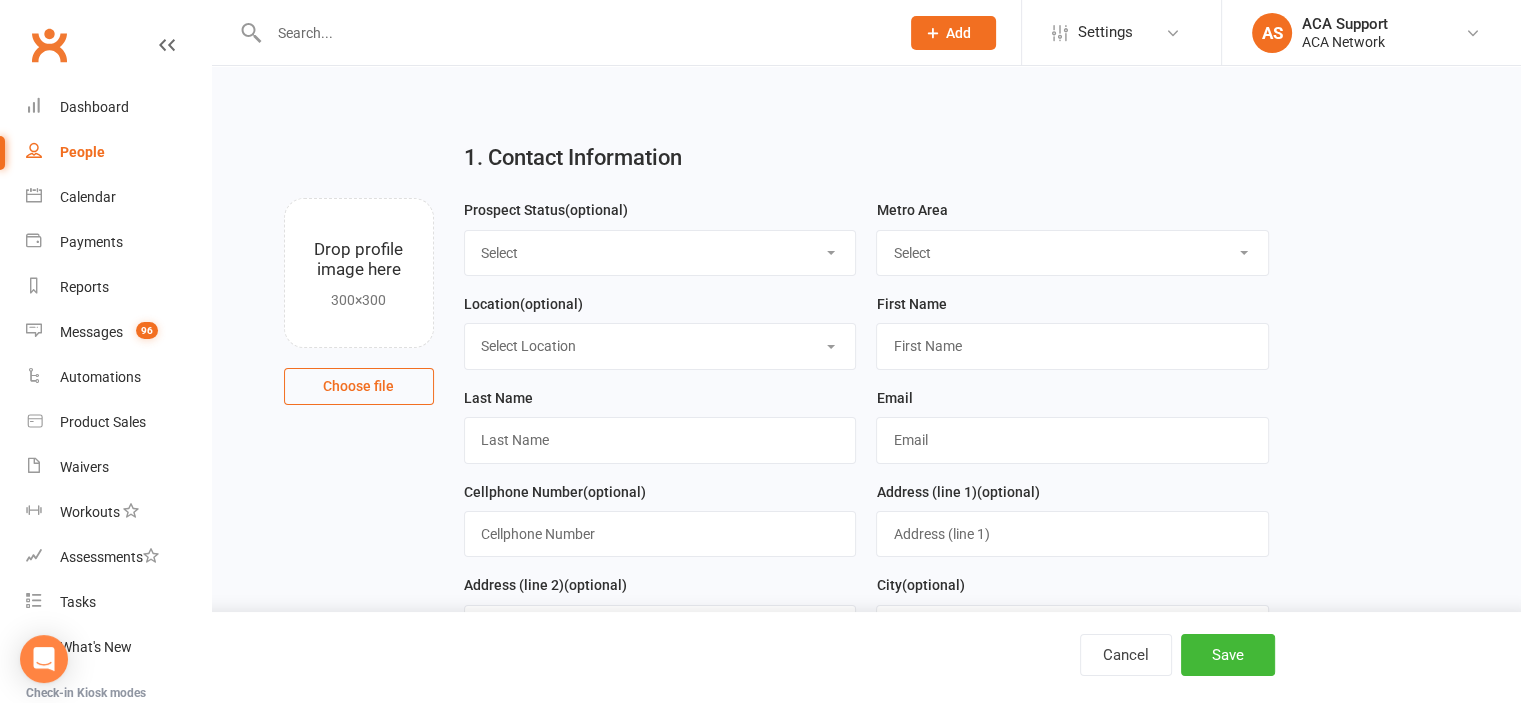 click on "Select ACA AL-Birmingham AL-Mobile AR-Ft. Smith AR-Little Rock AR-NW Arkansas AUS - Sydney AUSTRIA-Vienna AZ-Phoenix AZ-Tuscon CA-Los Angeles CA-Sacramento CA-San Diego CA-San Francisco CANADA-Calgary CANADA-Edmondton CANADA-Ontario CANADA-St. Catharines CHINA-Shenzhen CO-Colorado Springs CO-Denver CO-Ft. Collins CT-Bridgeport CT-New Haven Dominican Republic ENGLAND-London FL-Fort Myers FL-Jacksonville FL-Miami FL-Naples FL-Orlando FL-Pensacola FL-Tampa FL-The Villages FL-Vero Beach FL-West Palm Beach FRANCE-Paris GA-Atlanta GA-Savannah GERMANY-Berlin GERMANY-Frankfurt GERMANY-Osnabrueck HI-Honolulu HONDURAS-San Pedro Sula IA-Cedar Rapids IA-Des Moines IL-Chicago IL-Quincy IL-Springfield IN-Indianapolis INDIA-Delhi INDIA-Khammam IRELAND-Dublin ISRAEL-Haifa ISRAEL-Jerusalem ISRAEL-Tel Aviv ITALY-Florence ITALY-Milan KS-Lawrence KS-Manhattan KS-Topeka KS-Wichita KY-Lexington KY-Louisville LA-New Orleans LA-Shreveport LATVIA-Riga MA-Boston MD-Baltimore ME-Portland MEXICO-Cancun MEXICO-Mexico City MI-Detroit" at bounding box center (1072, 253) 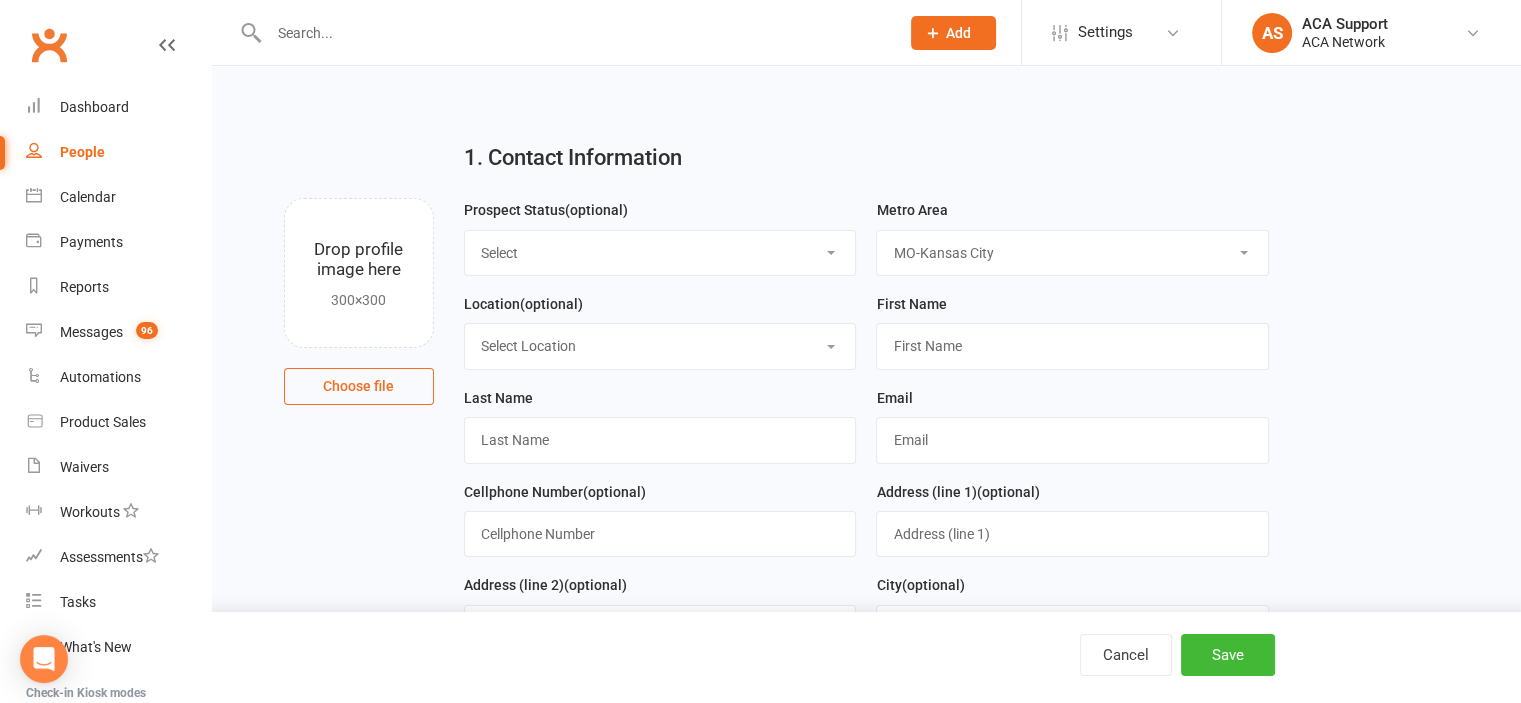 click on "Select ACA AL-Birmingham AL-Mobile AR-Ft. Smith AR-Little Rock AR-NW Arkansas AUS - Sydney AUSTRIA-Vienna AZ-Phoenix AZ-Tuscon CA-Los Angeles CA-Sacramento CA-San Diego CA-San Francisco CANADA-Calgary CANADA-Edmondton CANADA-Ontario CANADA-St. Catharines CHINA-Shenzhen CO-Colorado Springs CO-Denver CO-Ft. Collins CT-Bridgeport CT-New Haven Dominican Republic ENGLAND-London FL-Fort Myers FL-Jacksonville FL-Miami FL-Naples FL-Orlando FL-Pensacola FL-Tampa FL-The Villages FL-Vero Beach FL-West Palm Beach FRANCE-Paris GA-Atlanta GA-Savannah GERMANY-Berlin GERMANY-Frankfurt GERMANY-Osnabrueck HI-Honolulu HONDURAS-San Pedro Sula IA-Cedar Rapids IA-Des Moines IL-Chicago IL-Quincy IL-Springfield IN-Indianapolis INDIA-Delhi INDIA-Khammam IRELAND-Dublin ISRAEL-Haifa ISRAEL-Jerusalem ISRAEL-Tel Aviv ITALY-Florence ITALY-Milan KS-Lawrence KS-Manhattan KS-Topeka KS-Wichita KY-Lexington KY-Louisville LA-New Orleans LA-Shreveport LATVIA-Riga MA-Boston MD-Baltimore ME-Portland MEXICO-Cancun MEXICO-Mexico City MI-Detroit" at bounding box center (1072, 253) 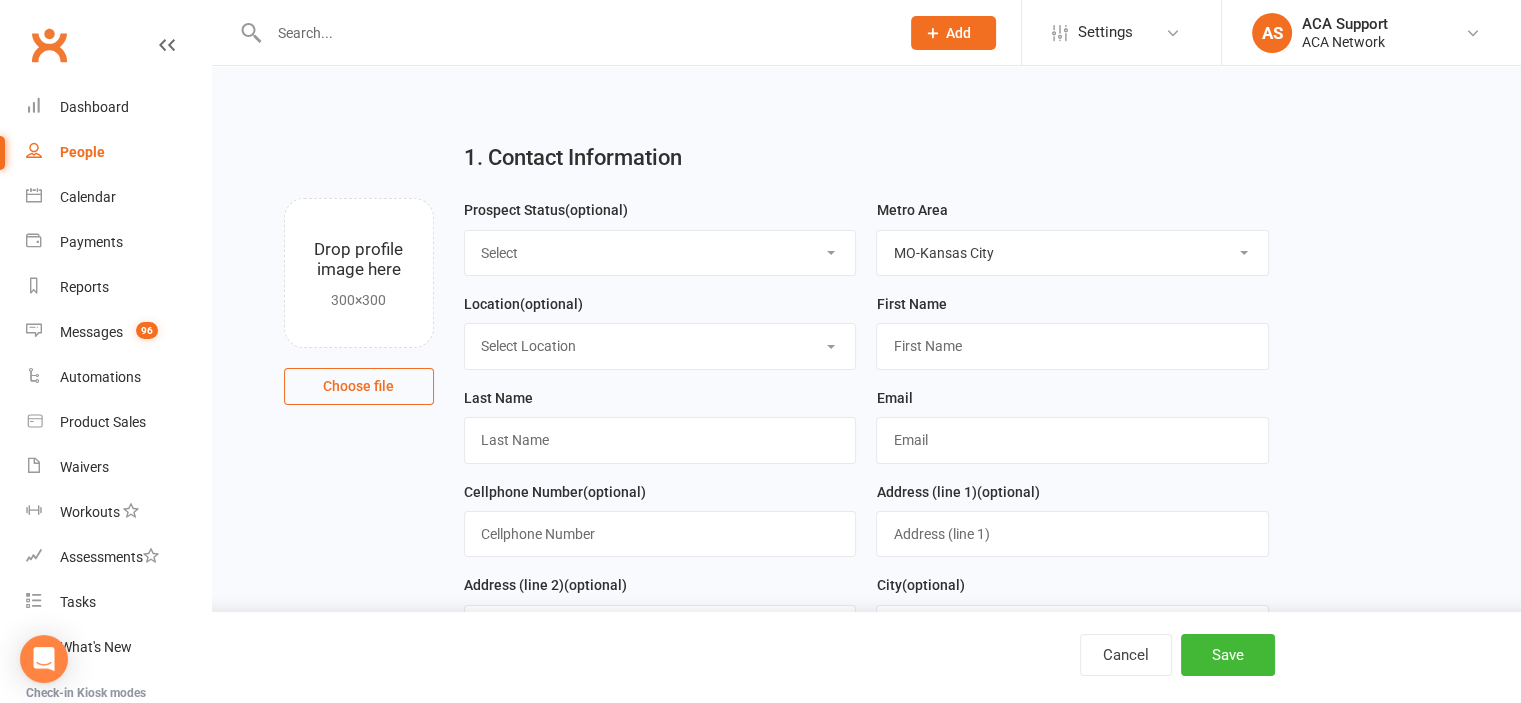 click on "Select Location ACA Global Business Club ACA Rookie Club Arlington, TX Belton, MO Bonner Springs, KS Chesterfield, MO Colorado Springs, CO Columbia, MO Ft. Collins, CO Kansas City (Downtown), MO Kansas City (North), MO Lakewood, CO Lees Summit, MO Olathe, KS Overland Park, KS Quincy, IL Reno, NV Schaumburg, IL Shawnee, KS Springfield, IL" at bounding box center (660, 346) 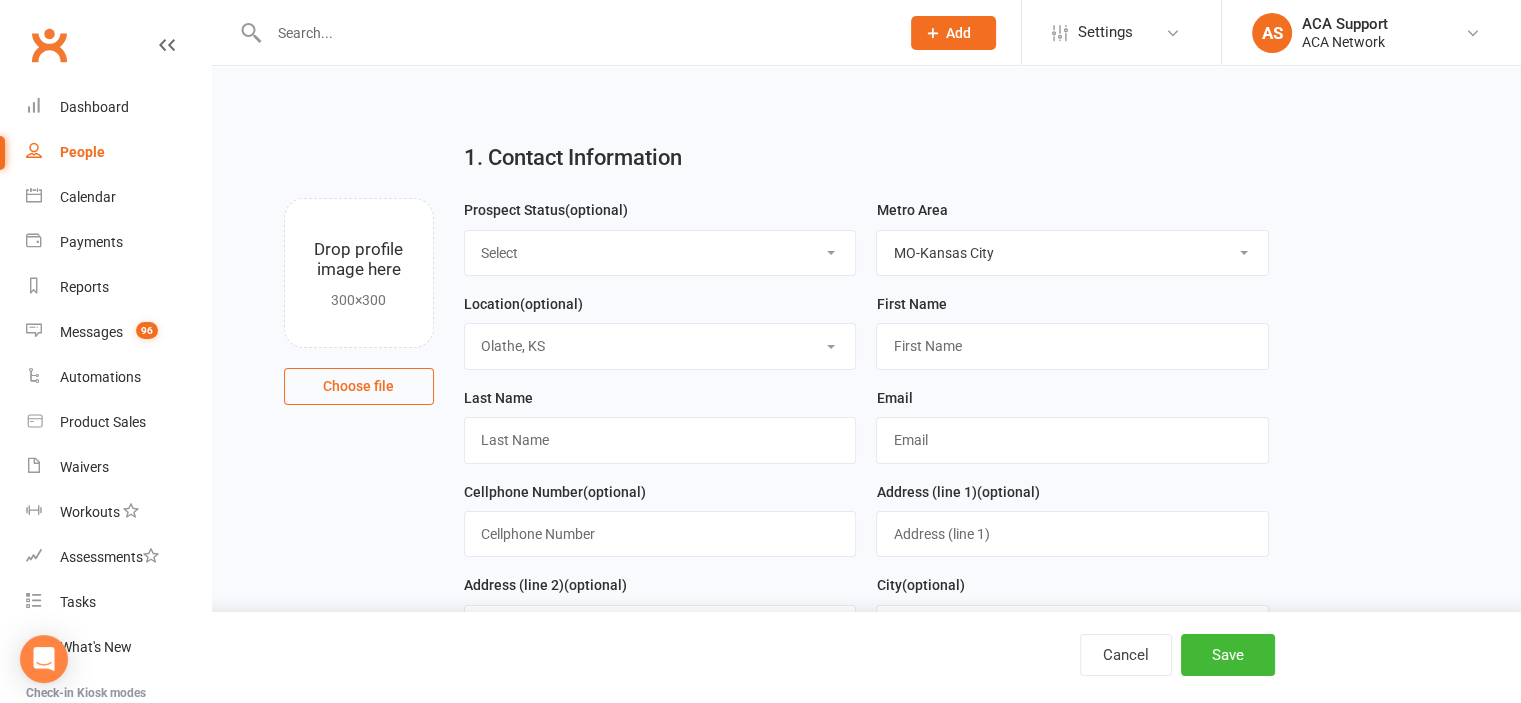 click on "Select Location ACA Global Business Club ACA Rookie Club Arlington, TX Belton, MO Bonner Springs, KS Chesterfield, MO Colorado Springs, CO Columbia, MO Ft. Collins, CO Kansas City (Downtown), MO Kansas City (North), MO Lakewood, CO Lees Summit, MO Olathe, KS Overland Park, KS Quincy, IL Reno, NV Schaumburg, IL Shawnee, KS Springfield, IL" at bounding box center (660, 346) 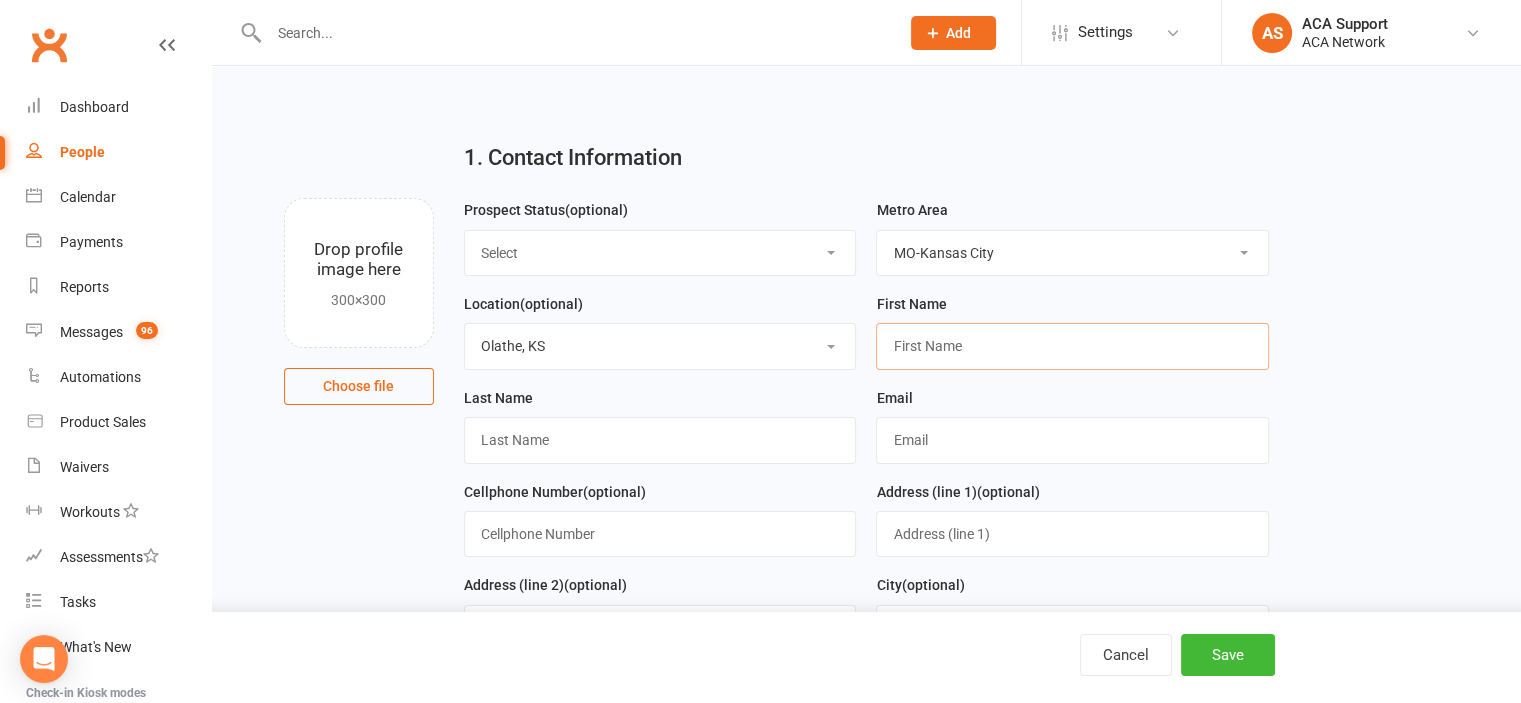 click at bounding box center [1072, 346] 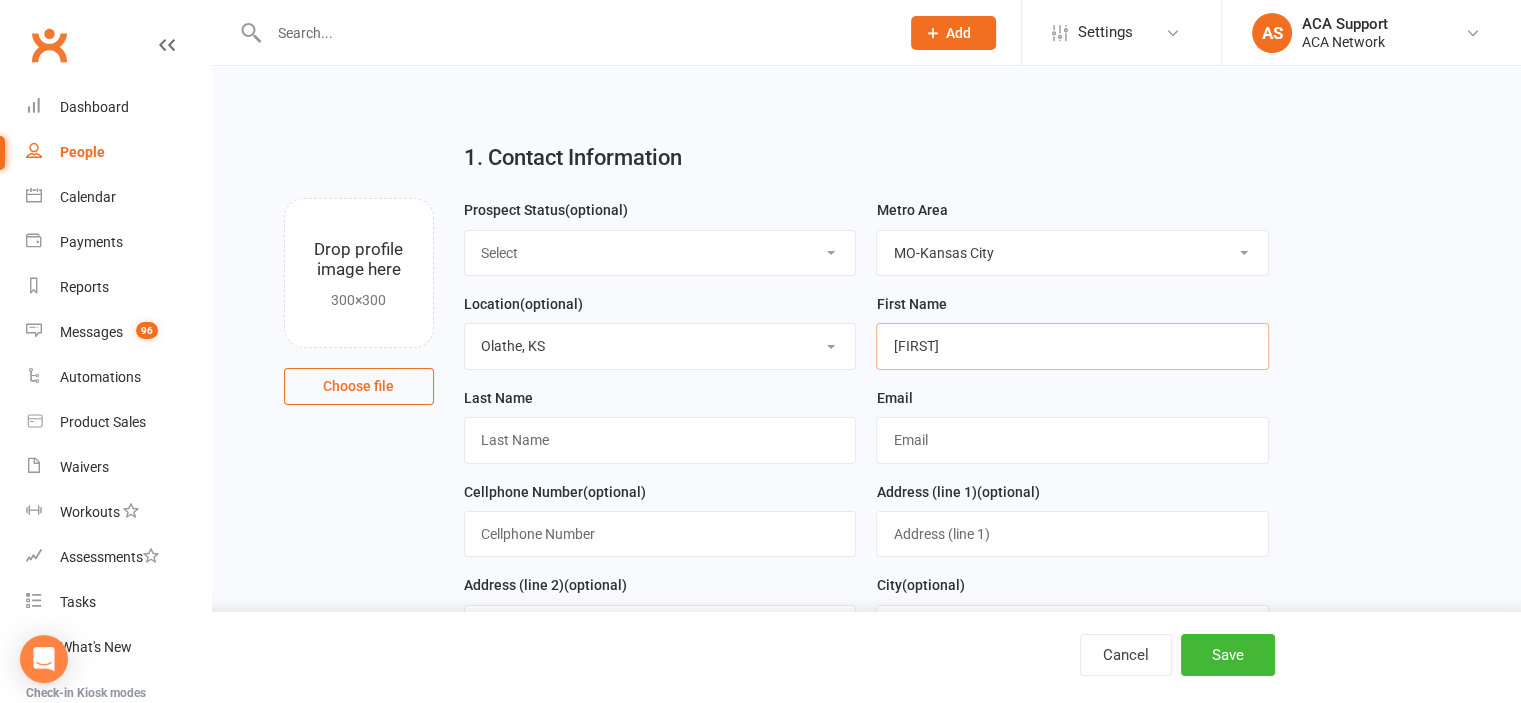 type on "[FIRST]" 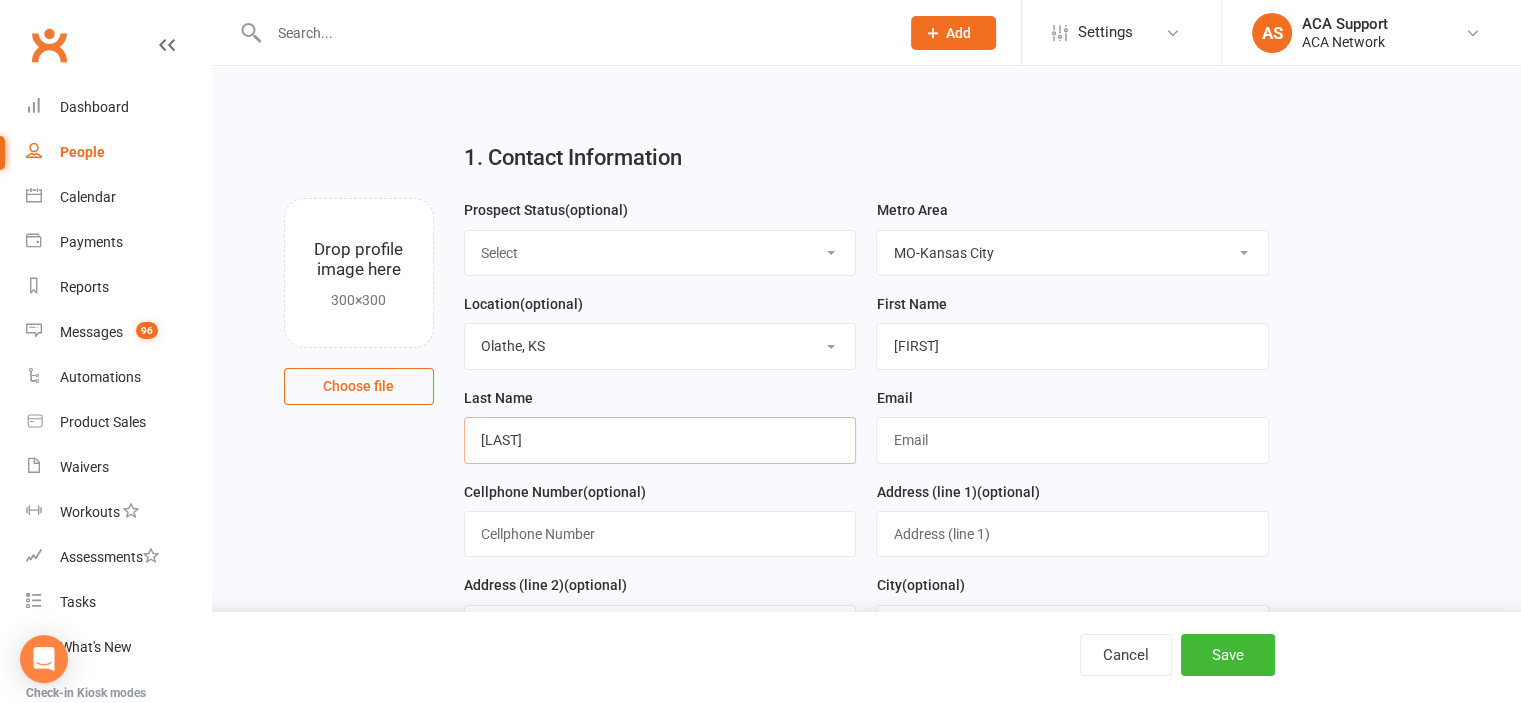 type on "[LAST]" 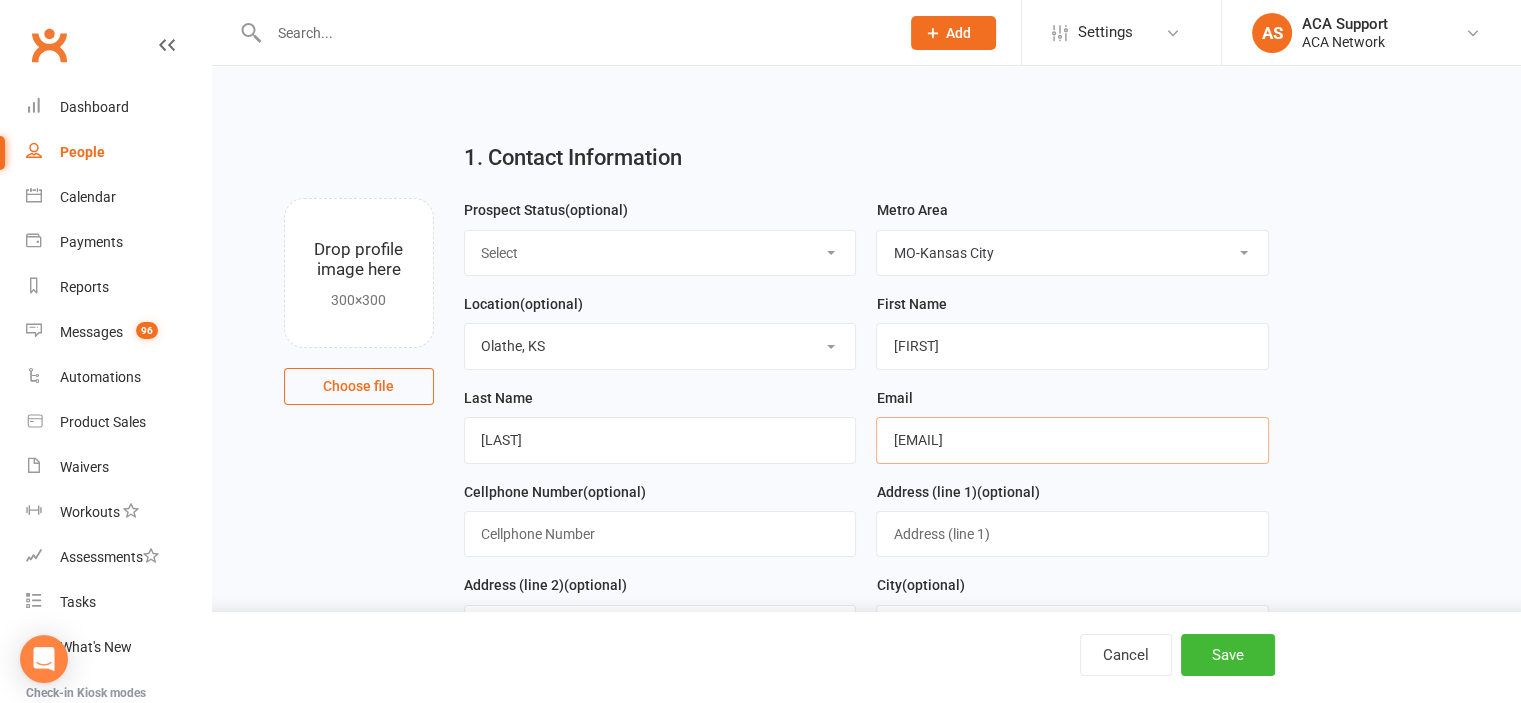 type on "[EMAIL]" 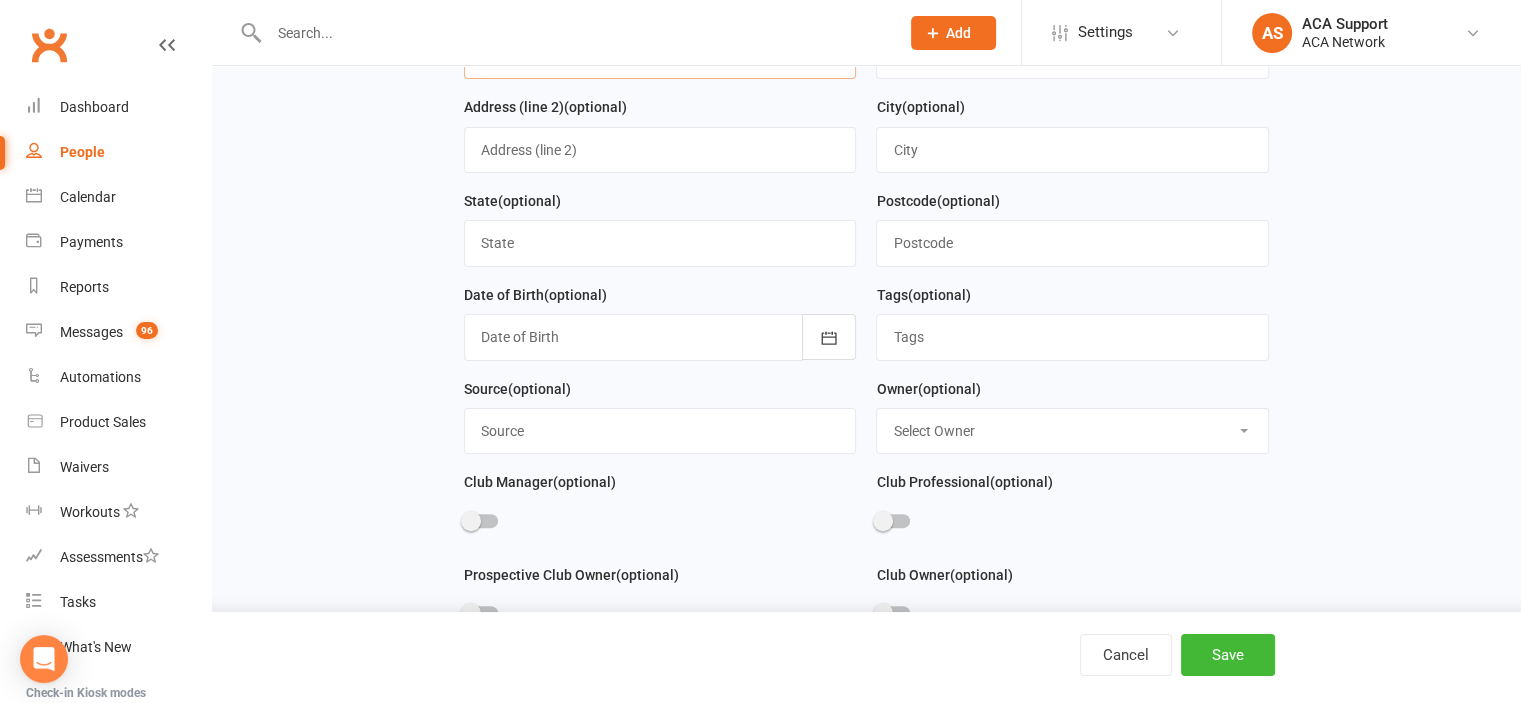 scroll, scrollTop: 496, scrollLeft: 0, axis: vertical 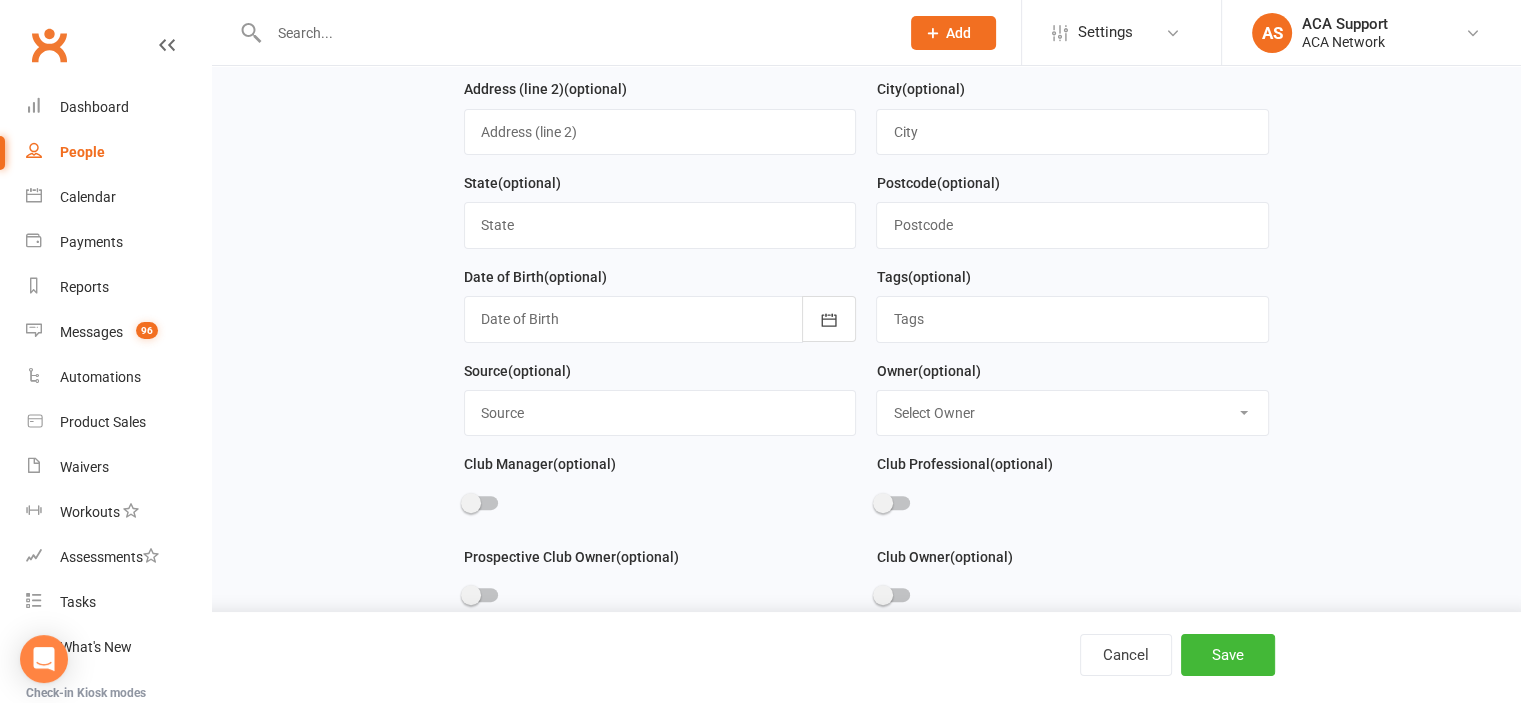 type on "[PHONE]" 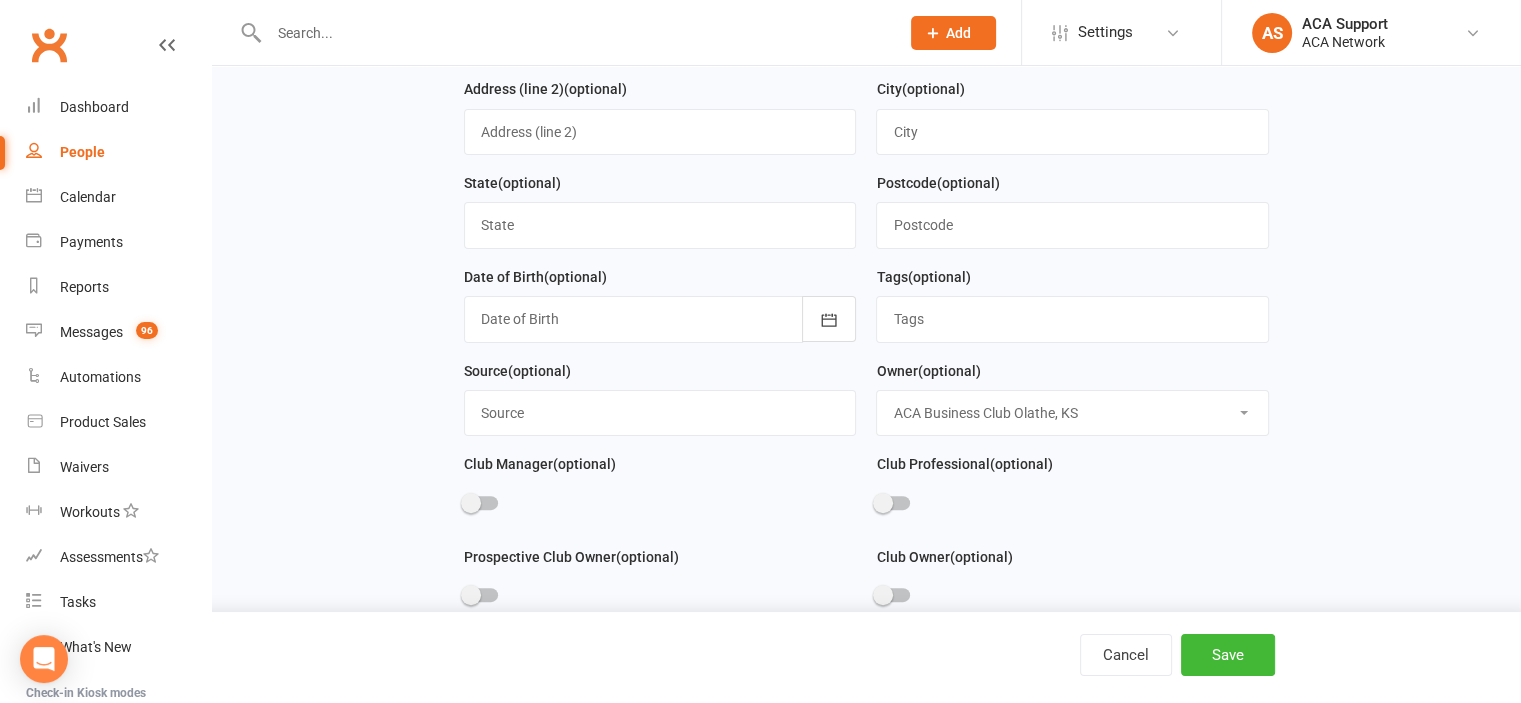click on "Select Owner [FIRST] [LAST] [FIRST] [LAST] ACA Global ACA Marketing [FIRST] [LAST] Schaumburg IL Bonner Springs KS Quincy IL Chesterfield MO Kansas City Downtown MO Tennis [LAST] [LAST] KS ACA Support [FIRST] [LAST] ACA Accounting ACA Business Club Olathe, KS Kansas City North MO Lees Summit MO Shawnee KS Belton MO Colorado Springs CO Chesterfield MO Columbia MO" at bounding box center [1072, 413] 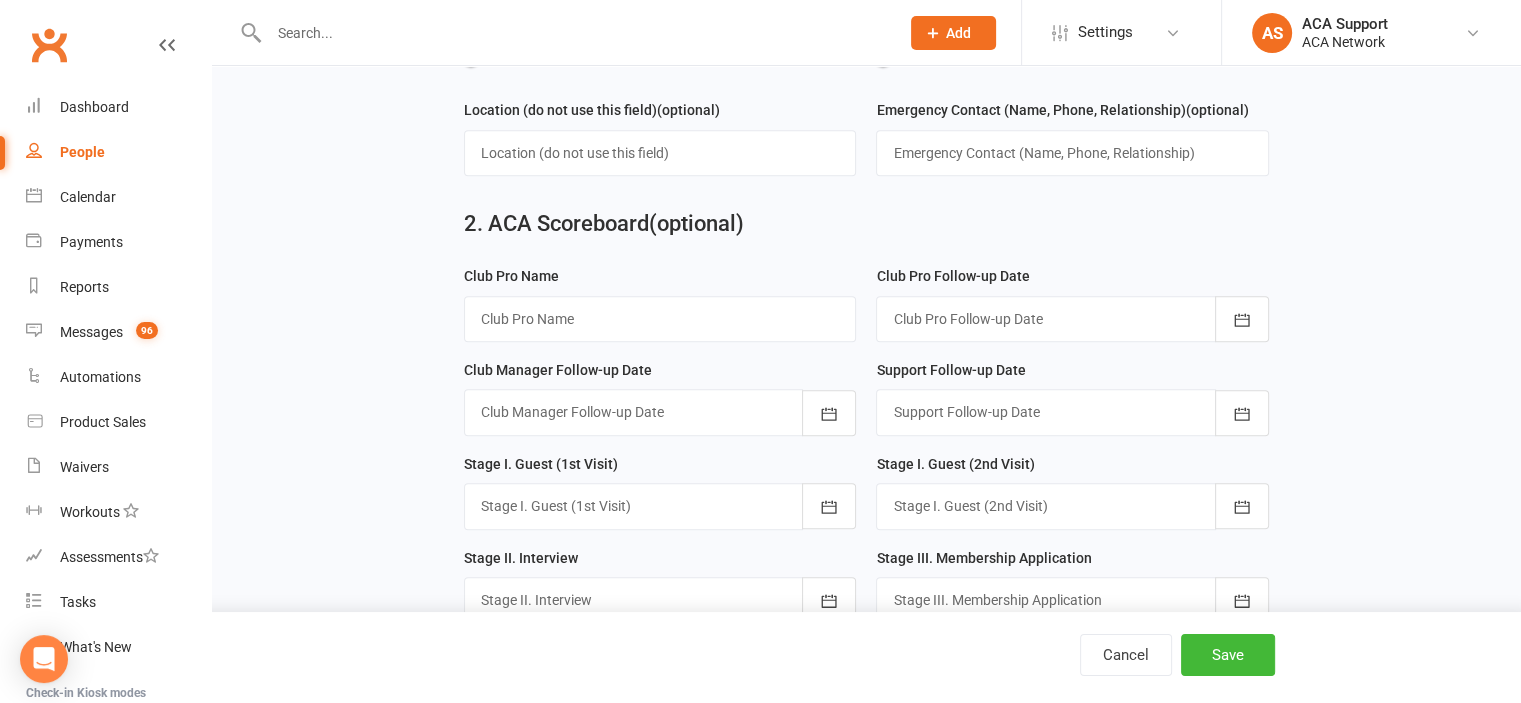 scroll, scrollTop: 1048, scrollLeft: 0, axis: vertical 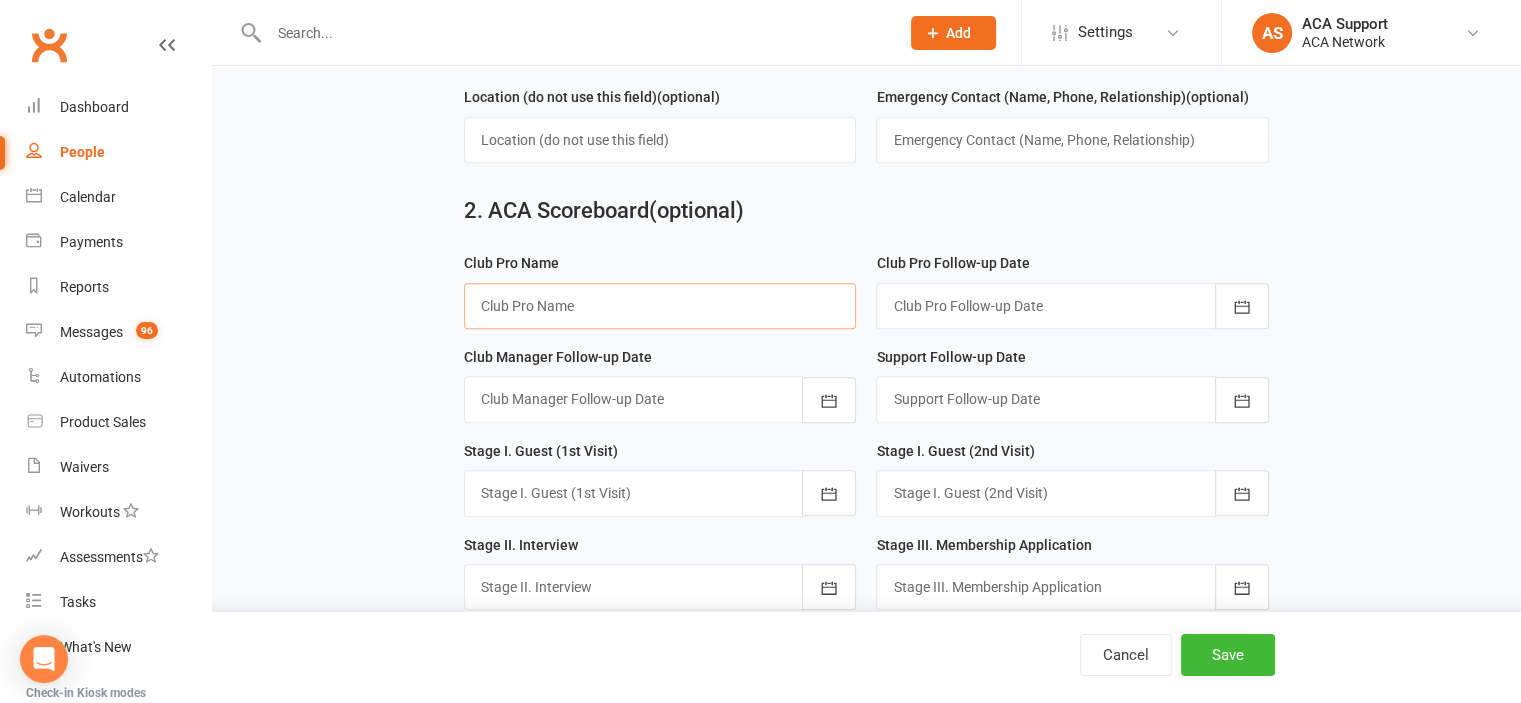 click at bounding box center [660, 306] 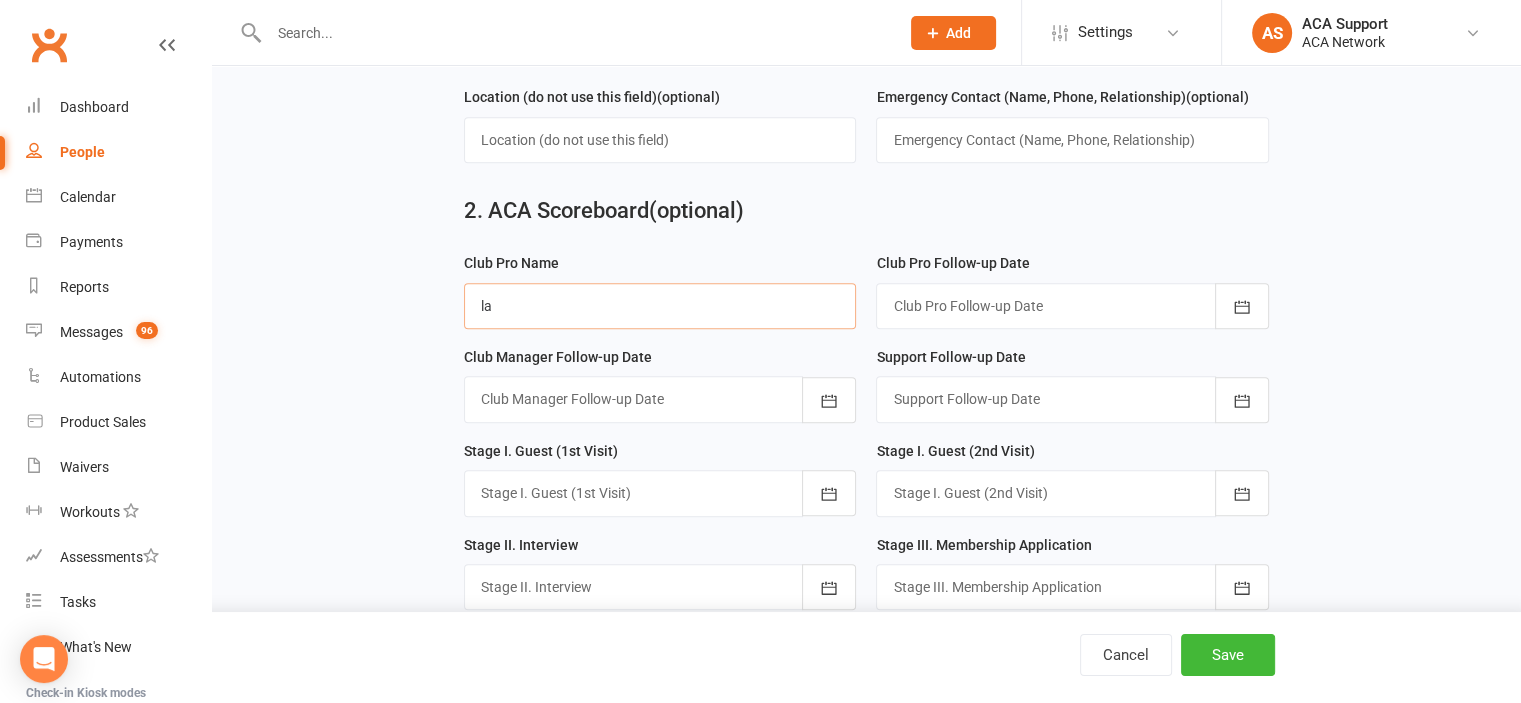 type on "l" 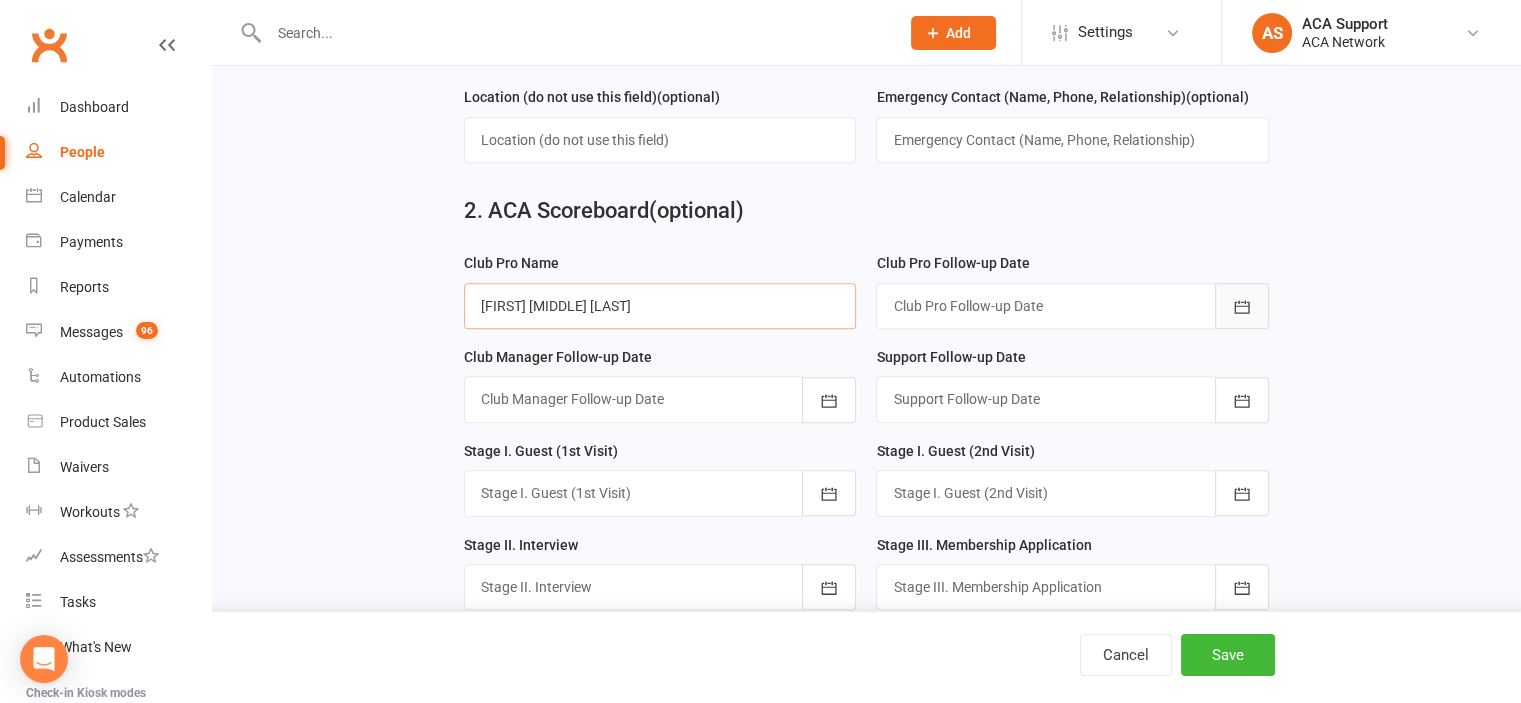 type on "[FIRST] [MIDDLE] [LAST]" 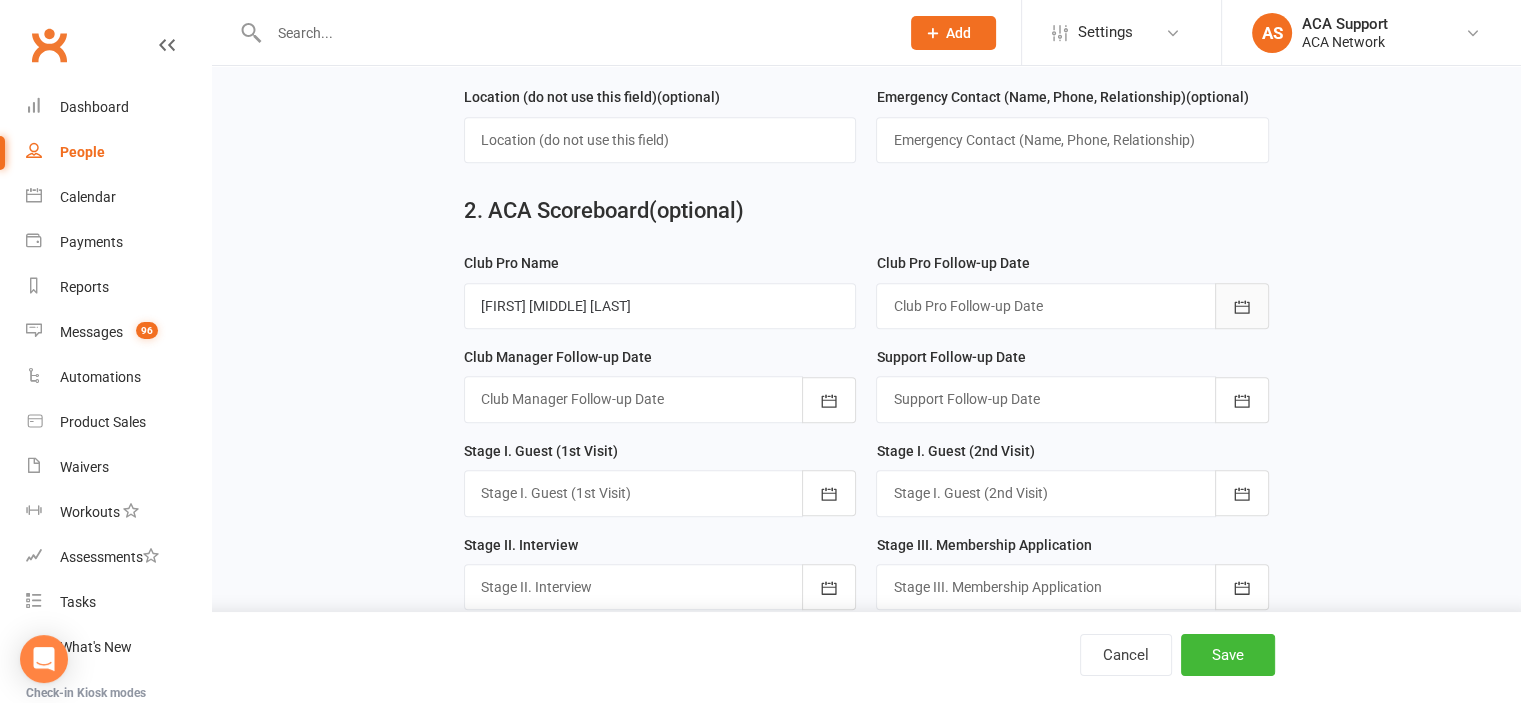 click 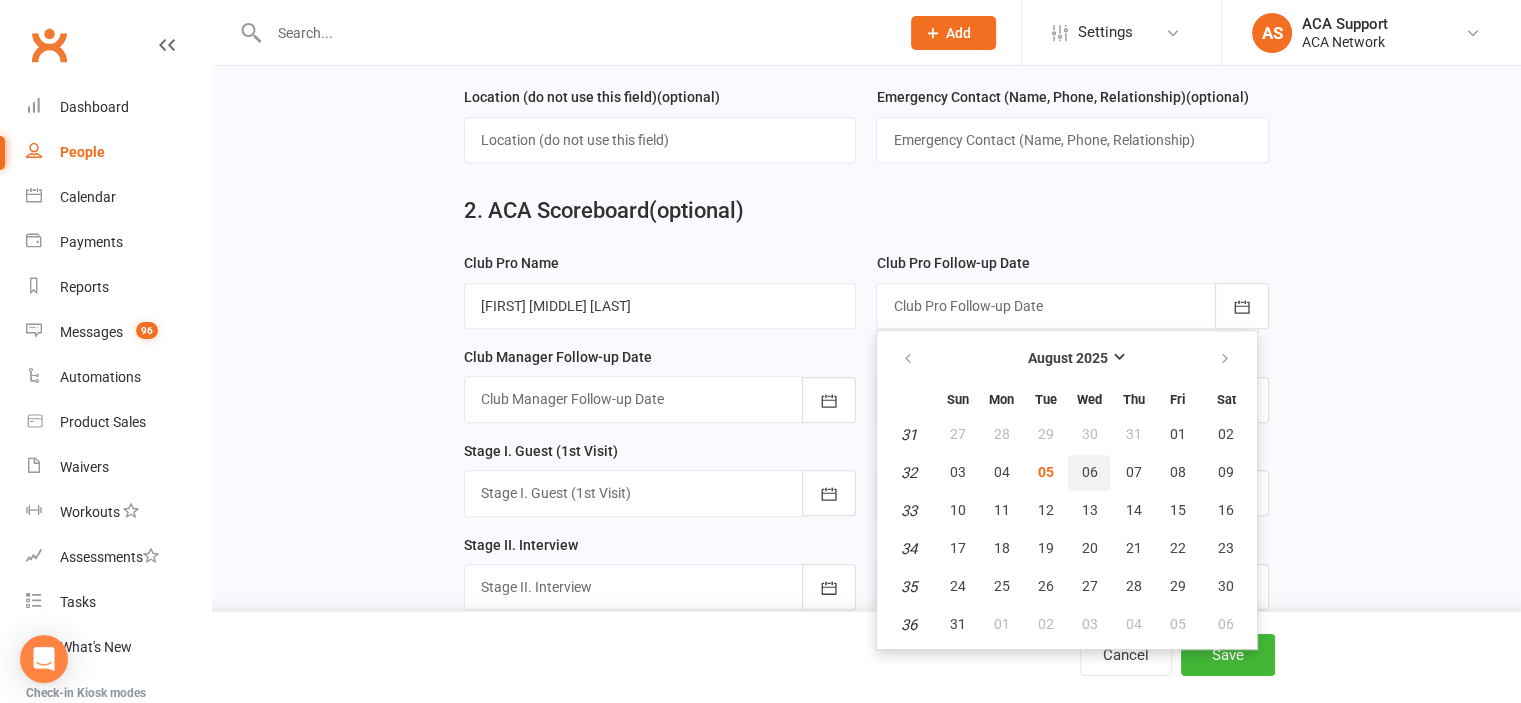 click on "06" at bounding box center (1089, 472) 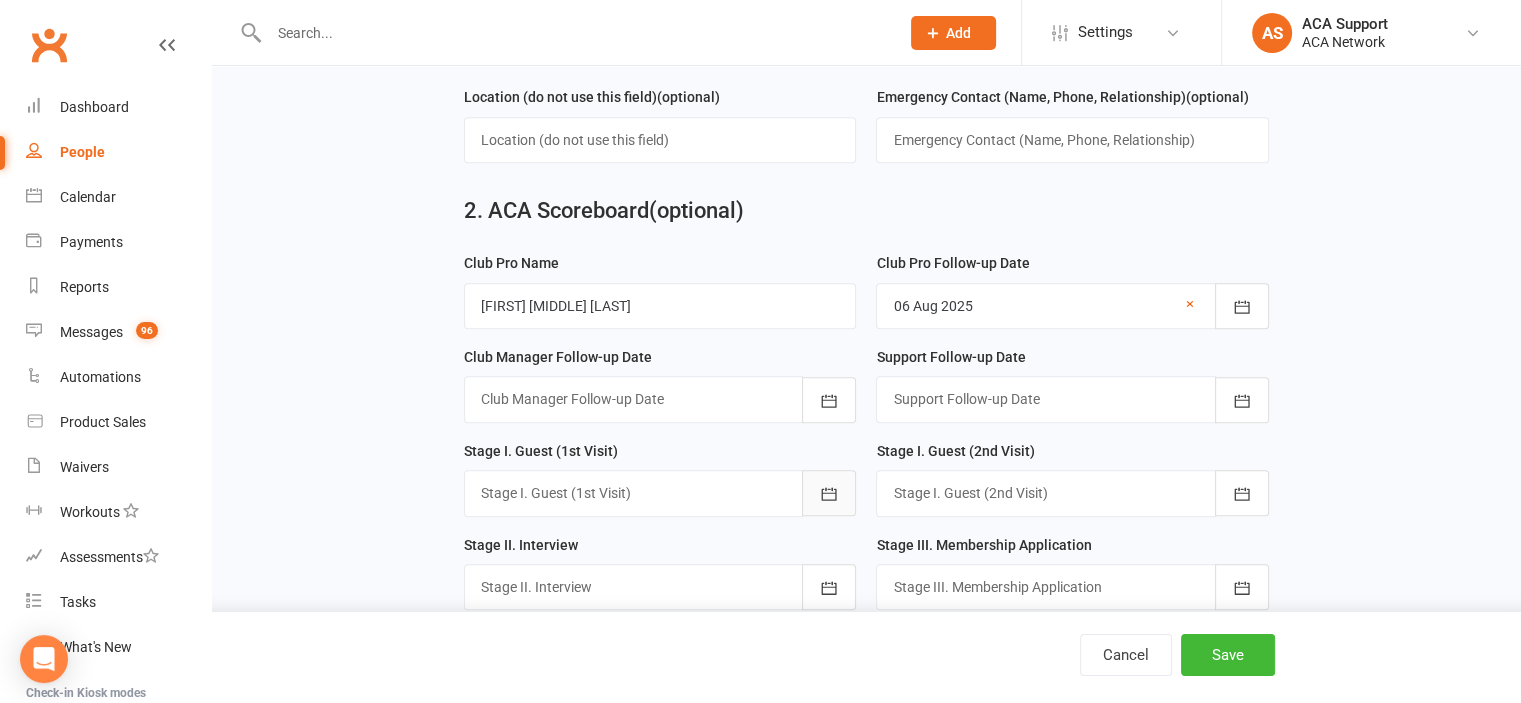 click at bounding box center [829, 493] 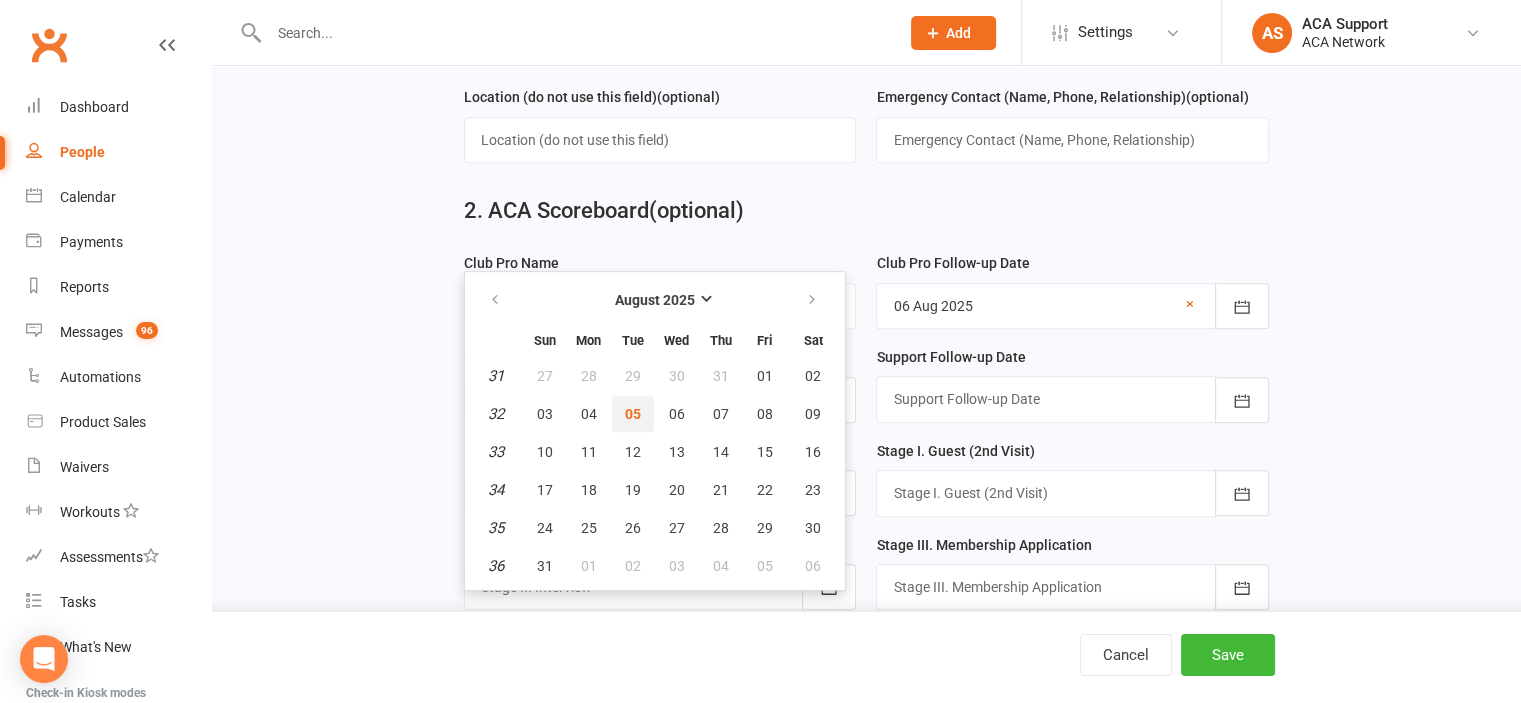 click on "05" at bounding box center (633, 414) 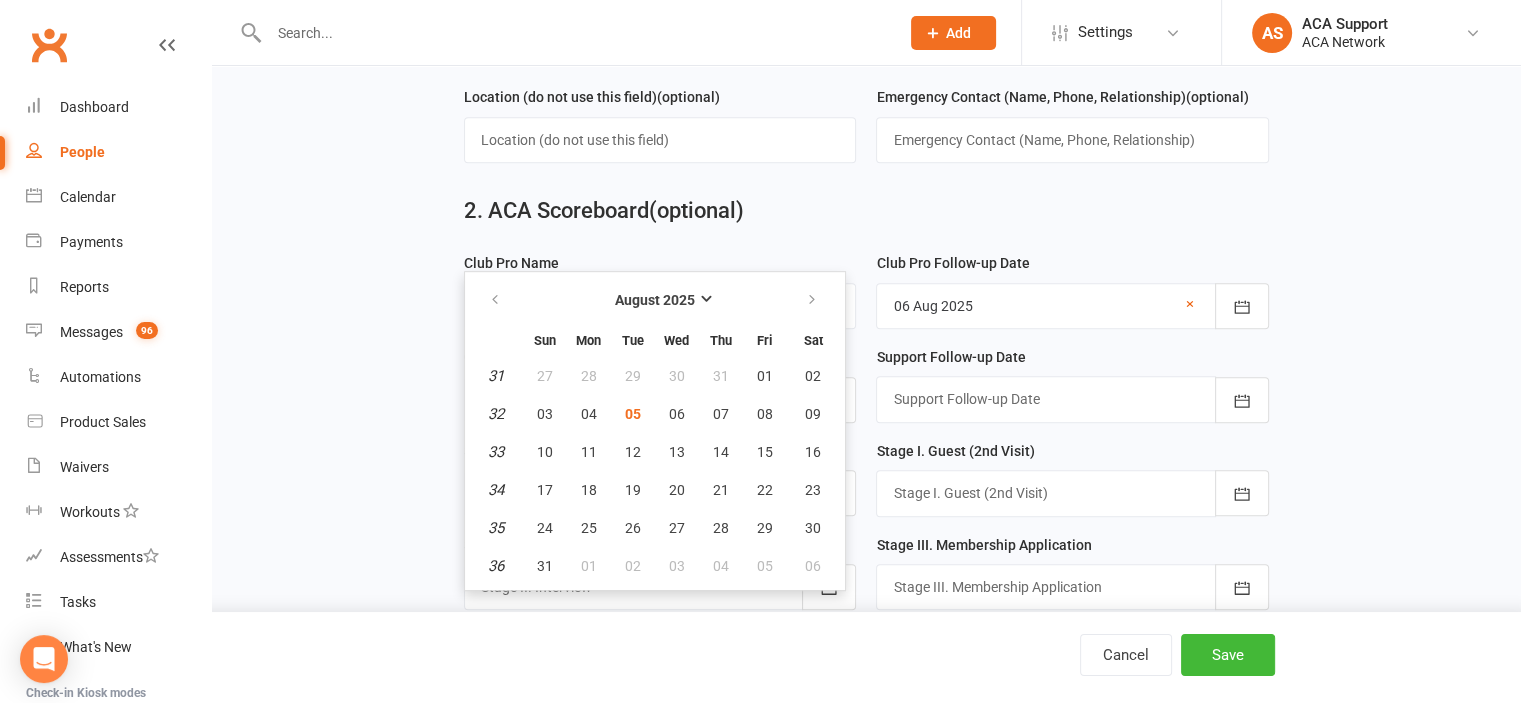 type on "05 Aug 2025" 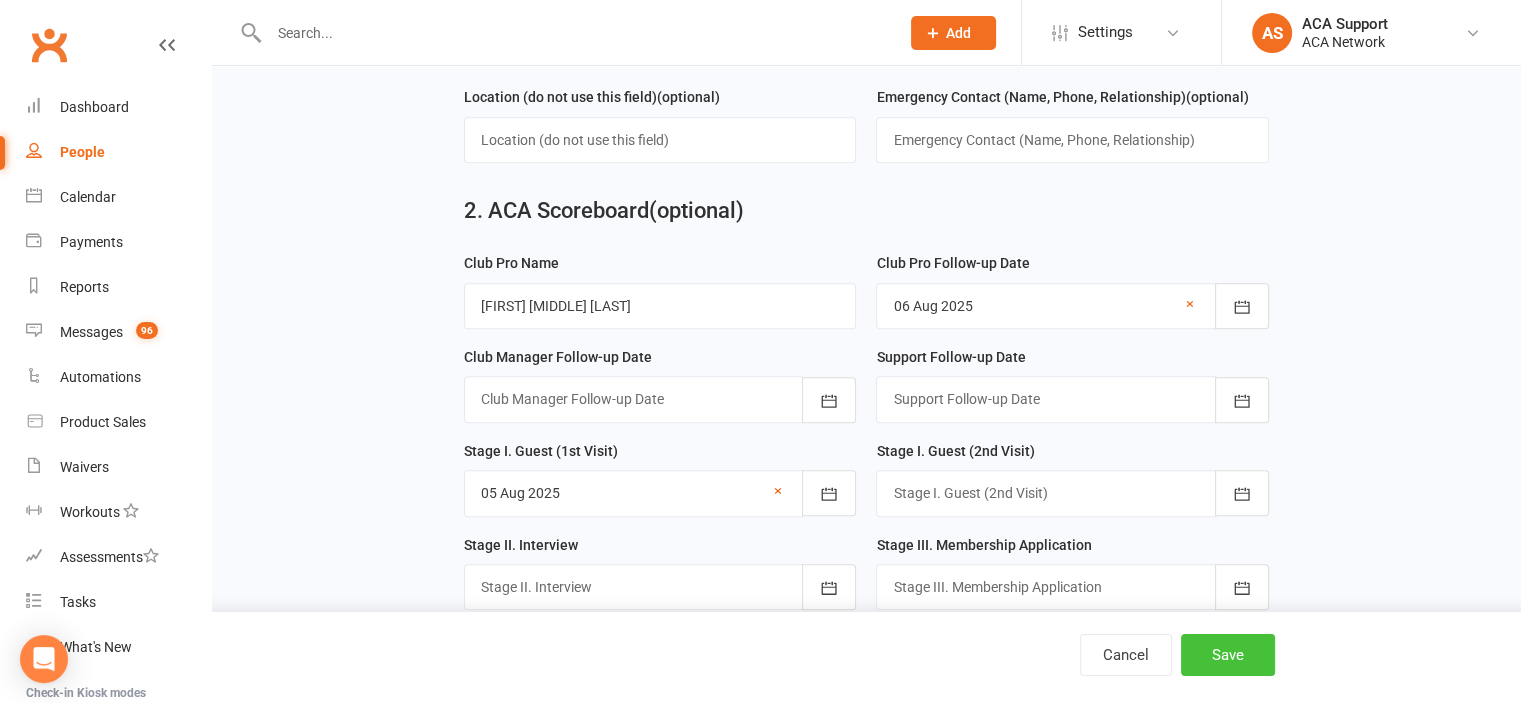 click on "Save" at bounding box center [1228, 655] 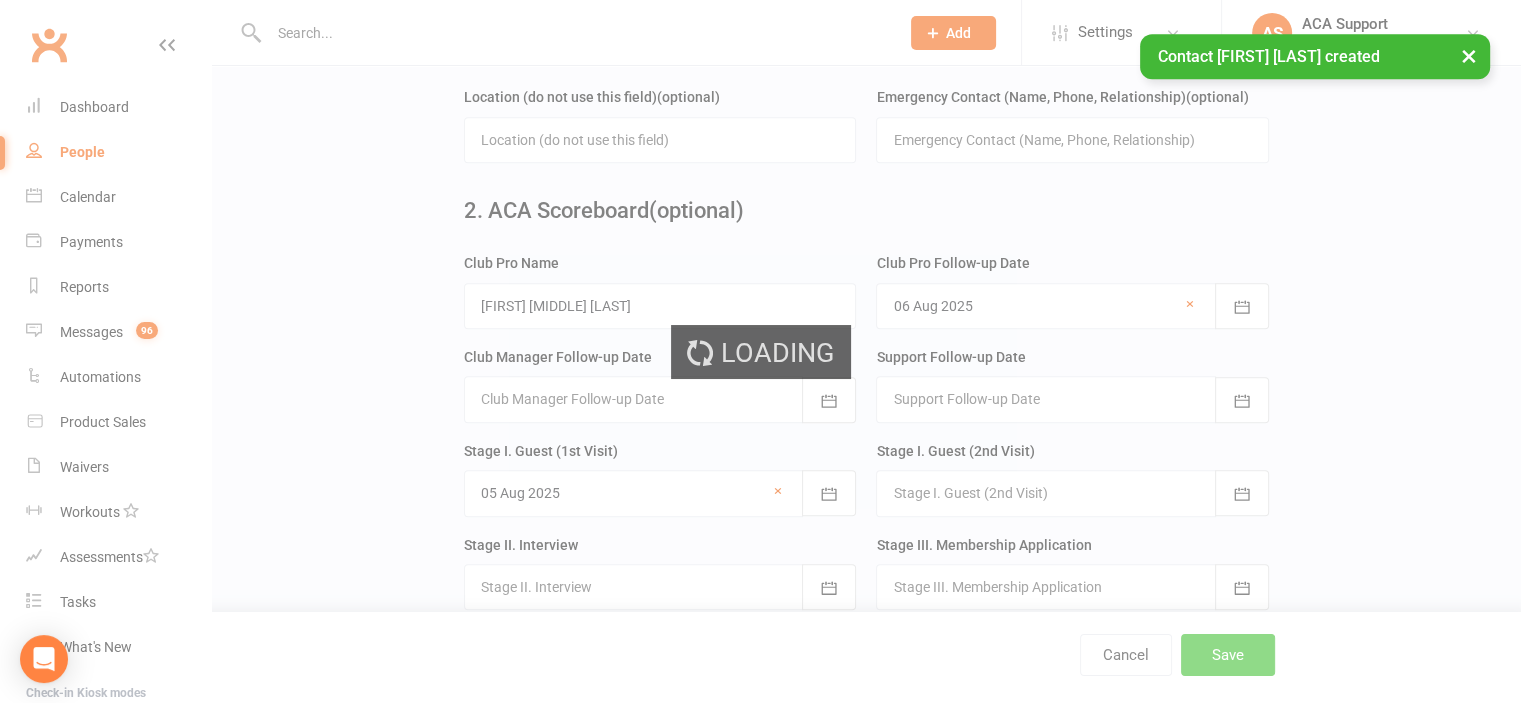 scroll, scrollTop: 0, scrollLeft: 0, axis: both 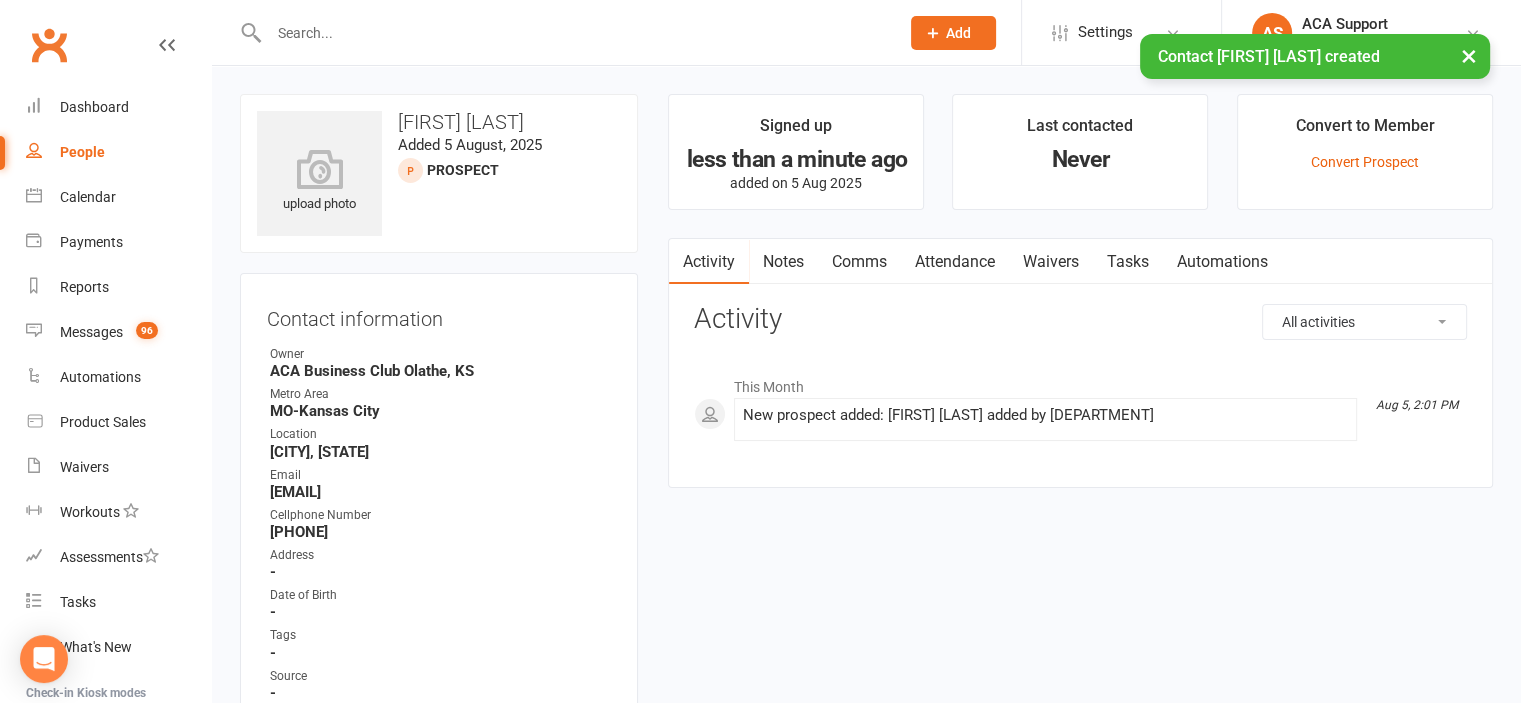 click at bounding box center [574, 33] 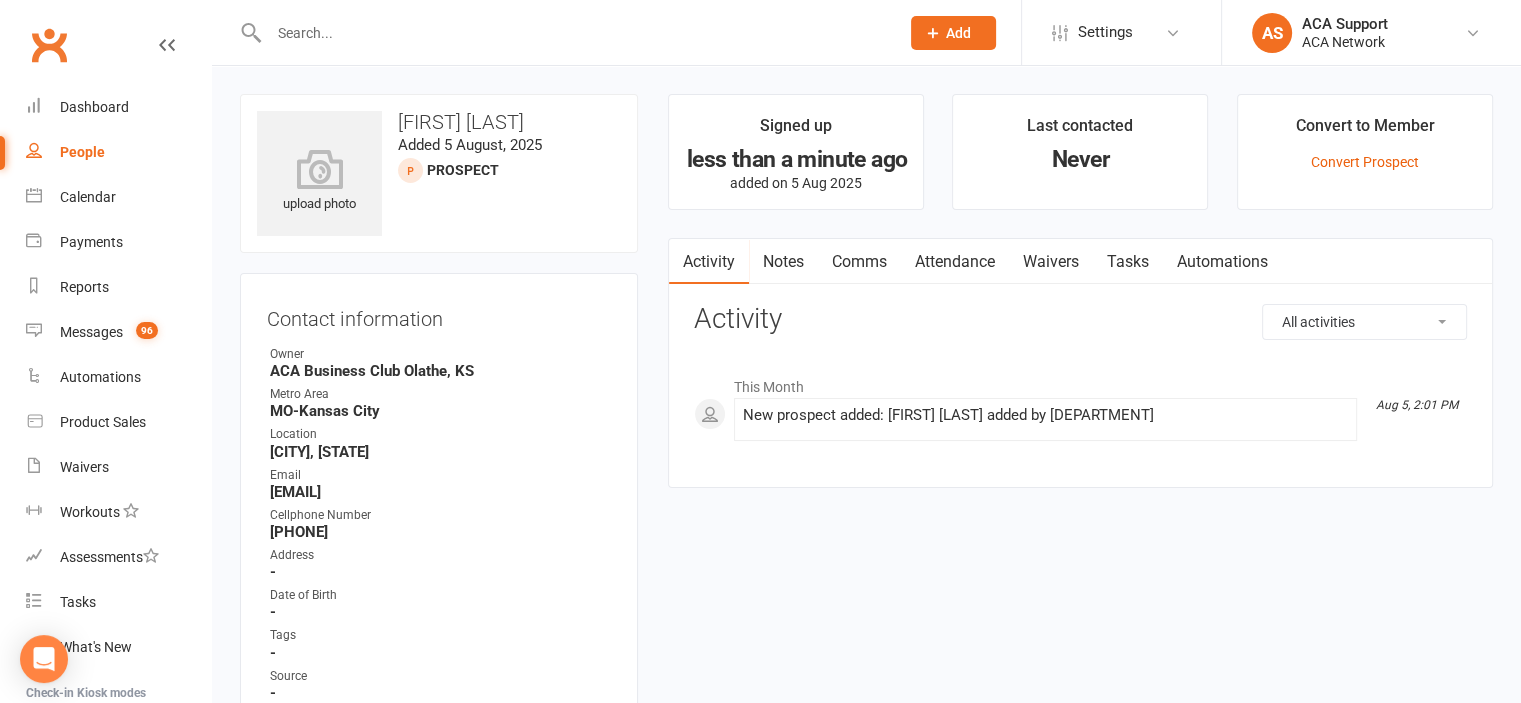 click at bounding box center (574, 33) 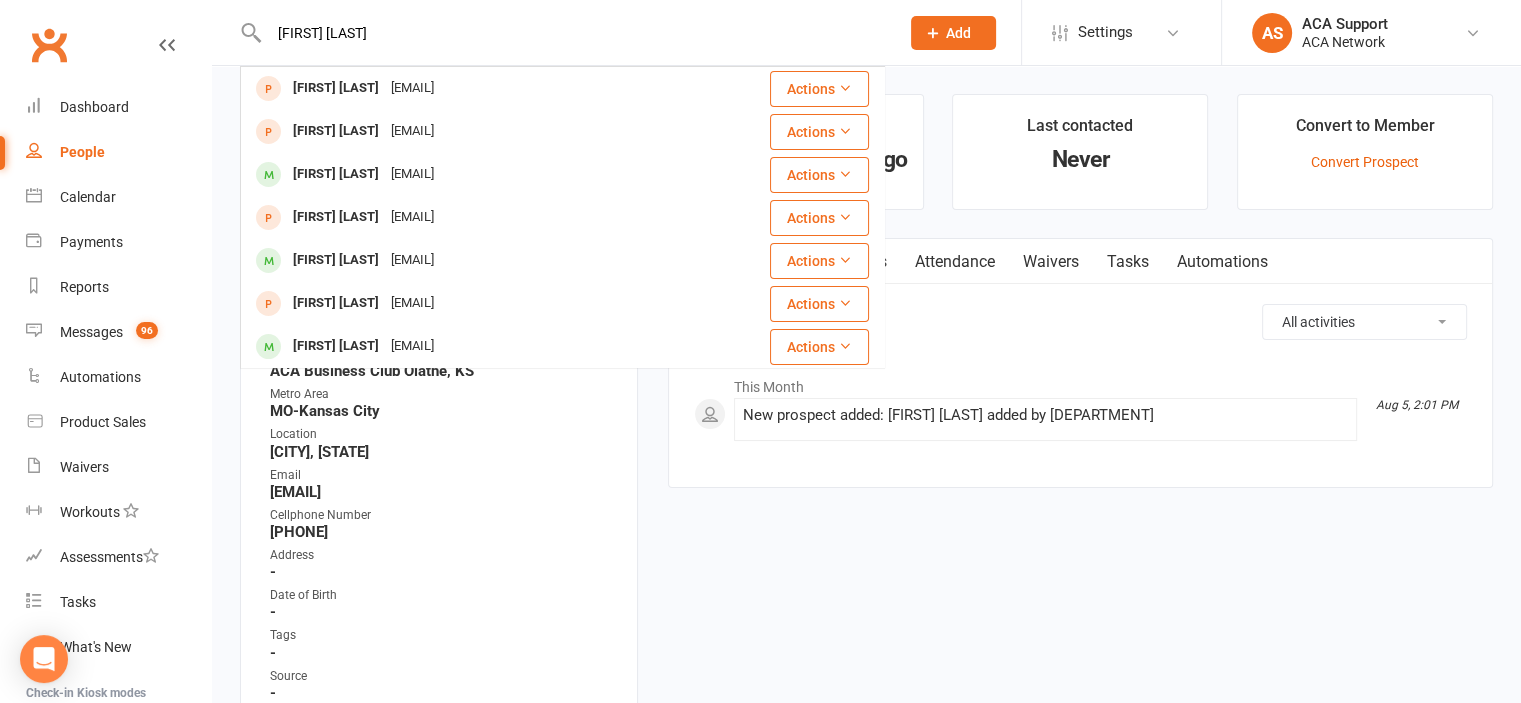 type on "[FIRST] [LAST]" 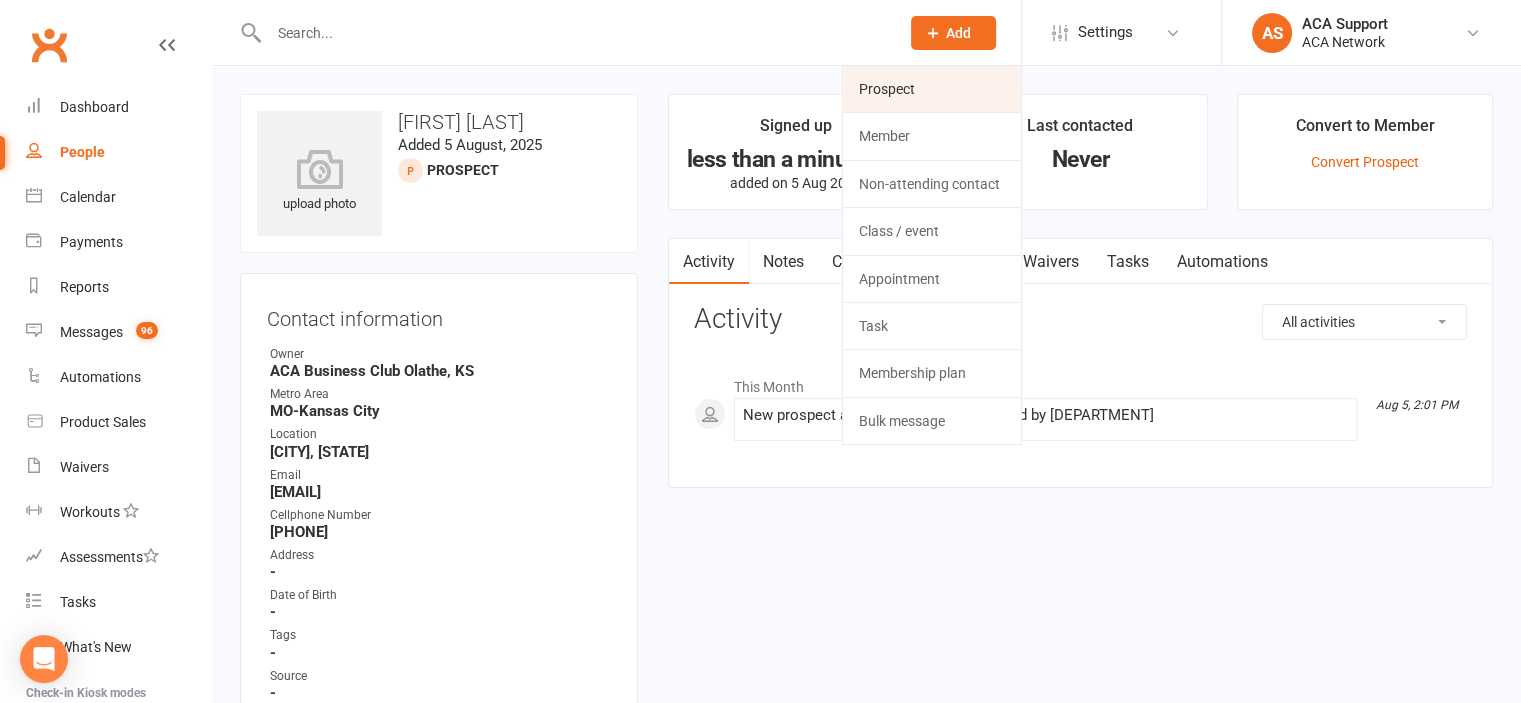 click on "Prospect" 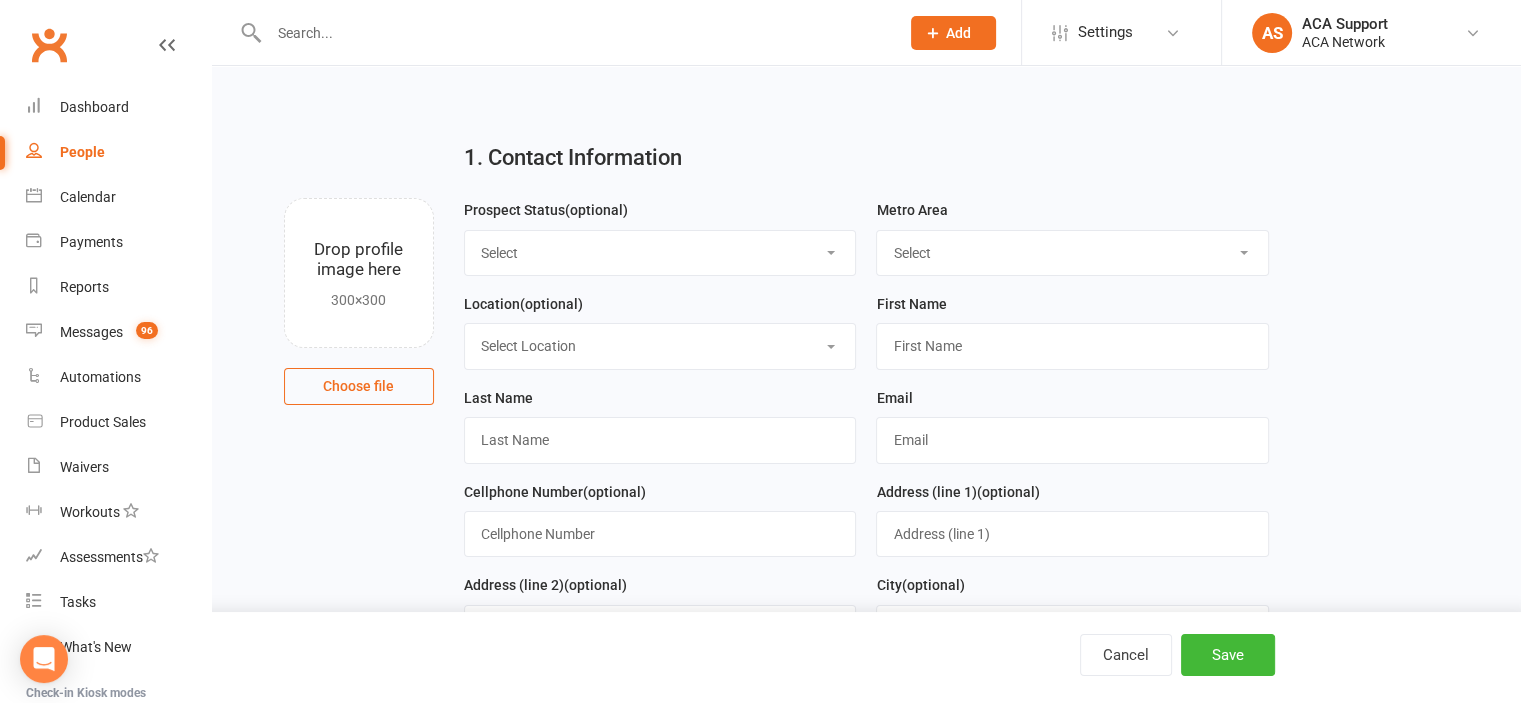 click on "Select ACA AL-Birmingham AL-Mobile AR-Ft. Smith AR-Little Rock AR-NW Arkansas AUS - Sydney AUSTRIA-Vienna AZ-Phoenix AZ-Tuscon CA-Los Angeles CA-Sacramento CA-San Diego CA-San Francisco CANADA-Calgary CANADA-Edmondton CANADA-Ontario CANADA-St. Catharines CHINA-Shenzhen CO-Colorado Springs CO-Denver CO-Ft. Collins CT-Bridgeport CT-New Haven Dominican Republic ENGLAND-London FL-Fort Myers FL-Jacksonville FL-Miami FL-Naples FL-Orlando FL-Pensacola FL-Tampa FL-The Villages FL-Vero Beach FL-West Palm Beach FRANCE-Paris GA-Atlanta GA-Savannah GERMANY-Berlin GERMANY-Frankfurt GERMANY-Osnabrueck HI-Honolulu HONDURAS-San Pedro Sula IA-Cedar Rapids IA-Des Moines IL-Chicago IL-Quincy IL-Springfield IN-Indianapolis INDIA-Delhi INDIA-Khammam IRELAND-Dublin ISRAEL-Haifa ISRAEL-Jerusalem ISRAEL-Tel Aviv ITALY-Florence ITALY-Milan KS-Lawrence KS-Manhattan KS-Topeka KS-Wichita KY-Lexington KY-Louisville LA-New Orleans LA-Shreveport LATVIA-Riga MA-Boston MD-Baltimore ME-Portland MEXICO-Cancun MEXICO-Mexico City MI-Detroit" at bounding box center [1072, 253] 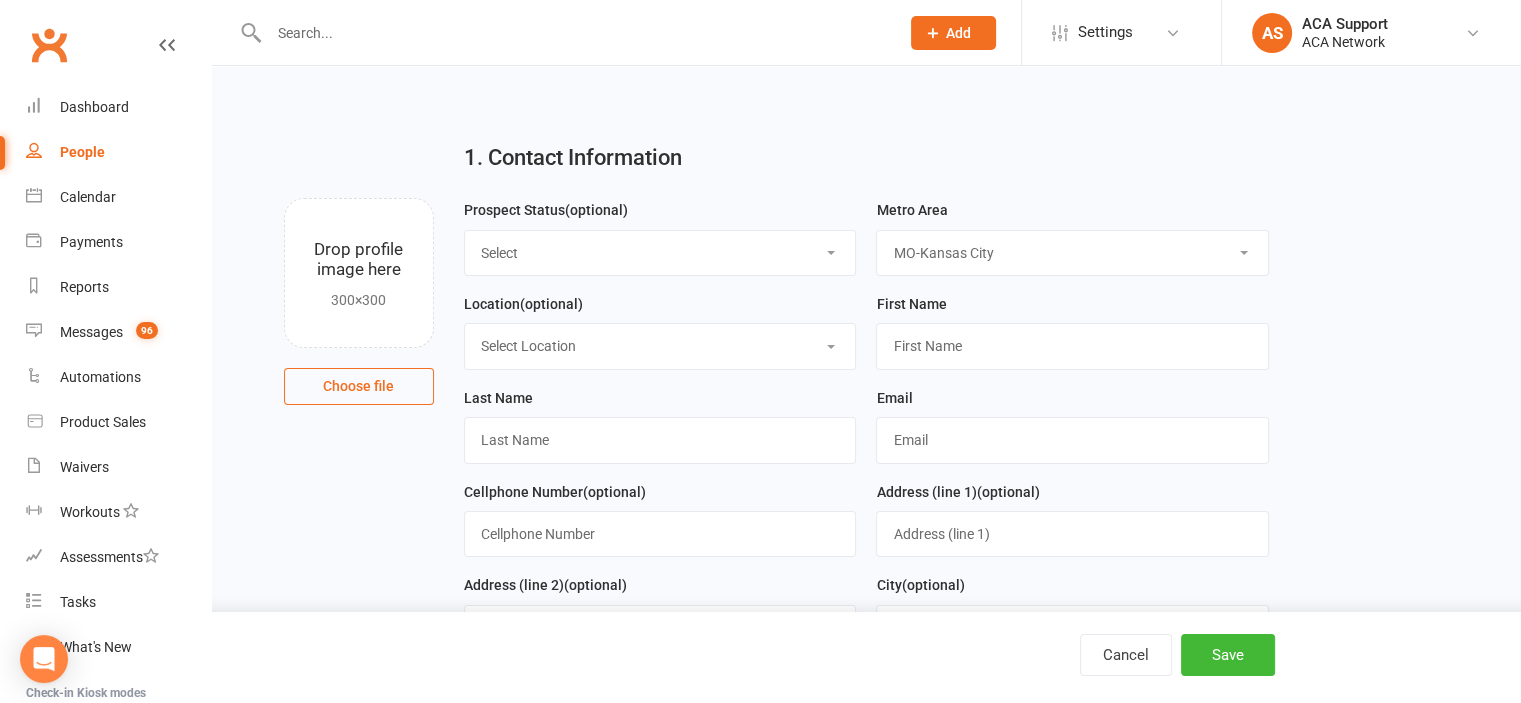 click on "Select ACA AL-Birmingham AL-Mobile AR-Ft. Smith AR-Little Rock AR-NW Arkansas AUS - Sydney AUSTRIA-Vienna AZ-Phoenix AZ-Tuscon CA-Los Angeles CA-Sacramento CA-San Diego CA-San Francisco CANADA-Calgary CANADA-Edmondton CANADA-Ontario CANADA-St. Catharines CHINA-Shenzhen CO-Colorado Springs CO-Denver CO-Ft. Collins CT-Bridgeport CT-New Haven Dominican Republic ENGLAND-London FL-Fort Myers FL-Jacksonville FL-Miami FL-Naples FL-Orlando FL-Pensacola FL-Tampa FL-The Villages FL-Vero Beach FL-West Palm Beach FRANCE-Paris GA-Atlanta GA-Savannah GERMANY-Berlin GERMANY-Frankfurt GERMANY-Osnabrueck HI-Honolulu HONDURAS-San Pedro Sula IA-Cedar Rapids IA-Des Moines IL-Chicago IL-Quincy IL-Springfield IN-Indianapolis INDIA-Delhi INDIA-Khammam IRELAND-Dublin ISRAEL-Haifa ISRAEL-Jerusalem ISRAEL-Tel Aviv ITALY-Florence ITALY-Milan KS-Lawrence KS-Manhattan KS-Topeka KS-Wichita KY-Lexington KY-Louisville LA-New Orleans LA-Shreveport LATVIA-Riga MA-Boston MD-Baltimore ME-Portland MEXICO-Cancun MEXICO-Mexico City MI-Detroit" at bounding box center (1072, 253) 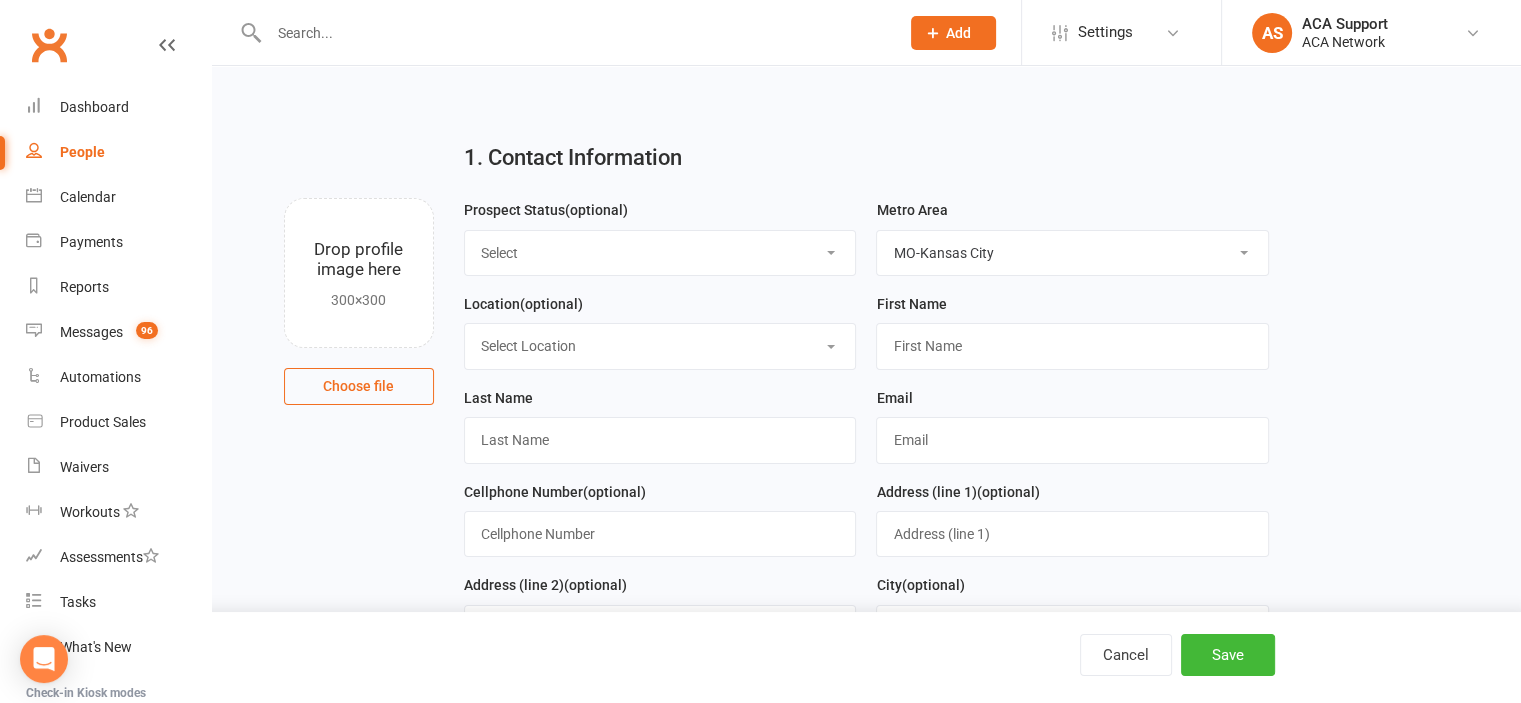 click on "Select Location ACA Global Business Club ACA Rookie Club Arlington, TX Belton, MO Bonner Springs, KS Chesterfield, MO Colorado Springs, CO Columbia, MO Ft. Collins, CO Kansas City (Downtown), MO Kansas City (North), MO Lakewood, CO Lees Summit, MO Olathe, KS Overland Park, KS Quincy, IL Reno, NV Schaumburg, IL Shawnee, KS Springfield, IL" at bounding box center (660, 346) 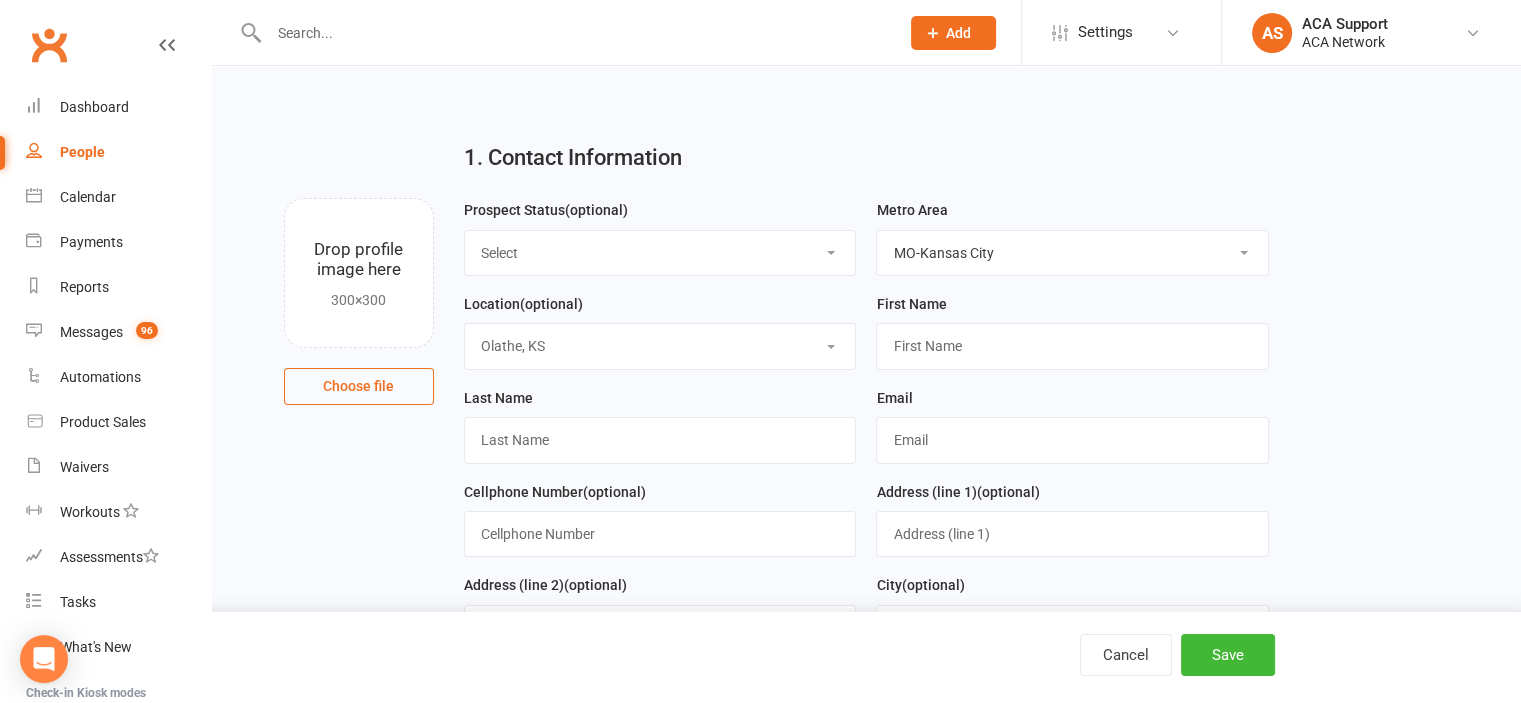 click on "Select Location ACA Global Business Club ACA Rookie Club Arlington, TX Belton, MO Bonner Springs, KS Chesterfield, MO Colorado Springs, CO Columbia, MO Ft. Collins, CO Kansas City (Downtown), MO Kansas City (North), MO Lakewood, CO Lees Summit, MO Olathe, KS Overland Park, KS Quincy, IL Reno, NV Schaumburg, IL Shawnee, KS Springfield, IL" at bounding box center [660, 346] 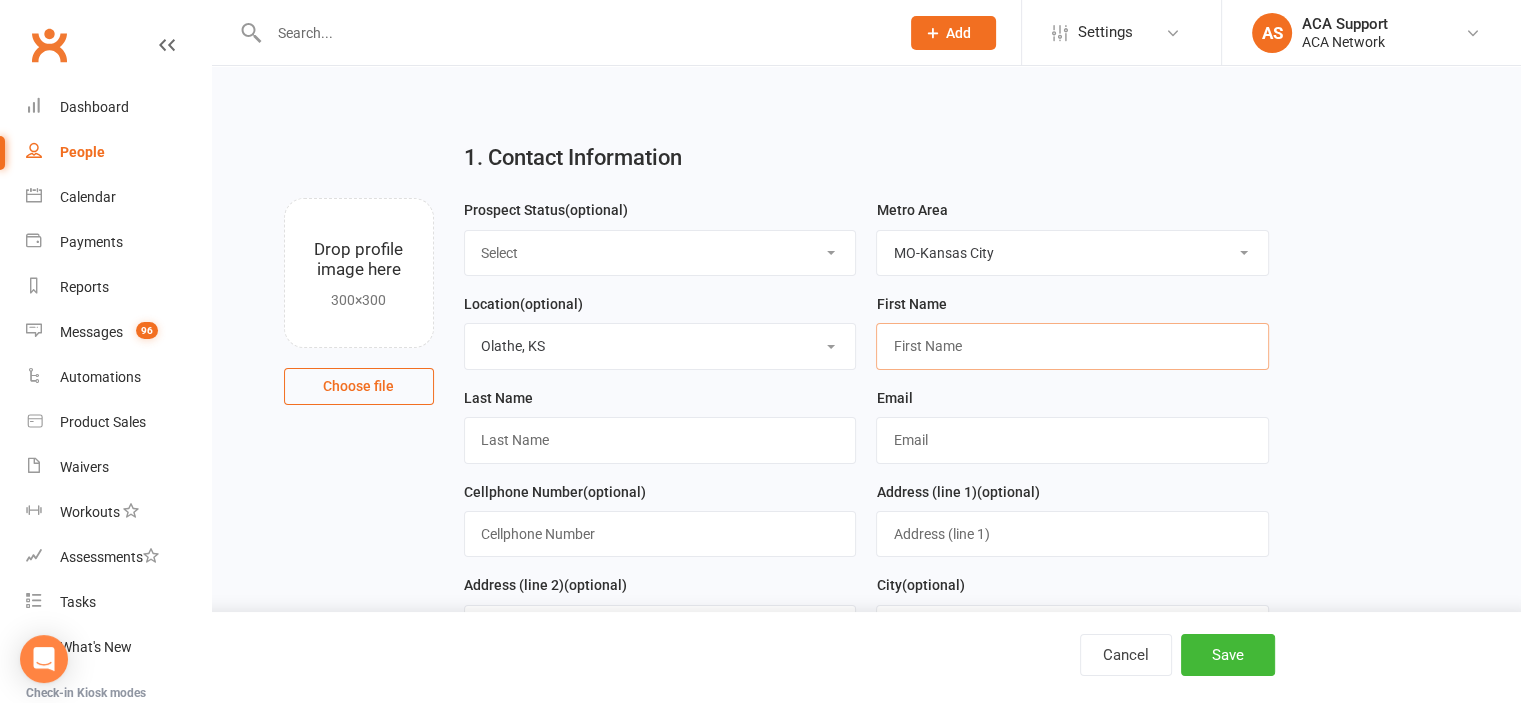 click at bounding box center [1072, 346] 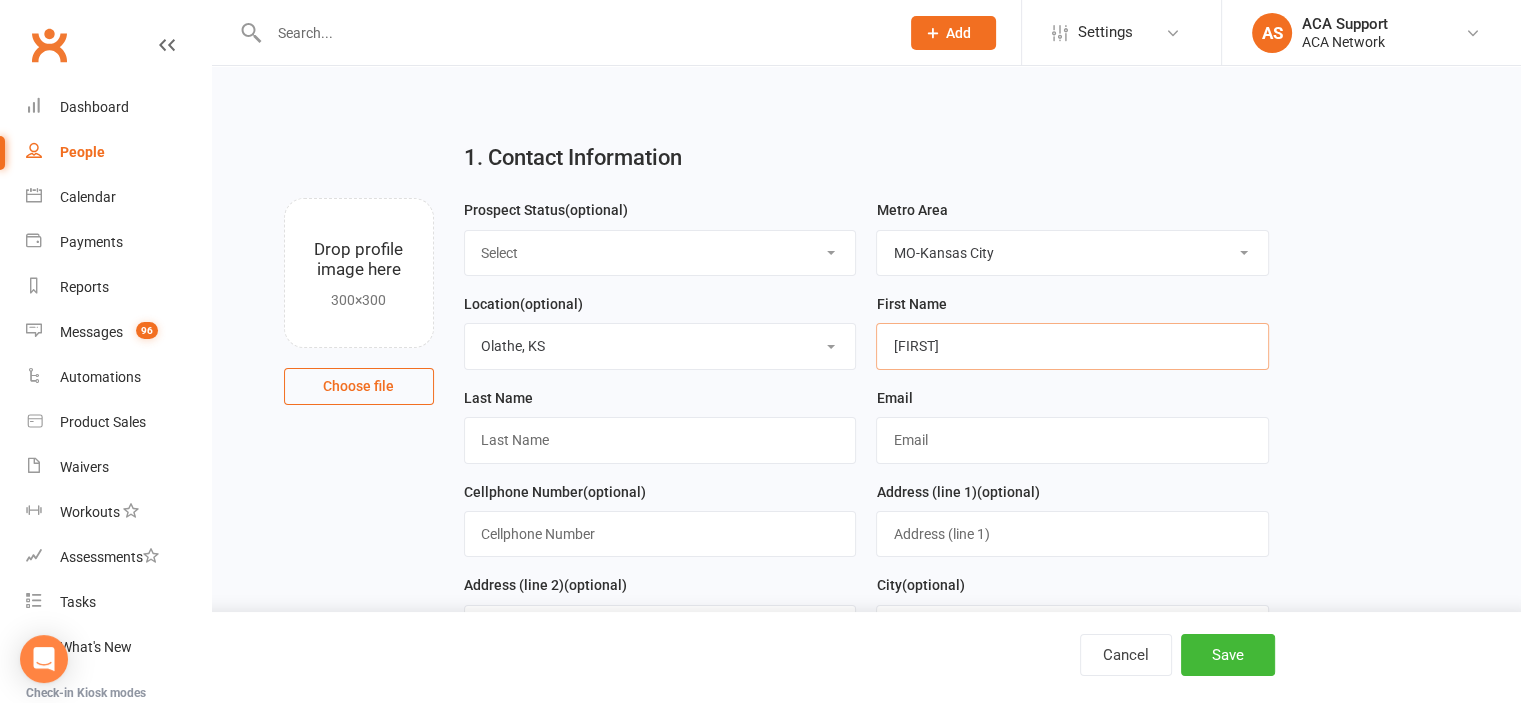 type on "[FIRST]" 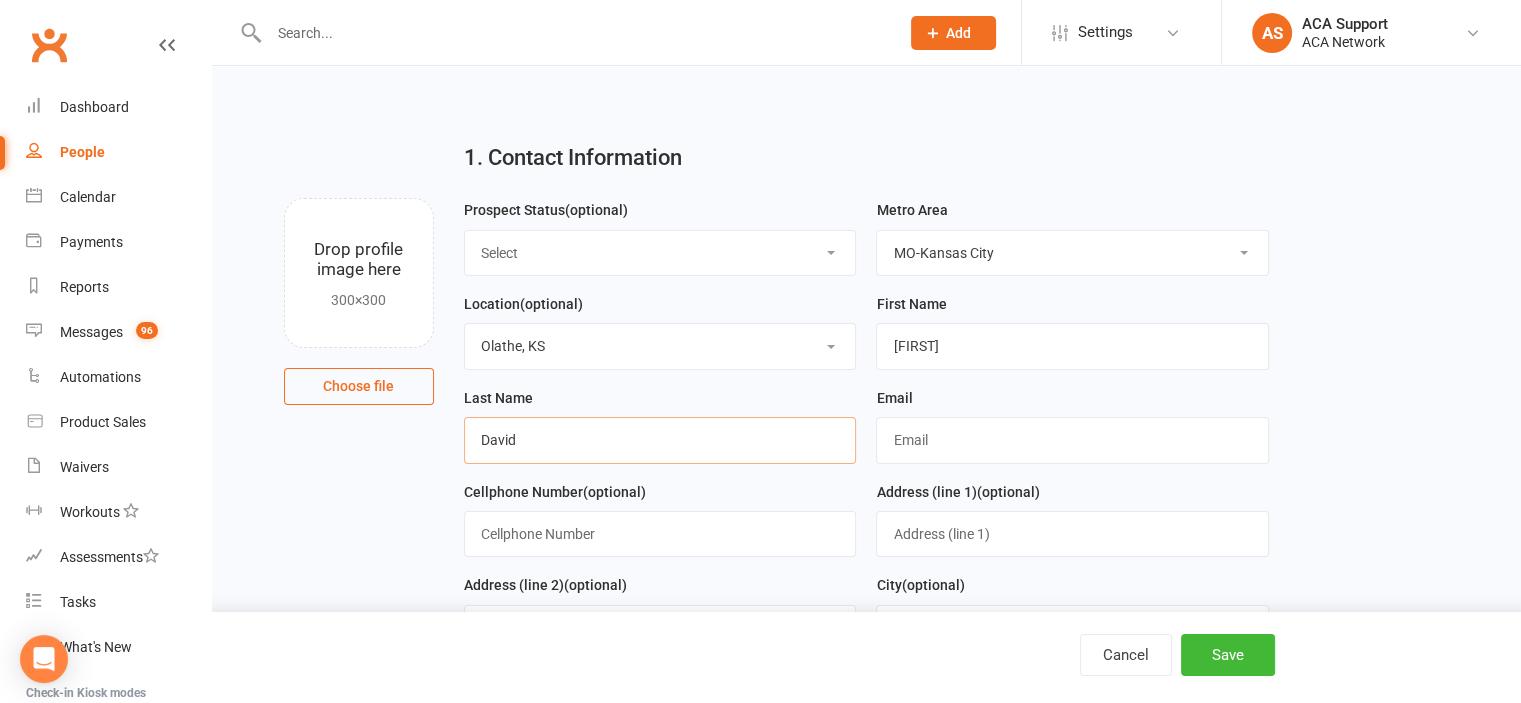 type on "David" 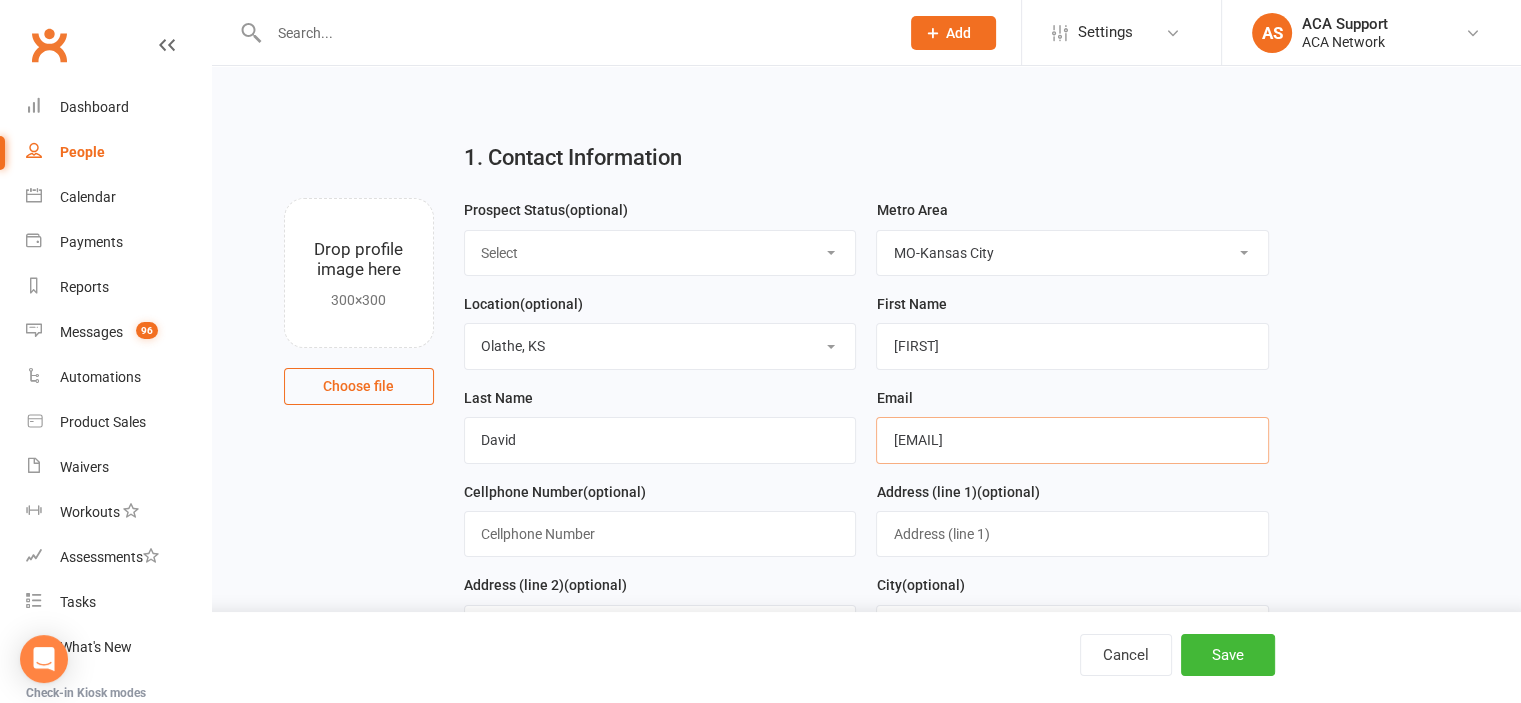 type on "[EMAIL]" 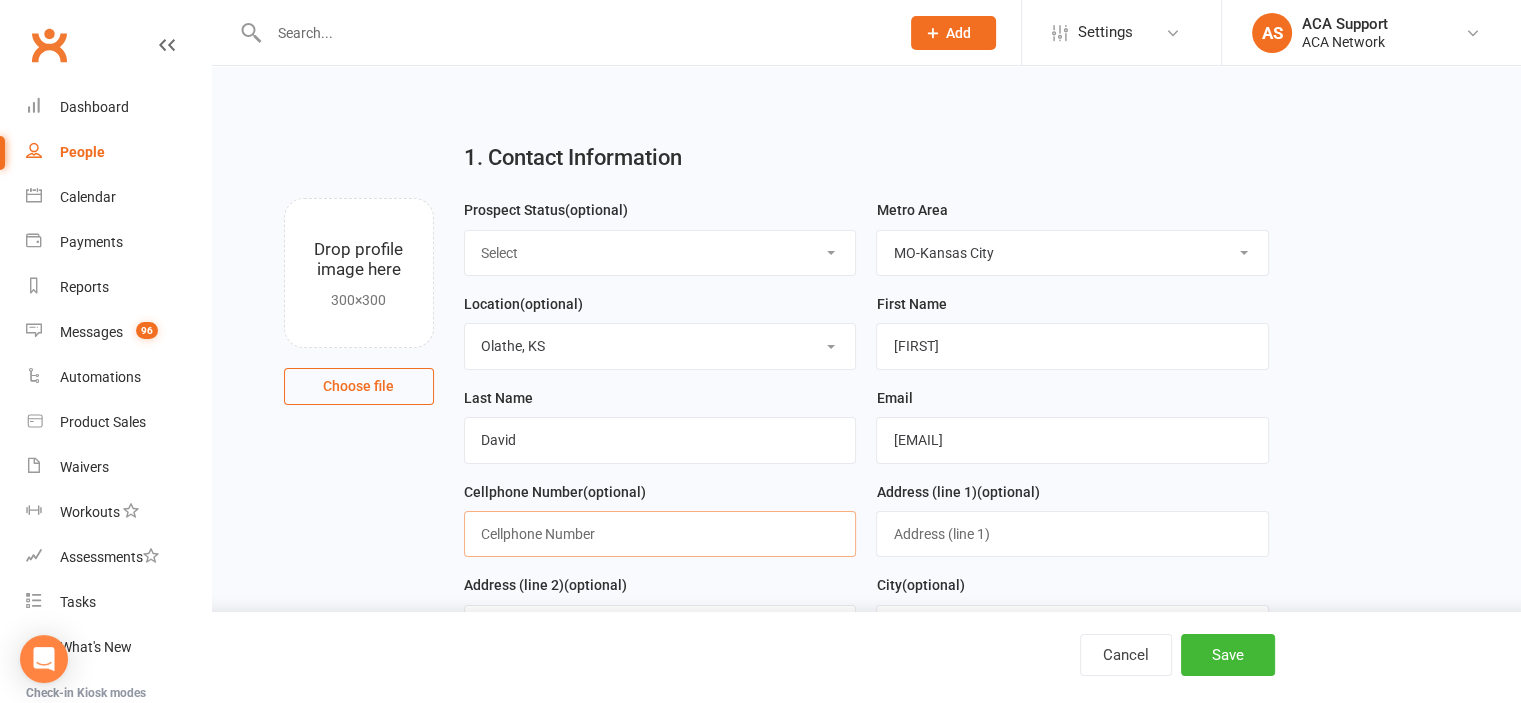 click at bounding box center (660, 534) 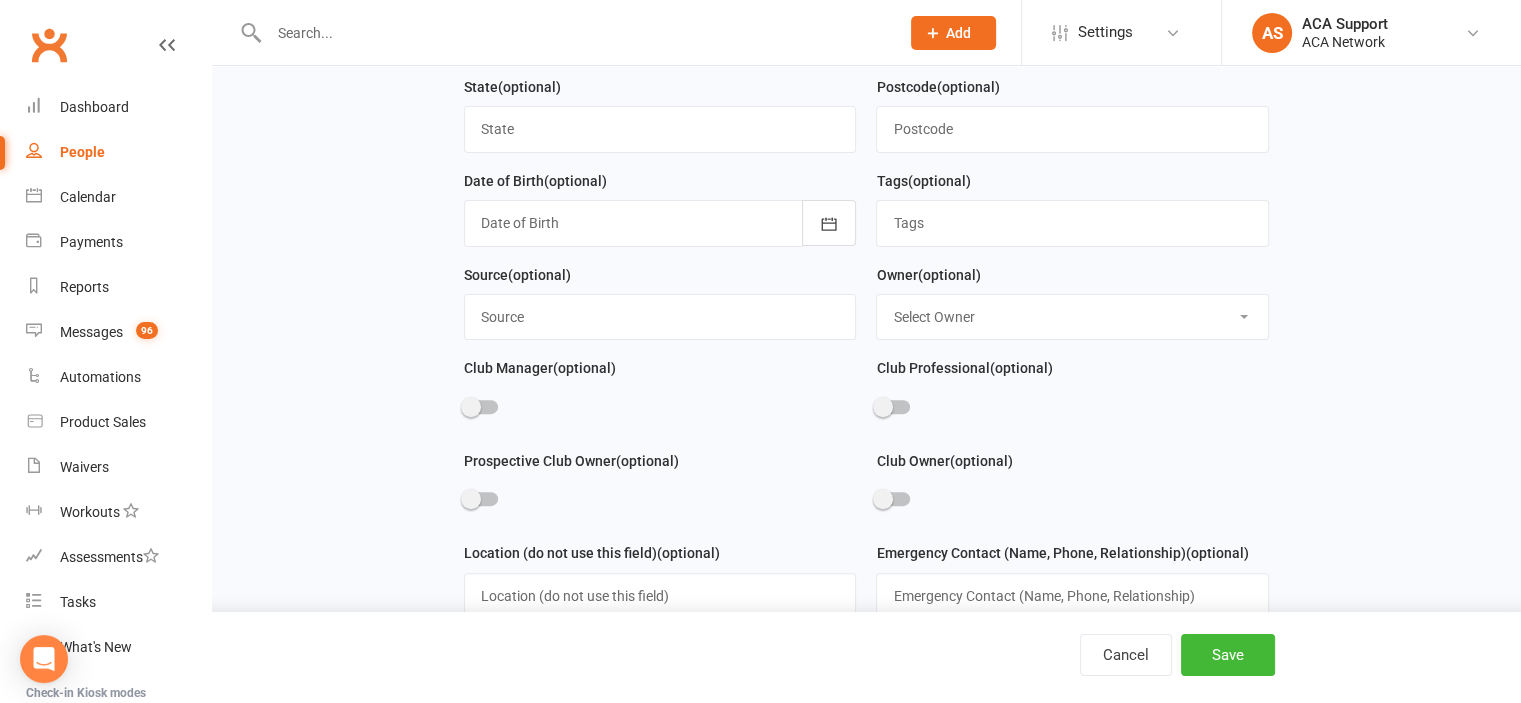 scroll, scrollTop: 636, scrollLeft: 0, axis: vertical 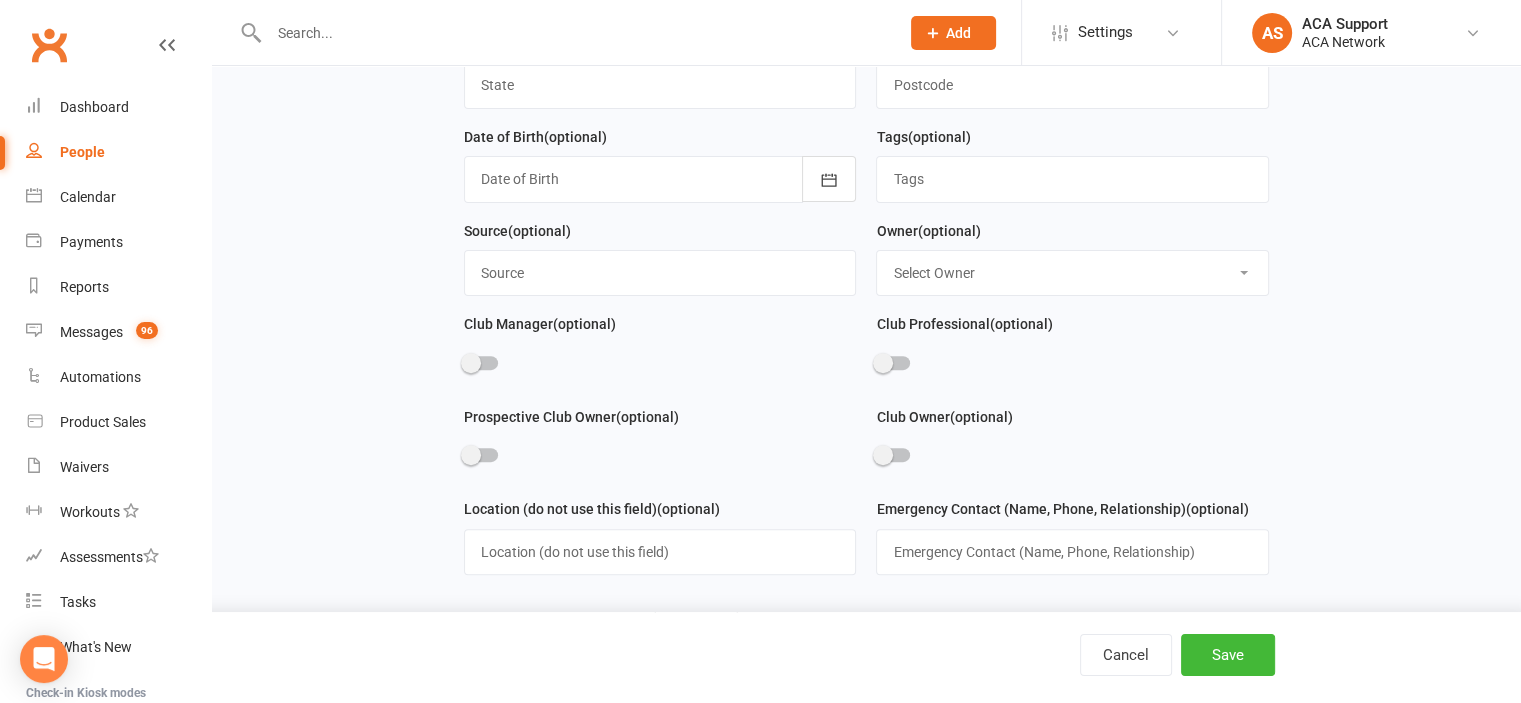 type on "[PHONE]" 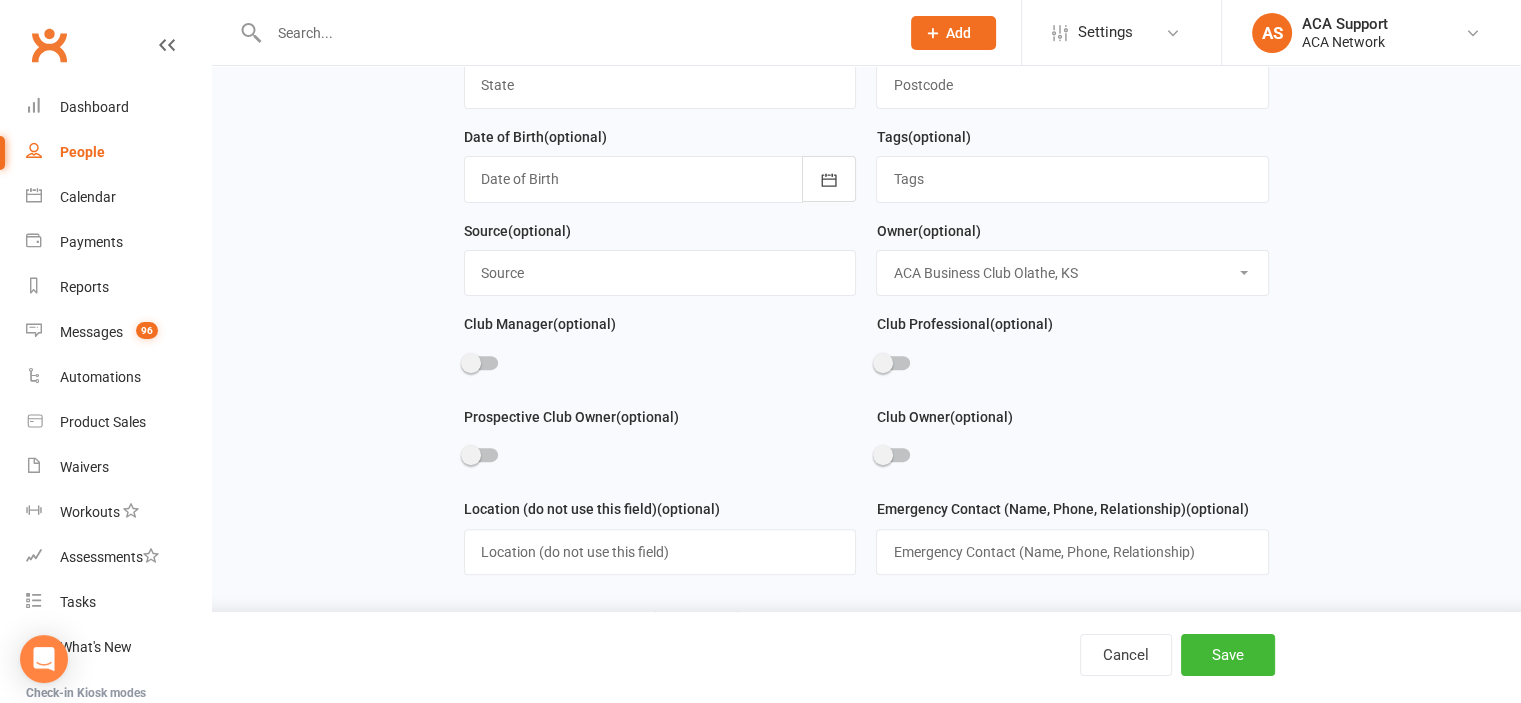 click on "Select Owner [FIRST] [LAST] [FIRST] [LAST] ACA Global ACA Marketing [FIRST] [LAST] Schaumburg IL Bonner Springs KS Quincy IL Chesterfield MO Kansas City Downtown MO Tennis [LAST] [LAST] KS ACA Support [FIRST] [LAST] ACA Accounting ACA Business Club Olathe, KS Kansas City North MO Lees Summit MO Shawnee KS Belton MO Colorado Springs CO Chesterfield MO Columbia MO" at bounding box center [1072, 273] 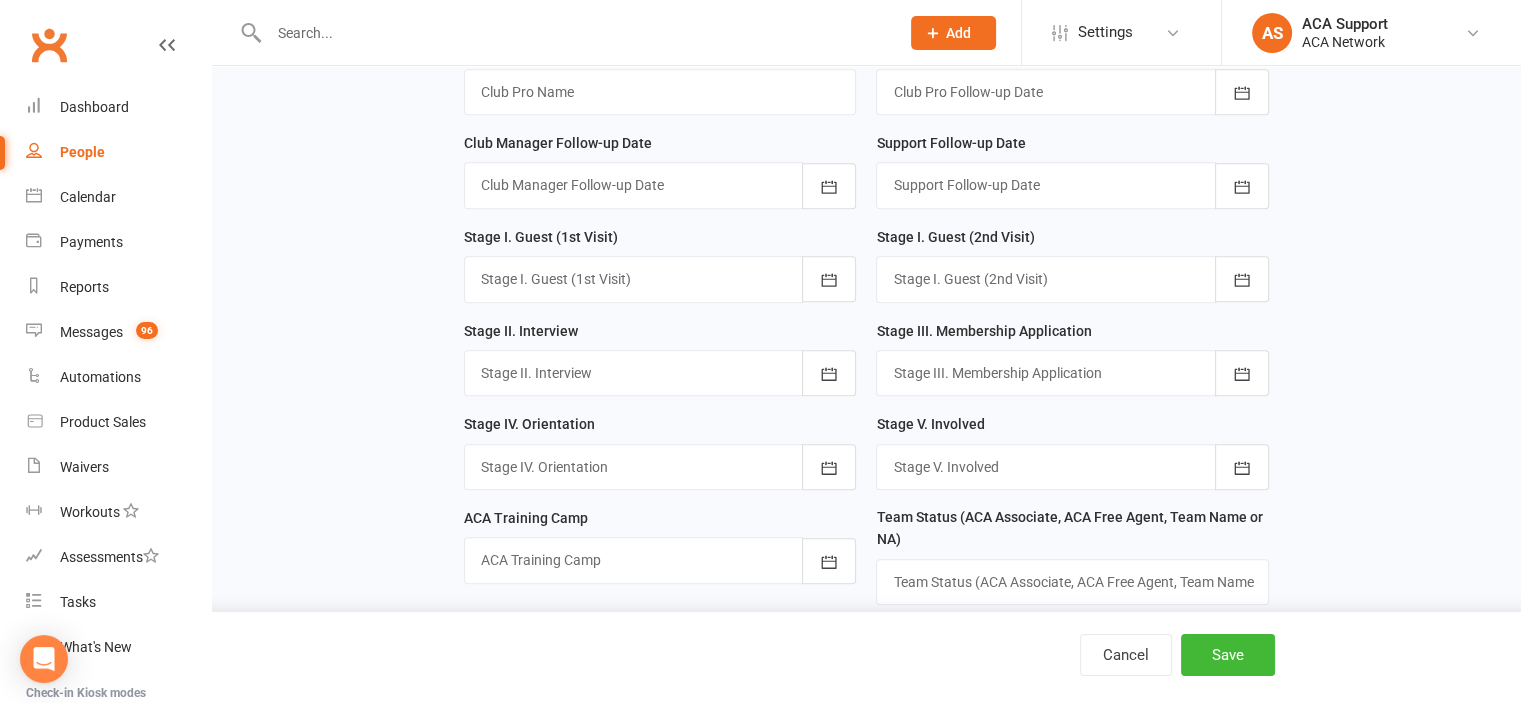 scroll, scrollTop: 1306, scrollLeft: 0, axis: vertical 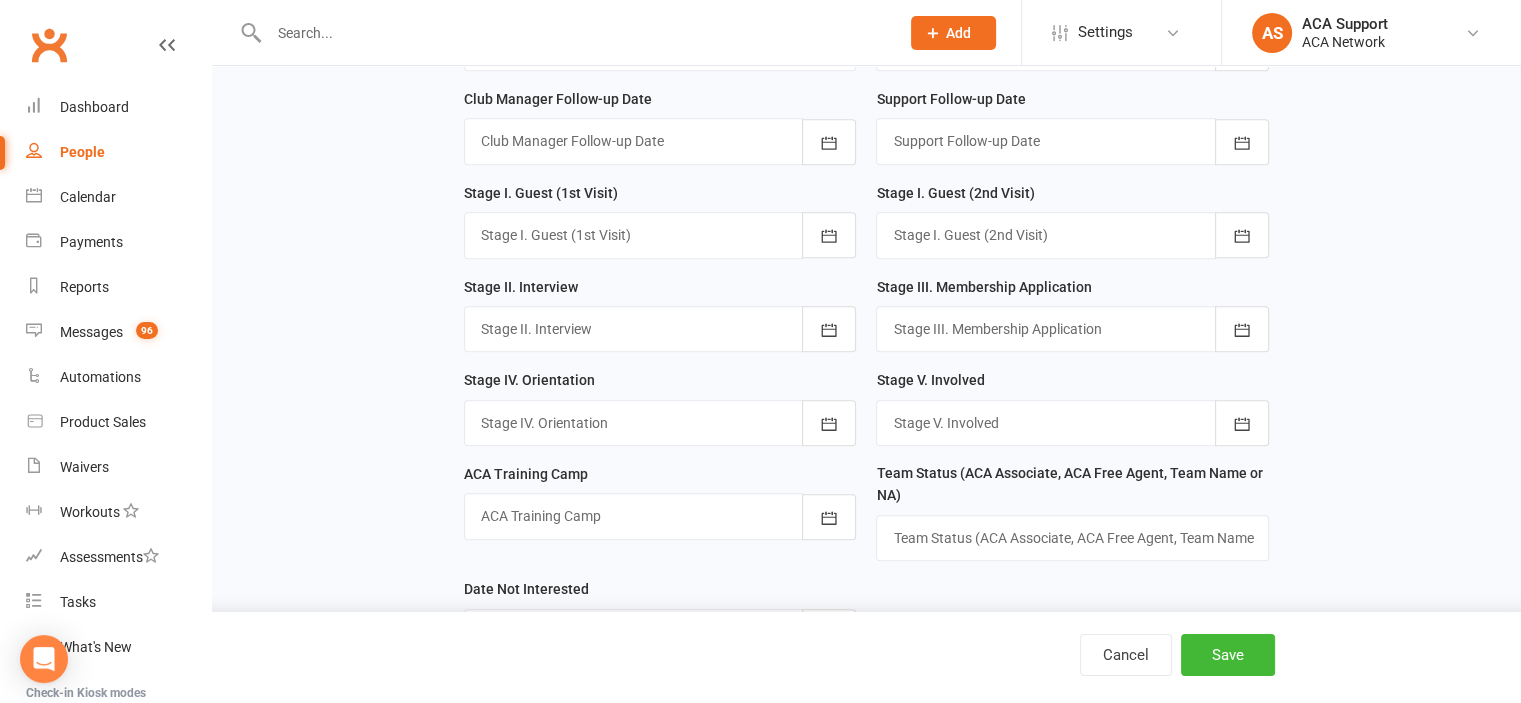 click at bounding box center (660, 141) 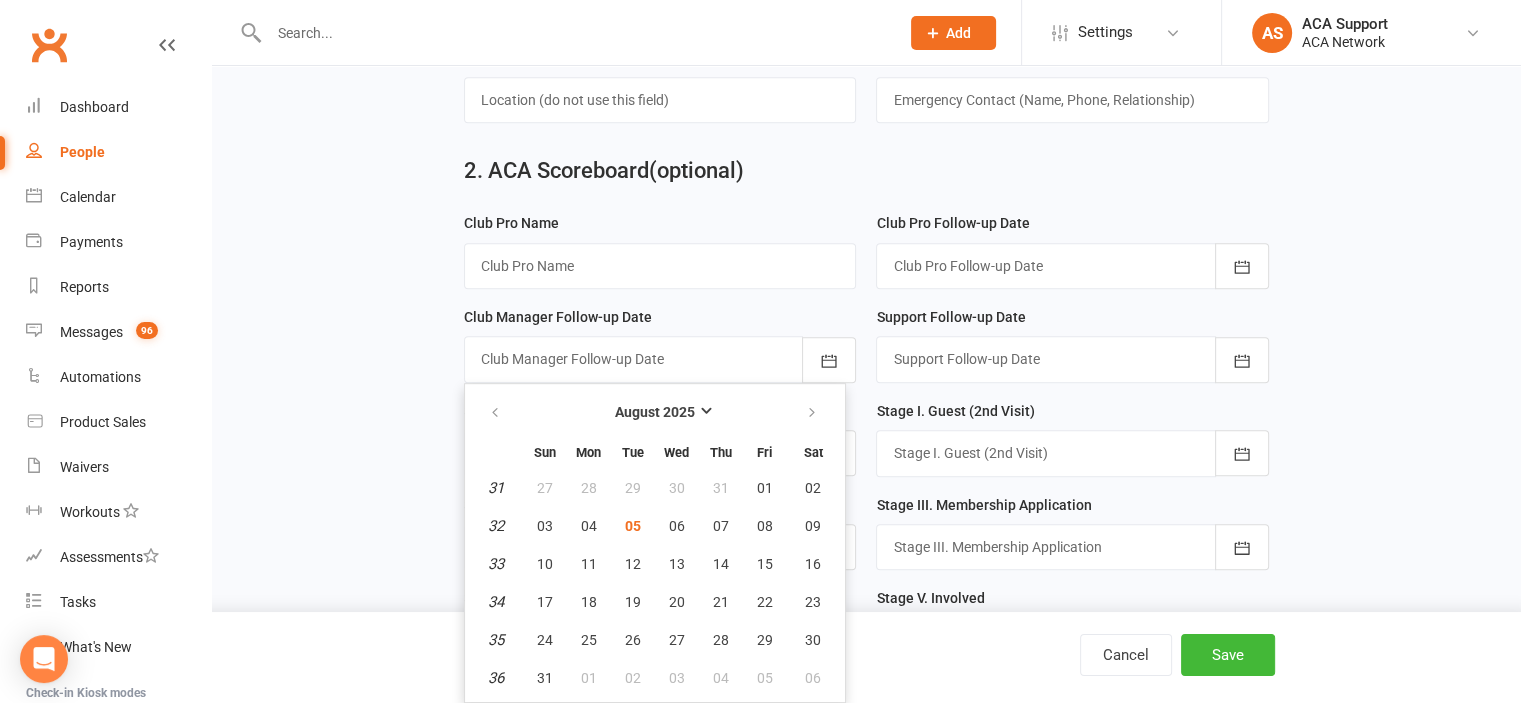 scroll, scrollTop: 1066, scrollLeft: 0, axis: vertical 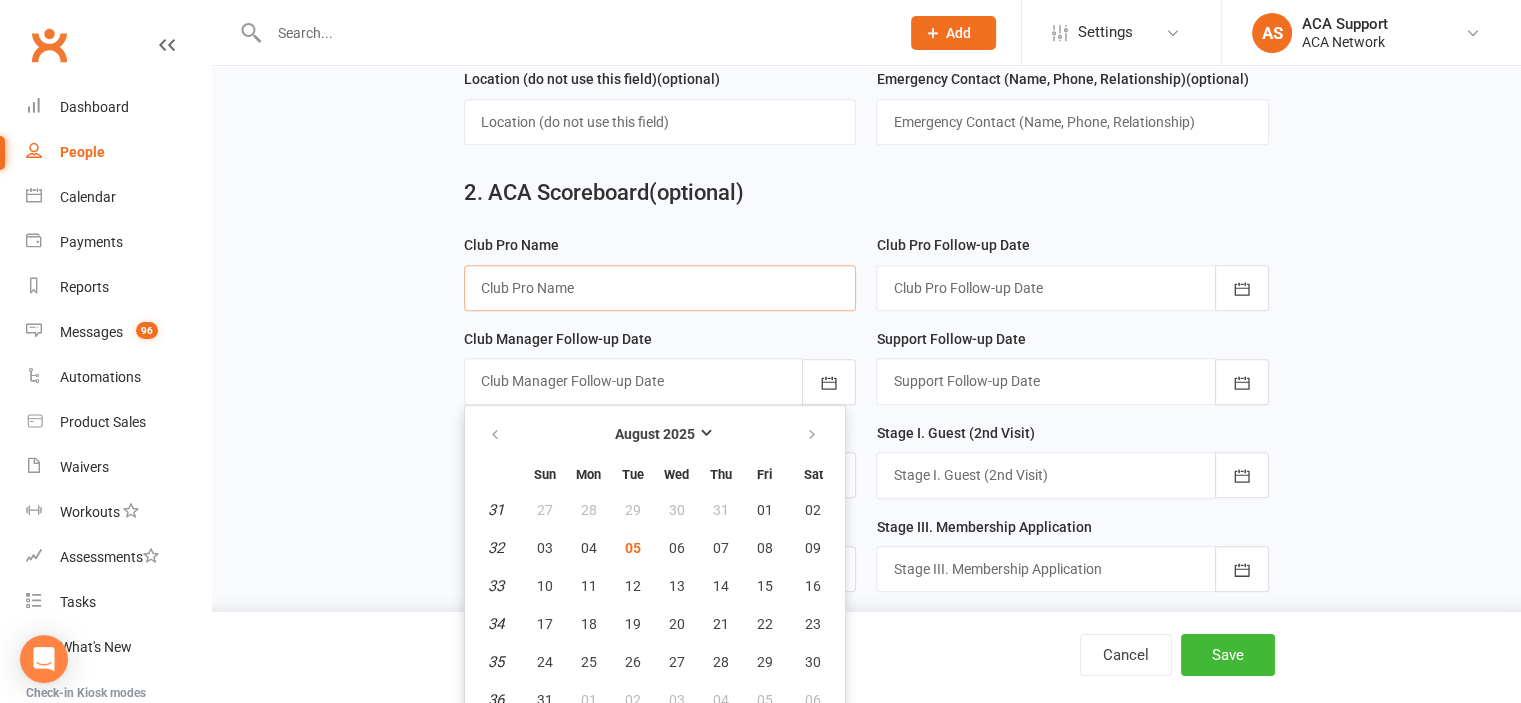 click at bounding box center (660, 288) 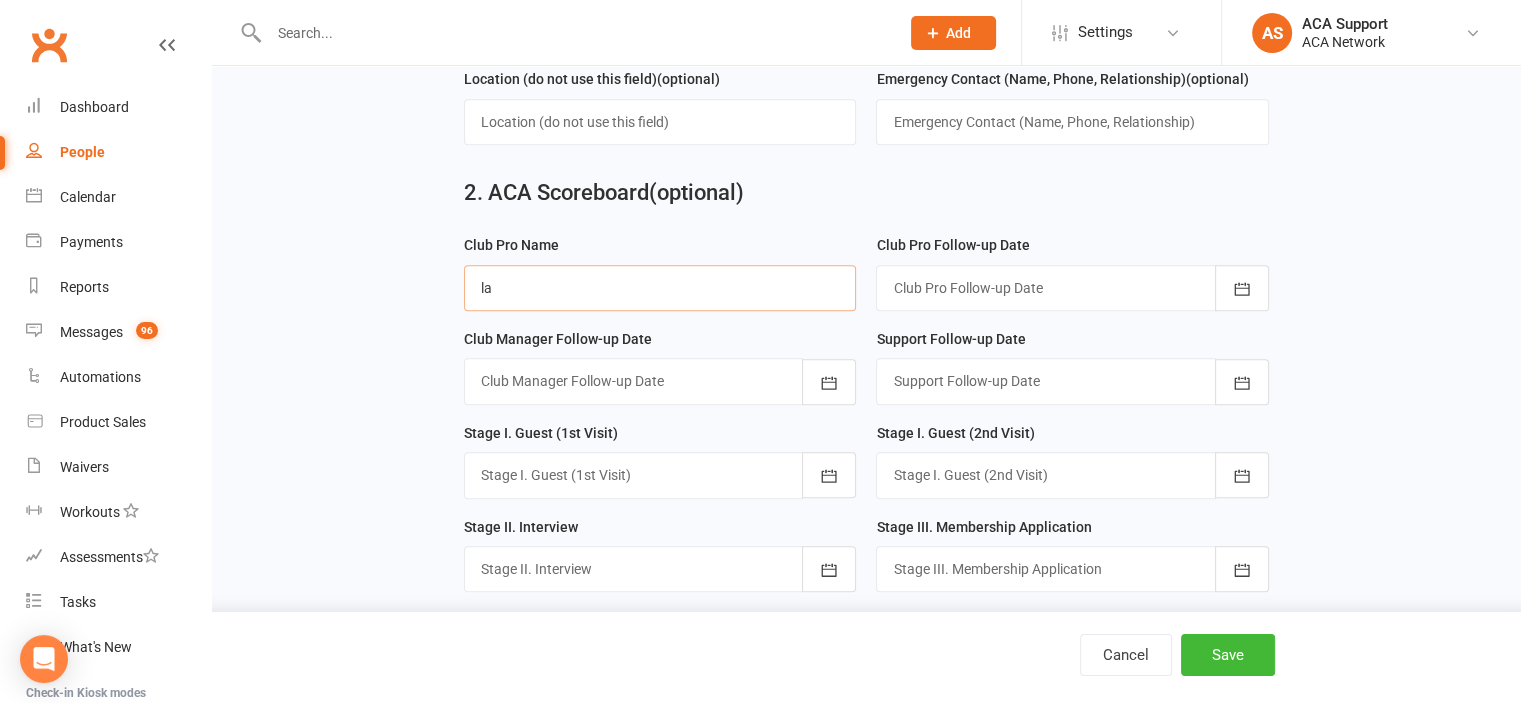 type on "l" 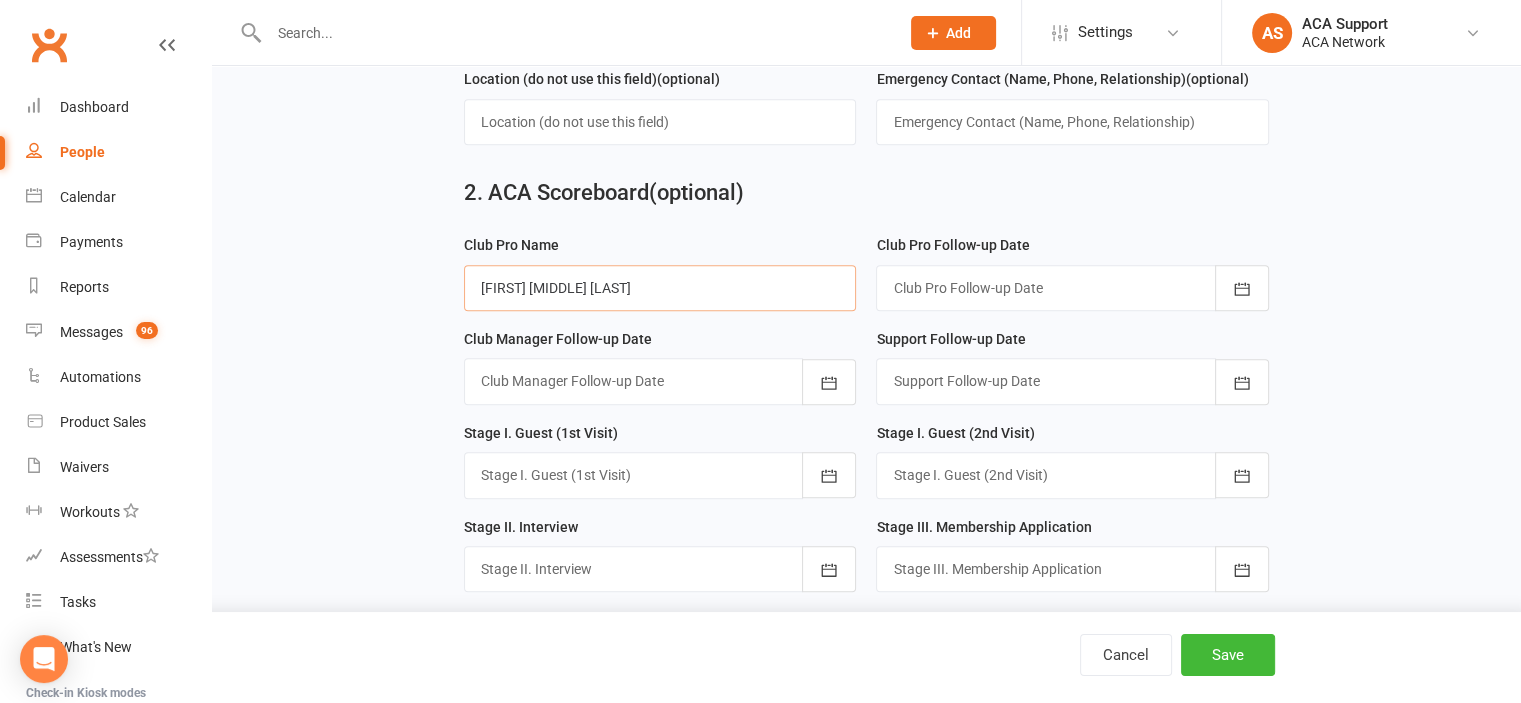 type on "[FIRST] [MIDDLE] [LAST]" 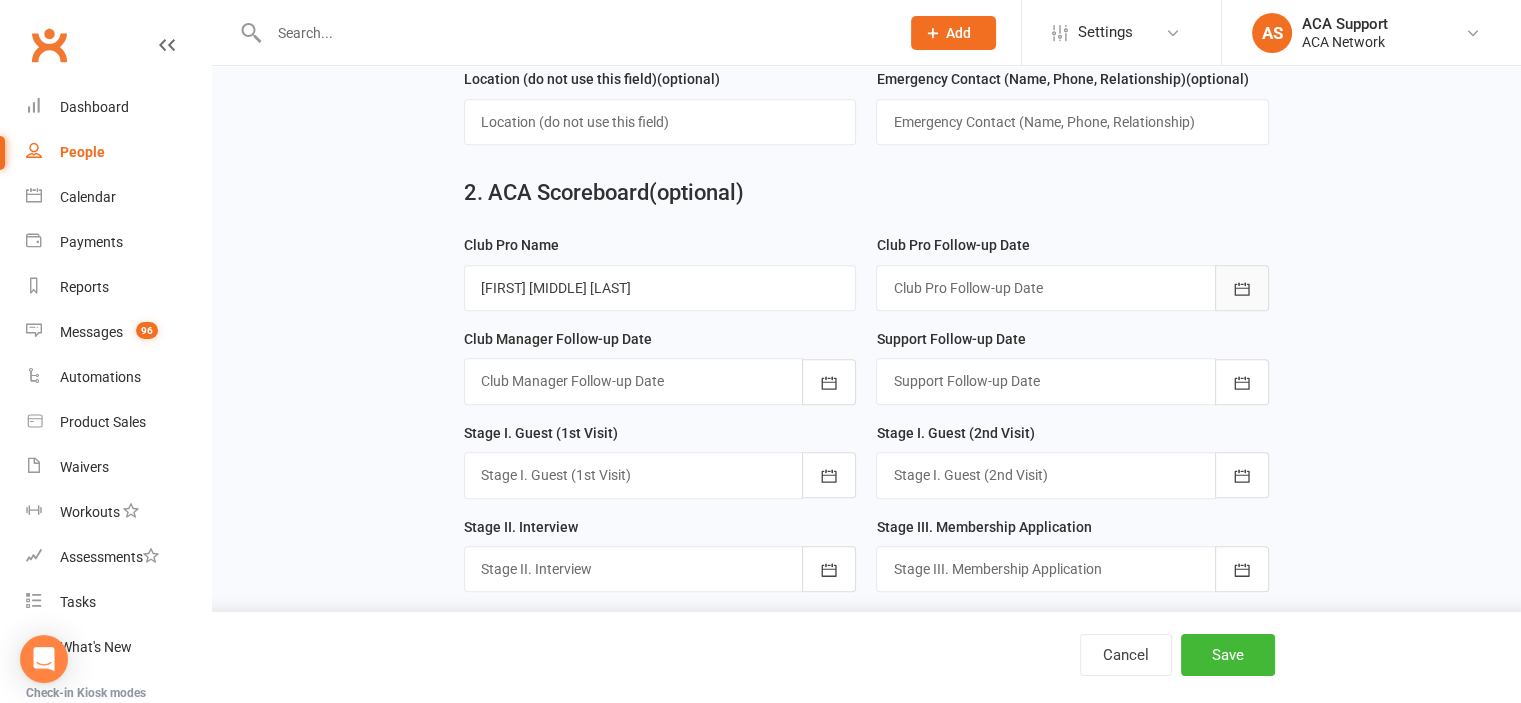 click 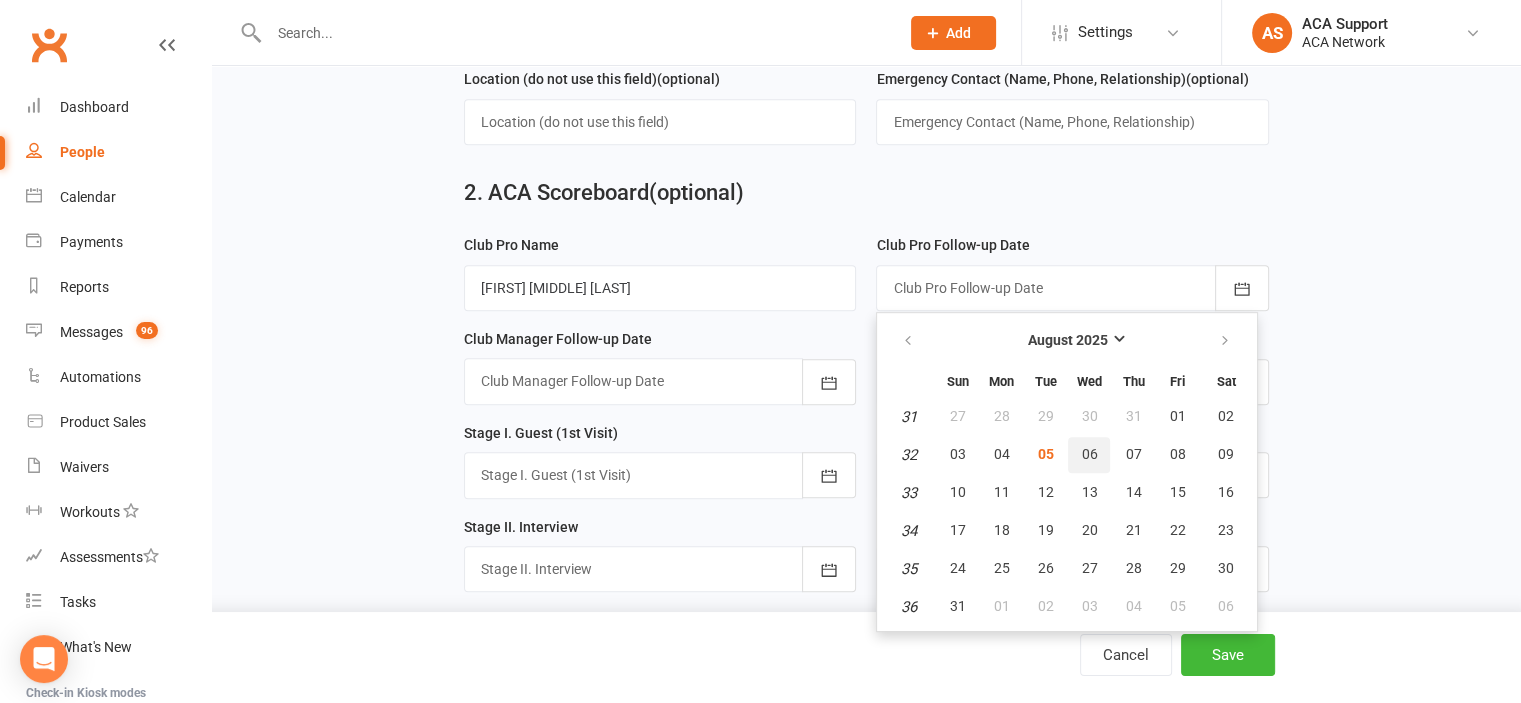 click on "06" at bounding box center [1089, 454] 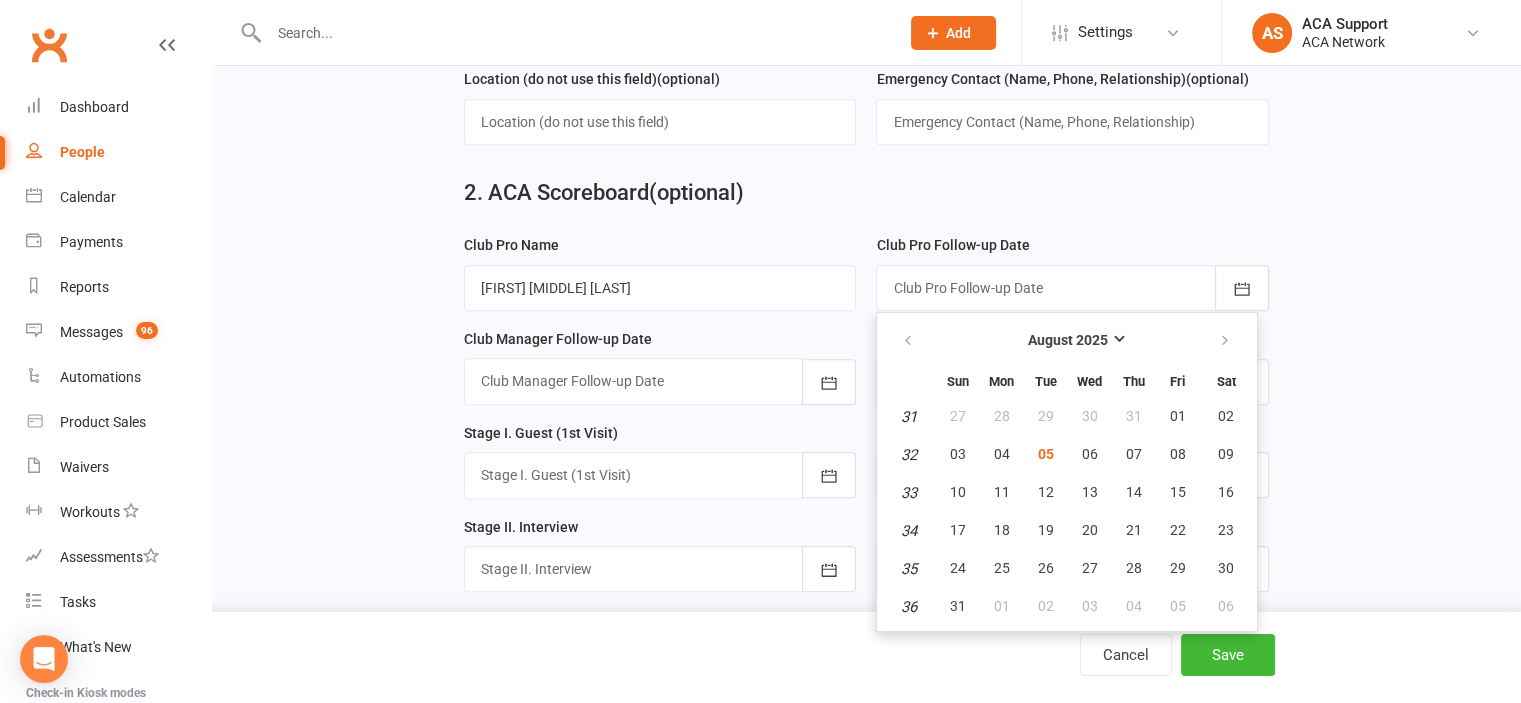 type on "06 Aug 2025" 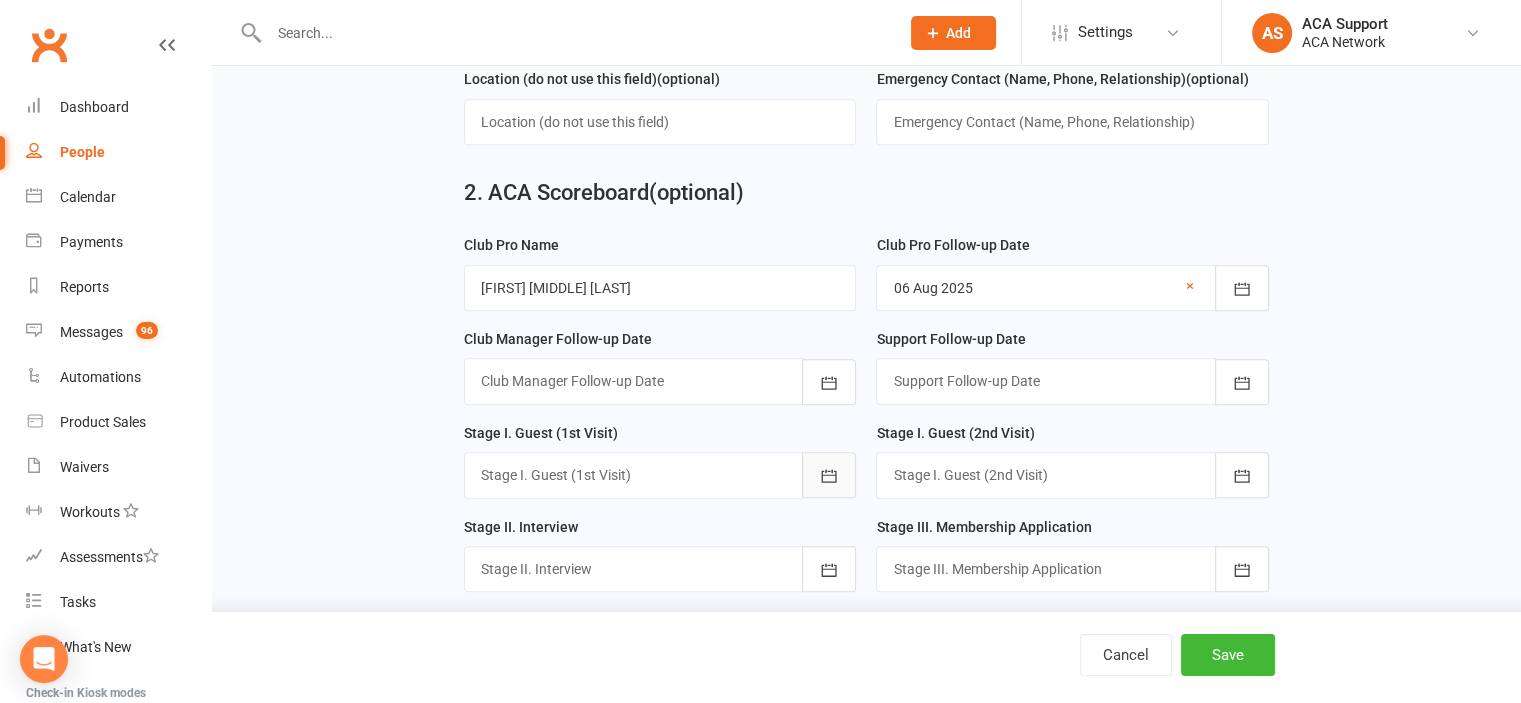 click 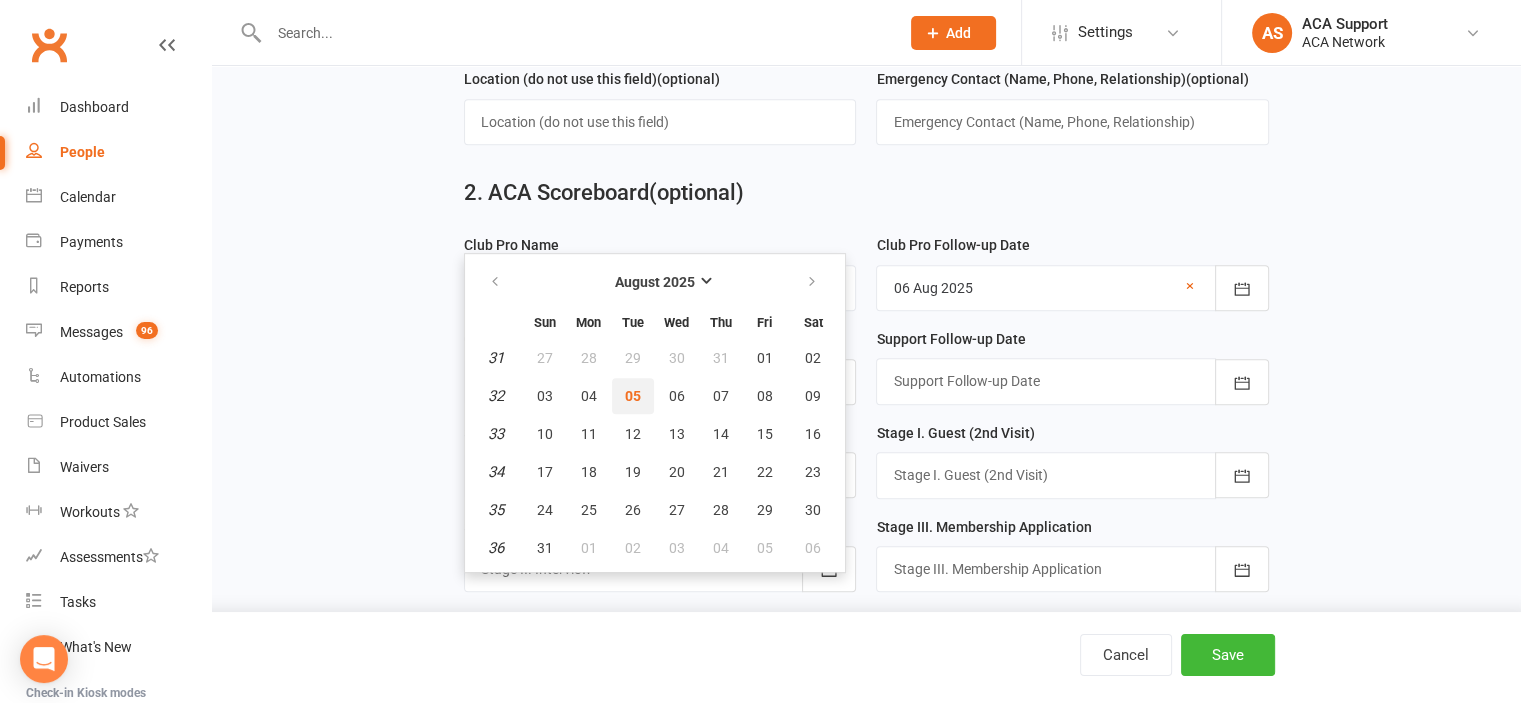 click on "05" at bounding box center [633, 396] 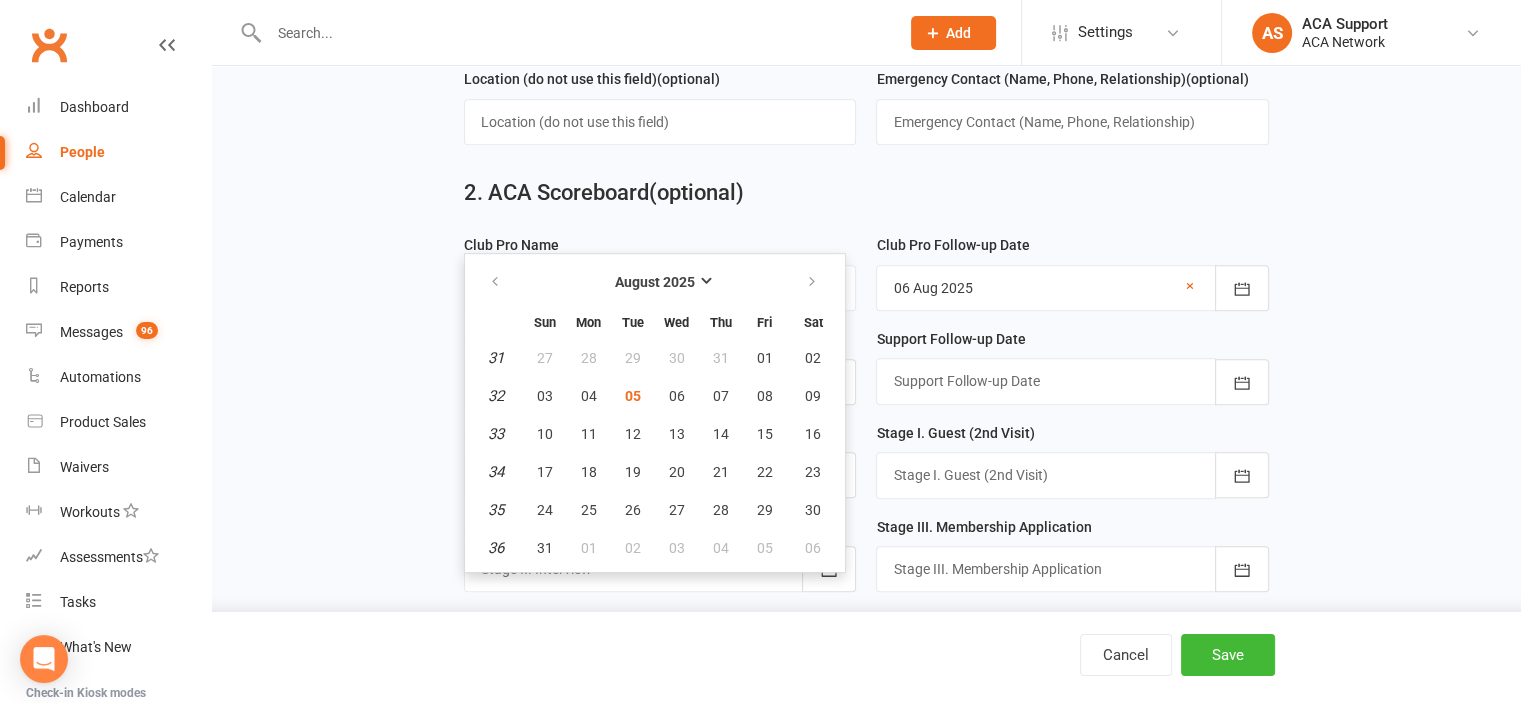 type on "05 Aug 2025" 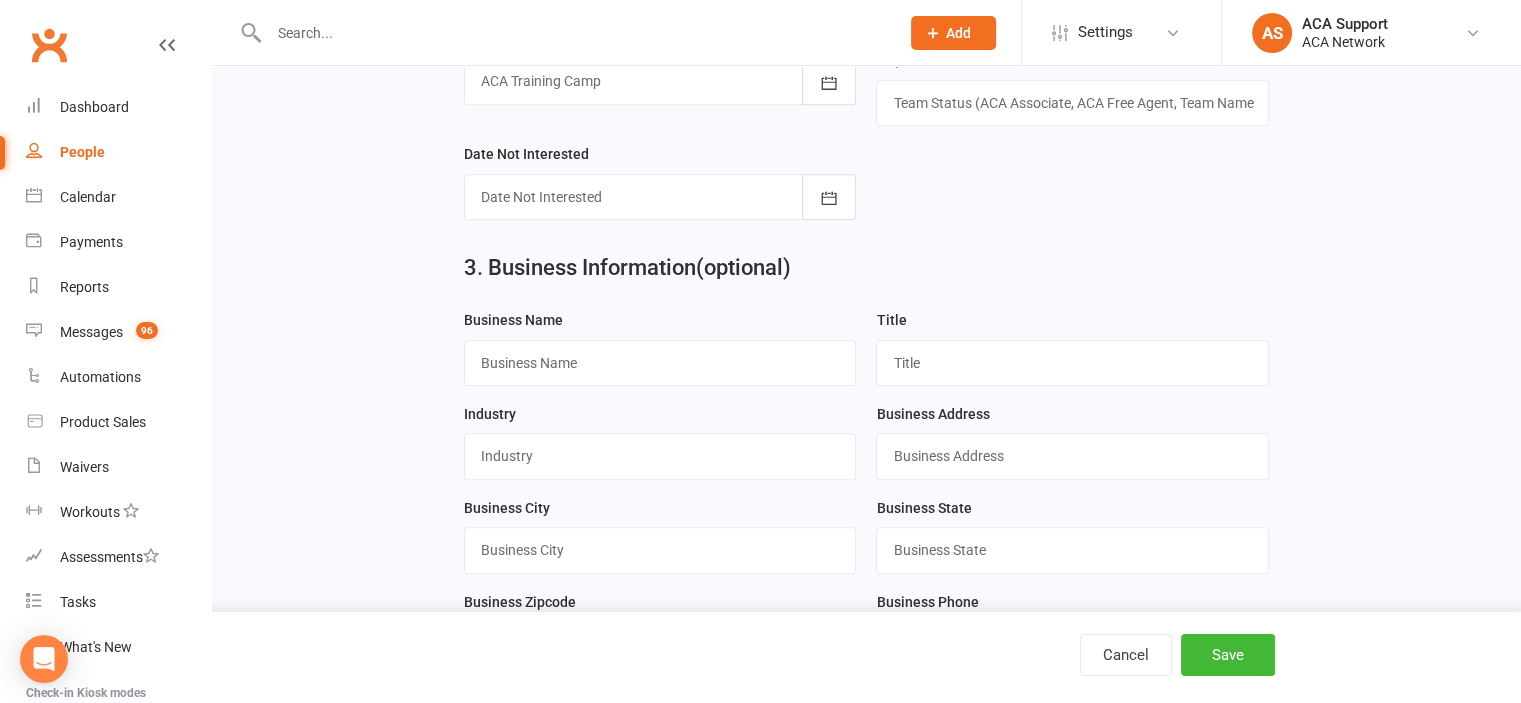 scroll, scrollTop: 1750, scrollLeft: 0, axis: vertical 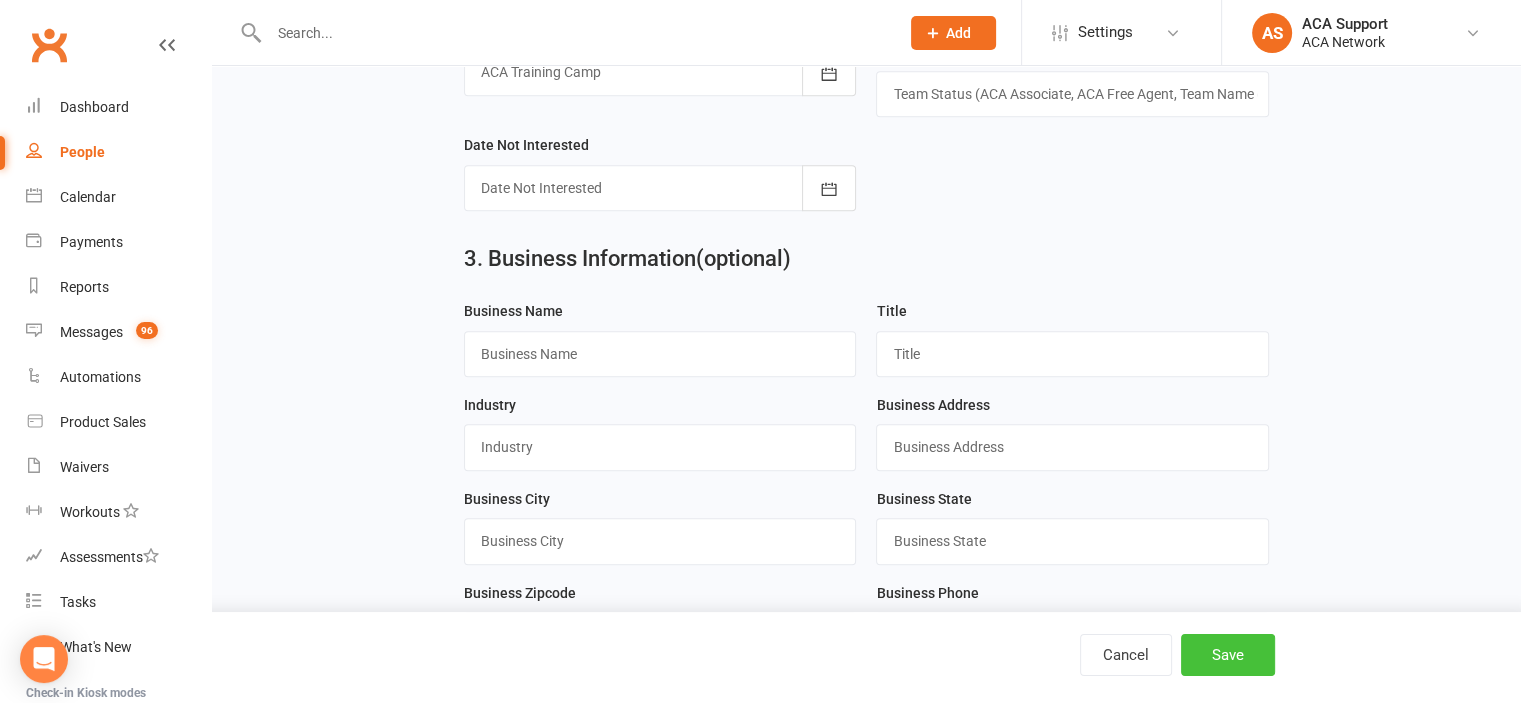 click on "Save" at bounding box center (1228, 655) 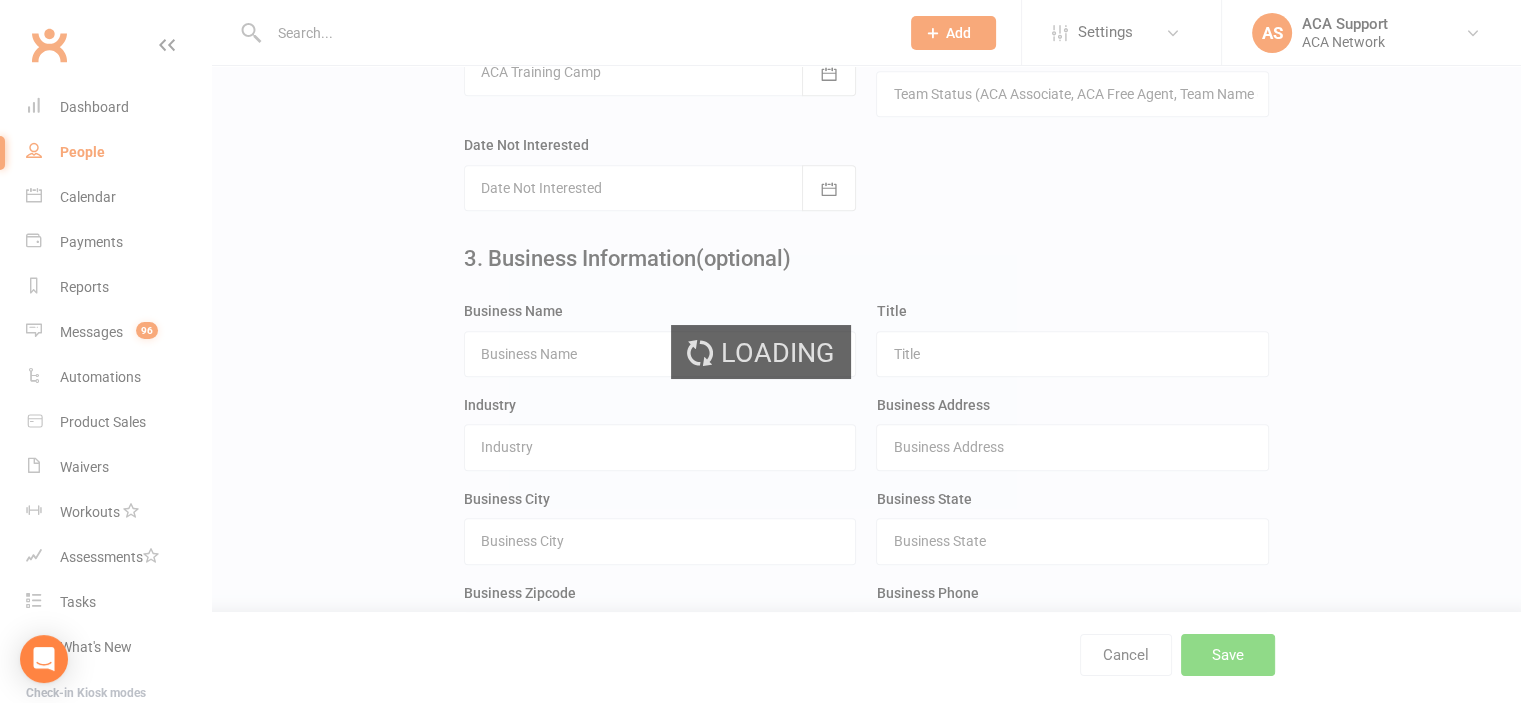 scroll, scrollTop: 0, scrollLeft: 0, axis: both 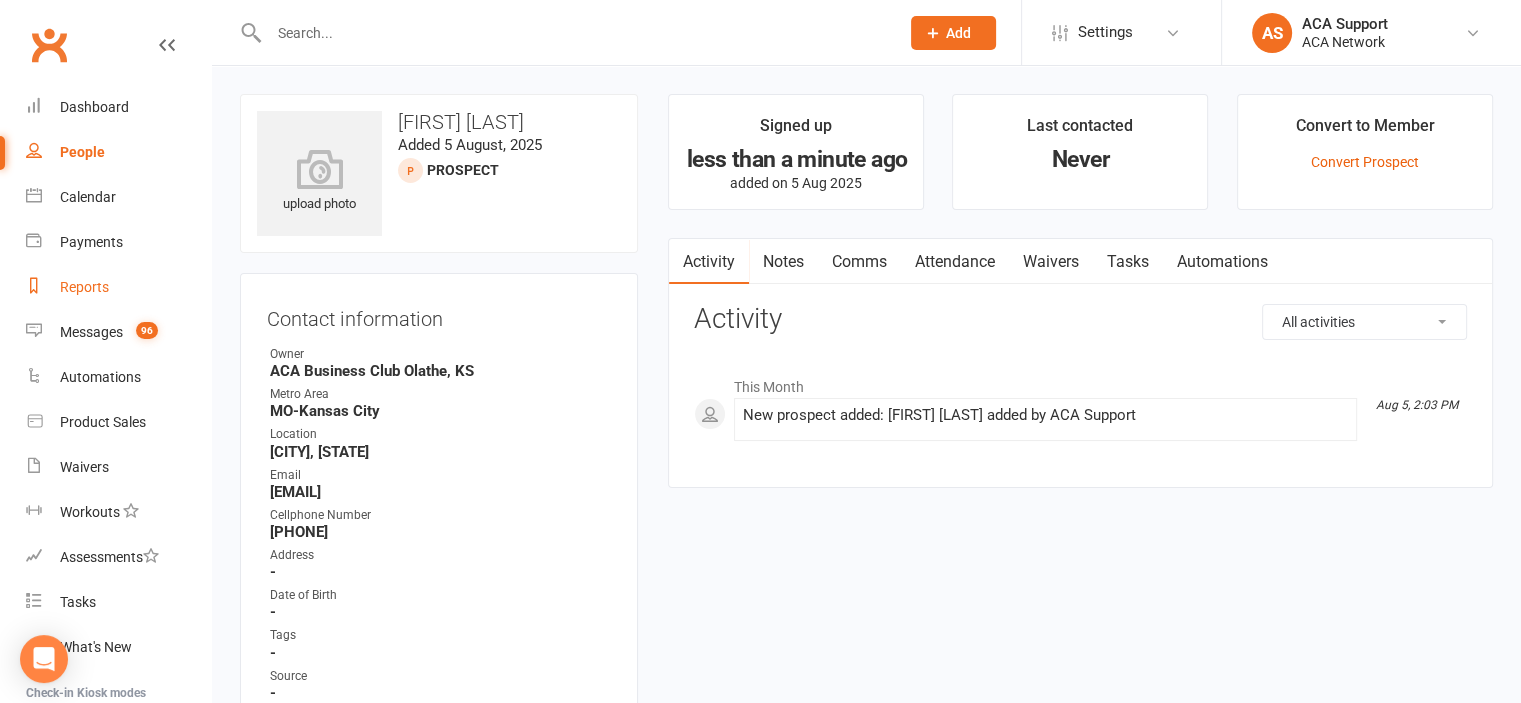 click on "Reports" at bounding box center [84, 287] 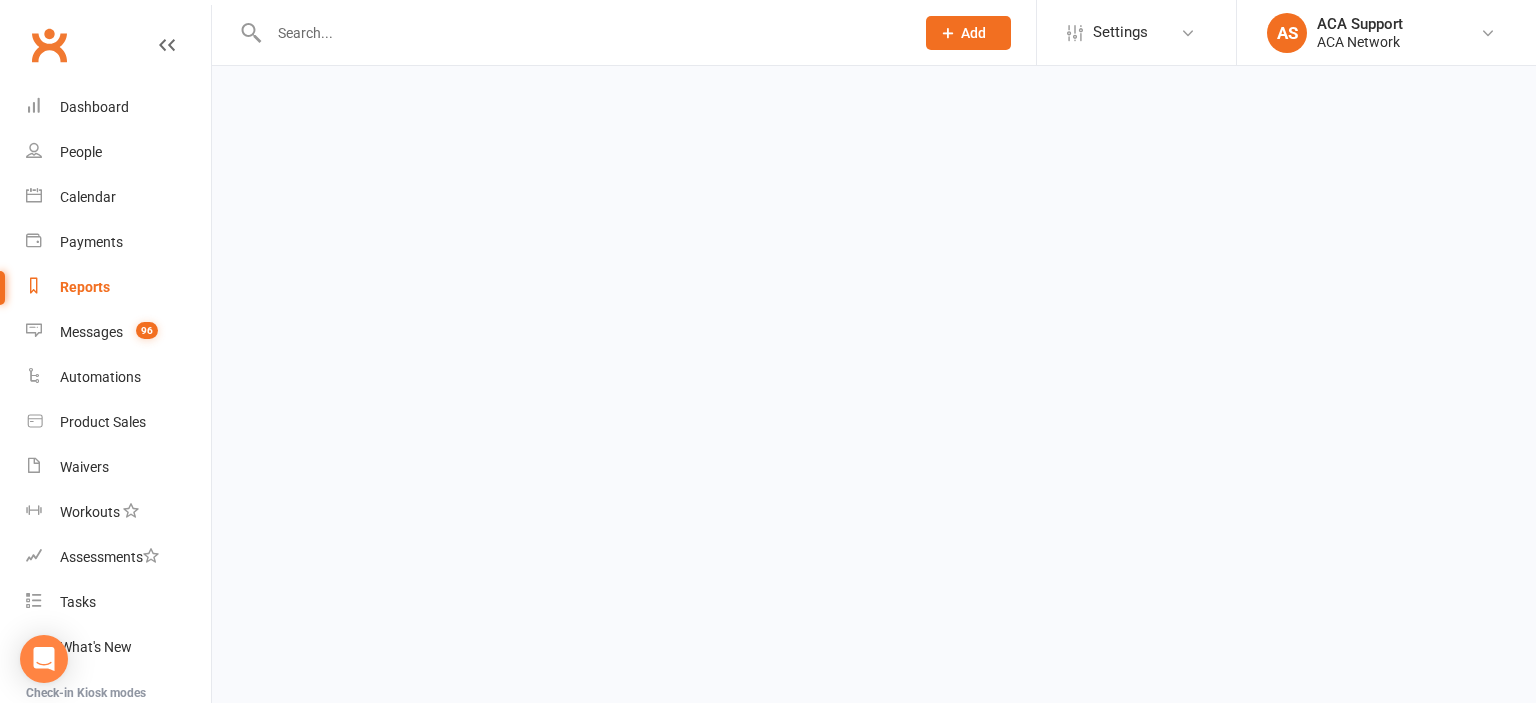 select on "100" 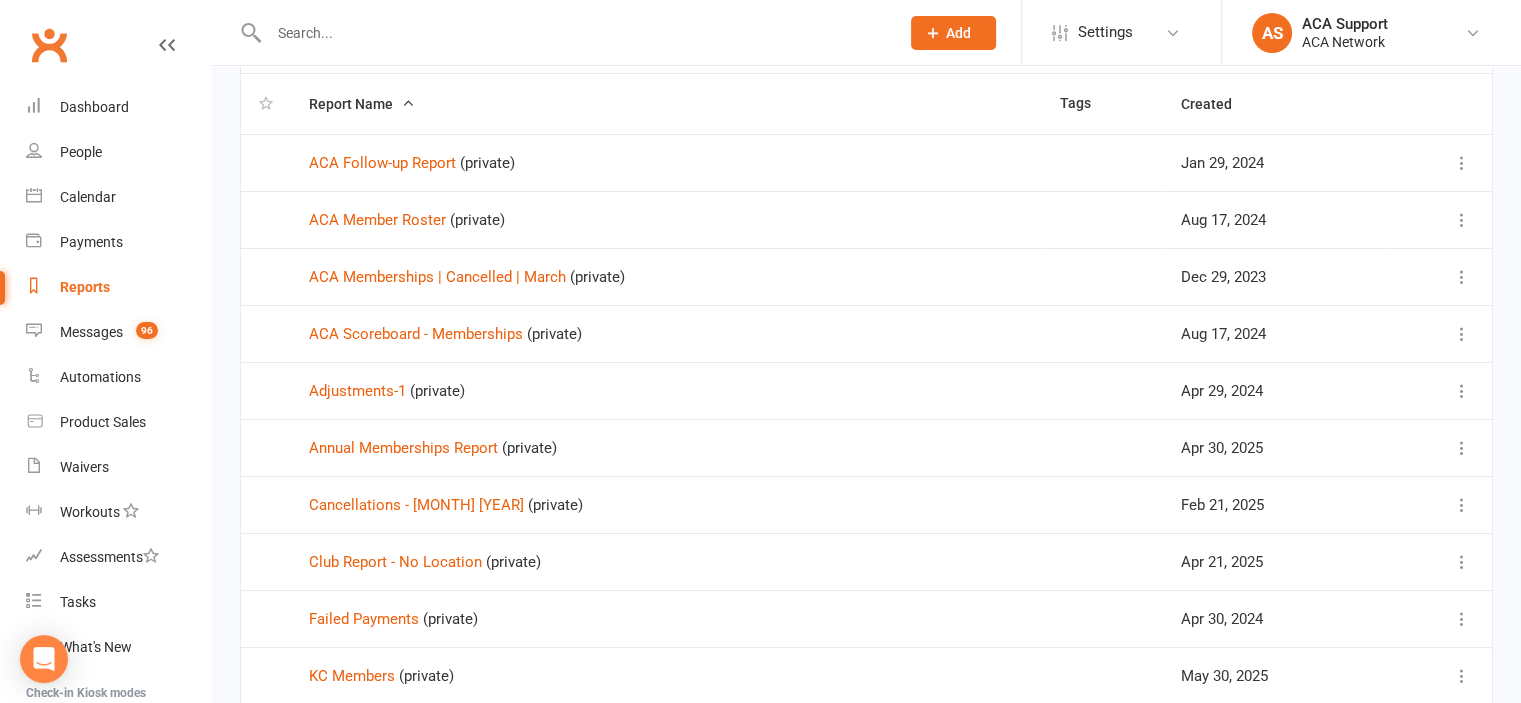 scroll, scrollTop: 688, scrollLeft: 0, axis: vertical 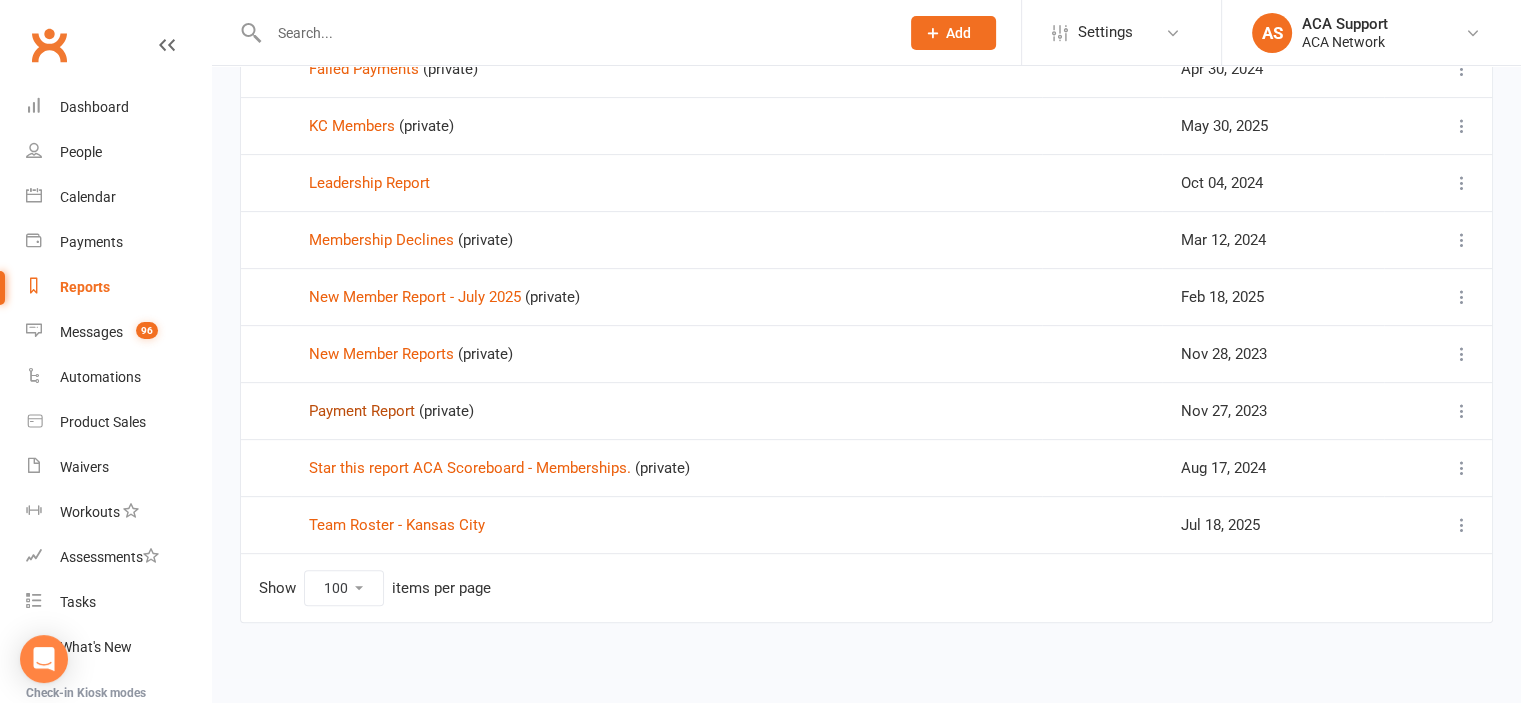 click on "Payment Report" at bounding box center [362, 411] 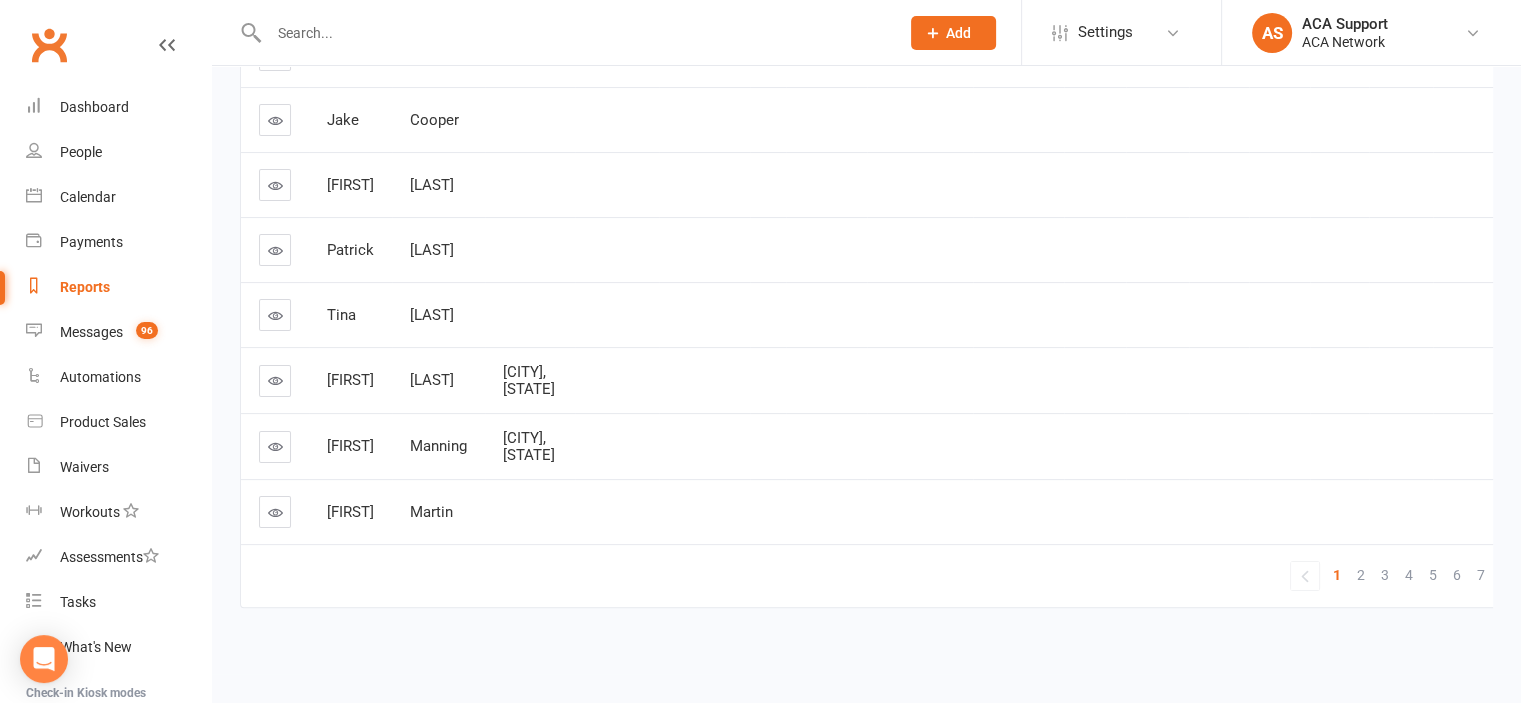 scroll, scrollTop: 0, scrollLeft: 0, axis: both 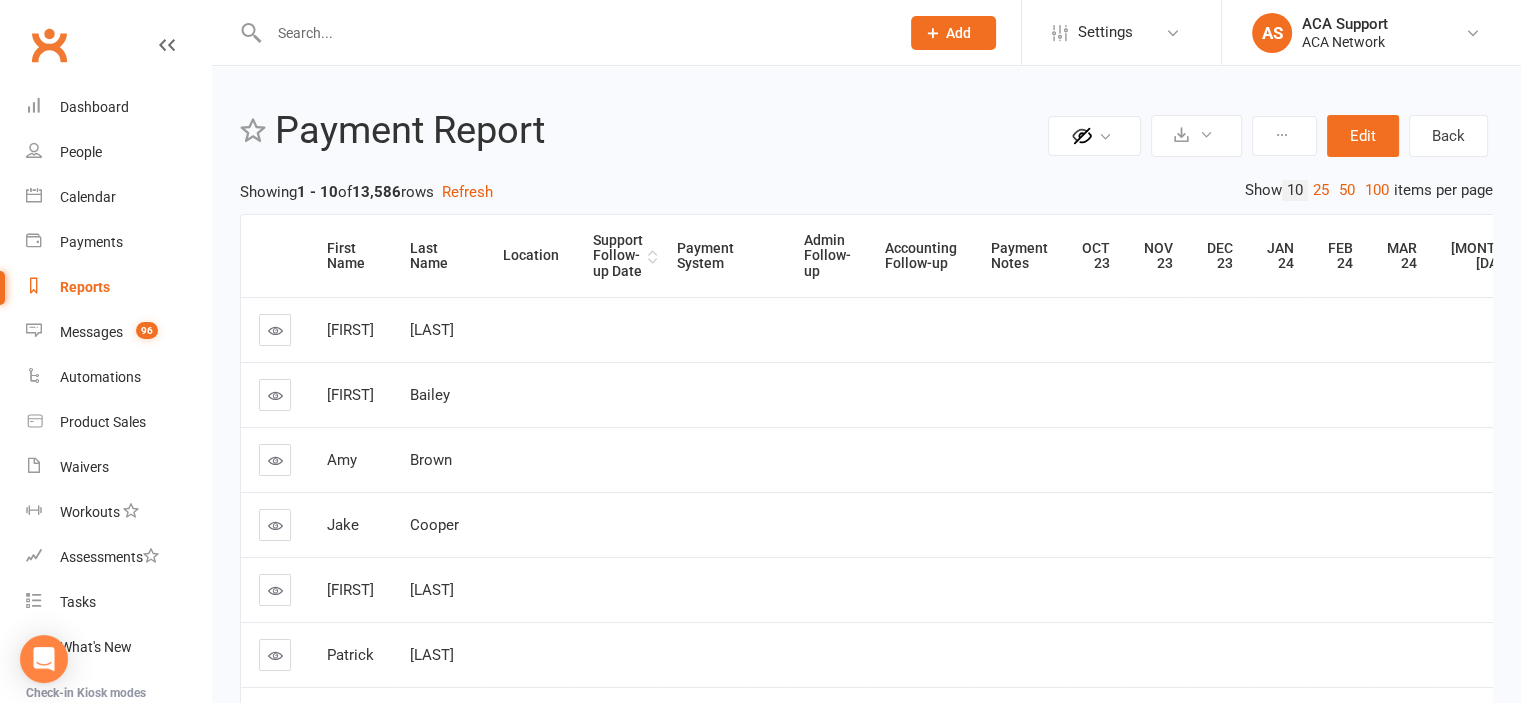 click on "Support Follow-up Date" at bounding box center (618, 256) 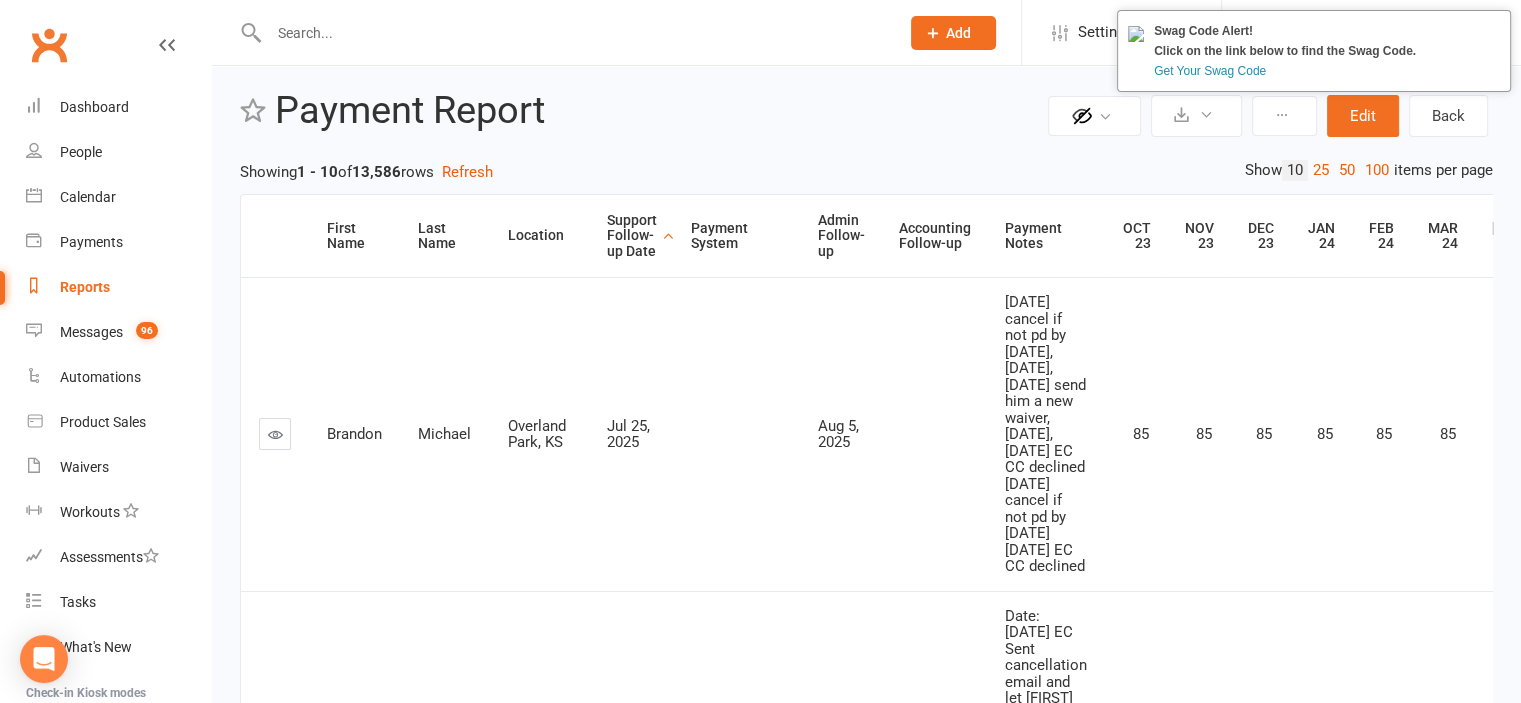 scroll, scrollTop: 0, scrollLeft: 0, axis: both 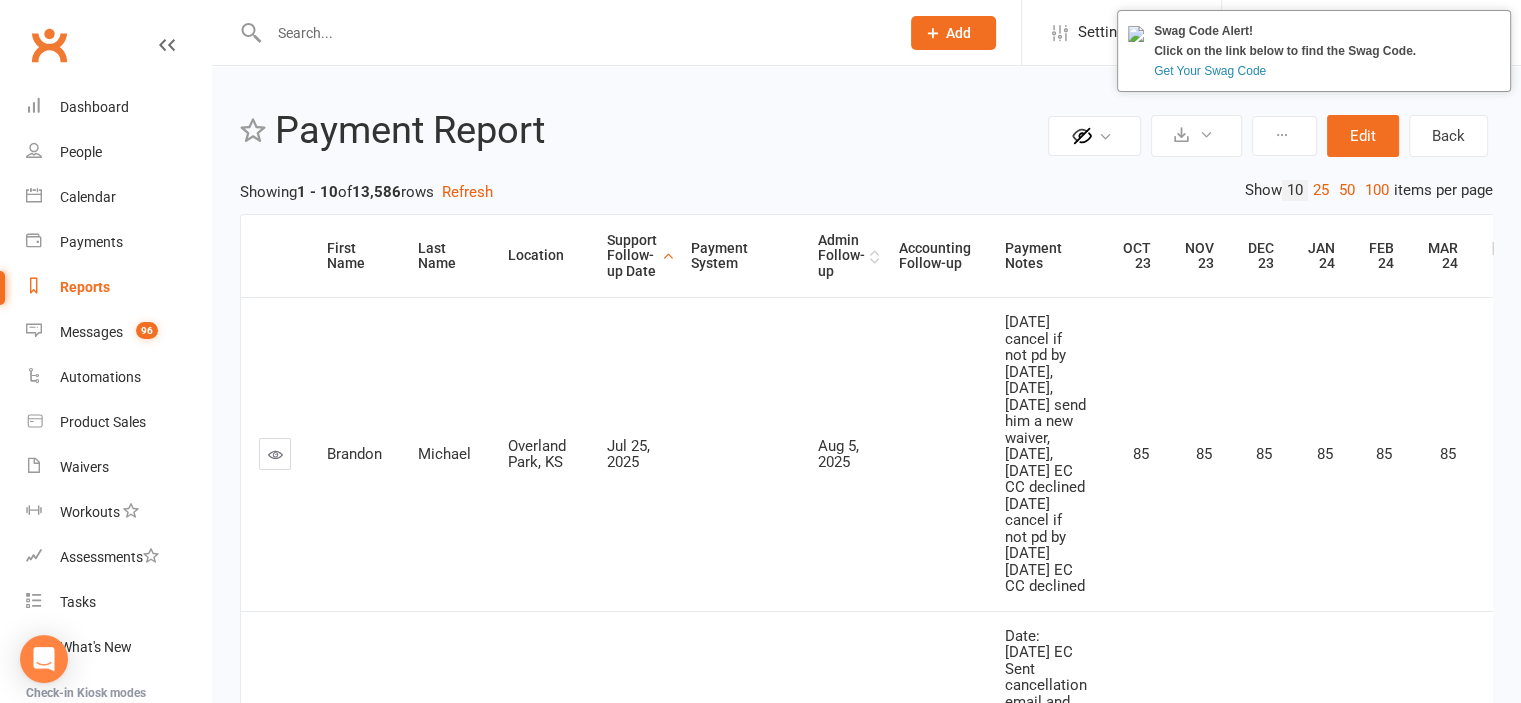 click on "Admin Follow-up" at bounding box center (840, 256) 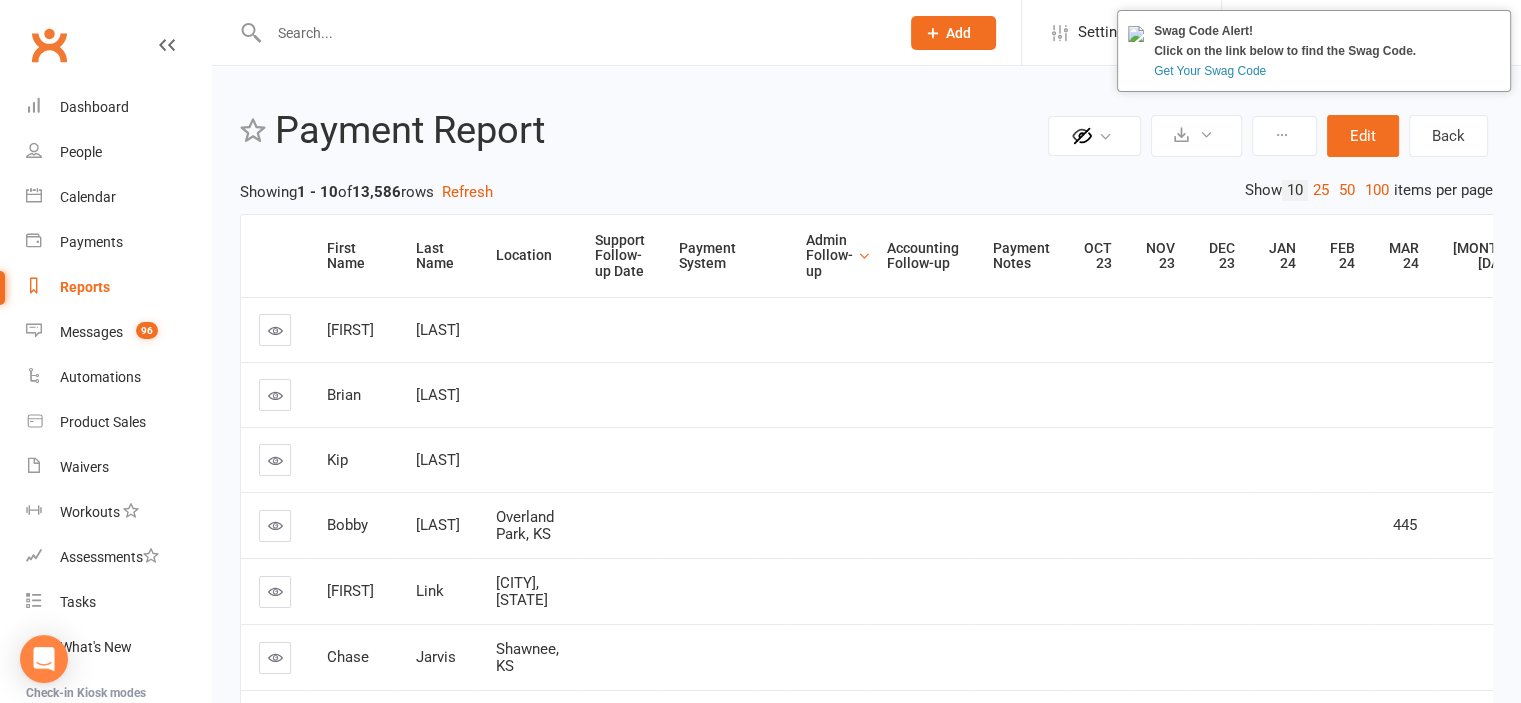 click on "Admin Follow-up" at bounding box center [829, 256] 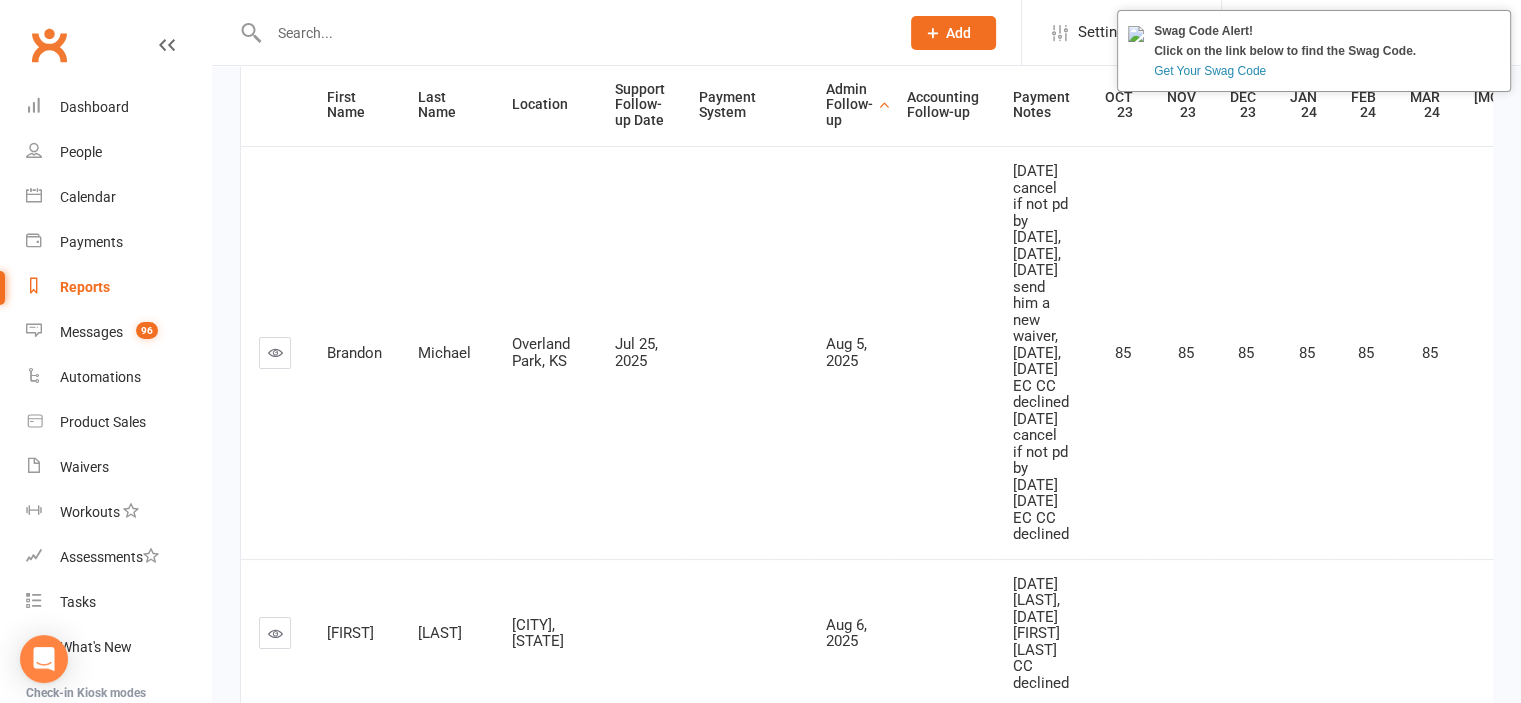 scroll, scrollTop: 154, scrollLeft: 0, axis: vertical 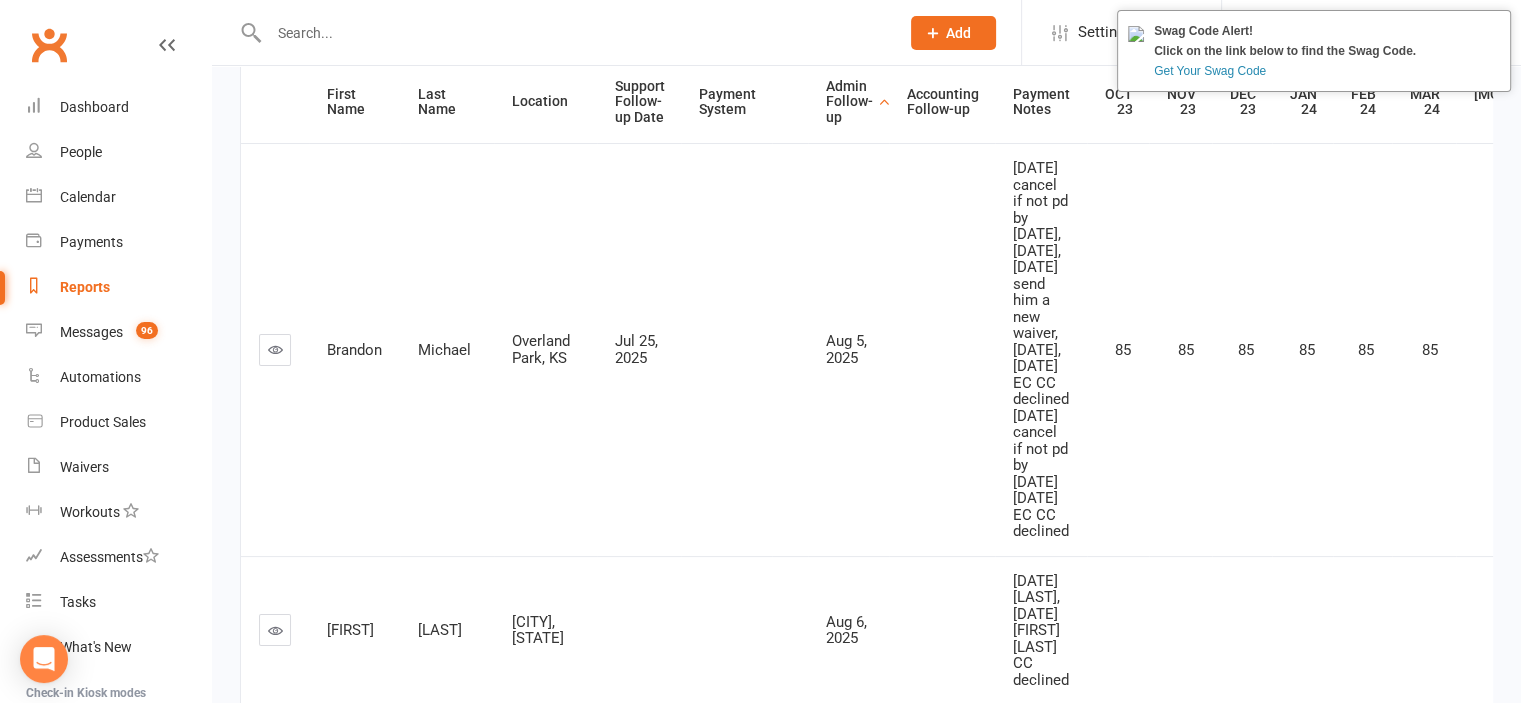 click on "Get Your Swag Code" at bounding box center (1285, 71) 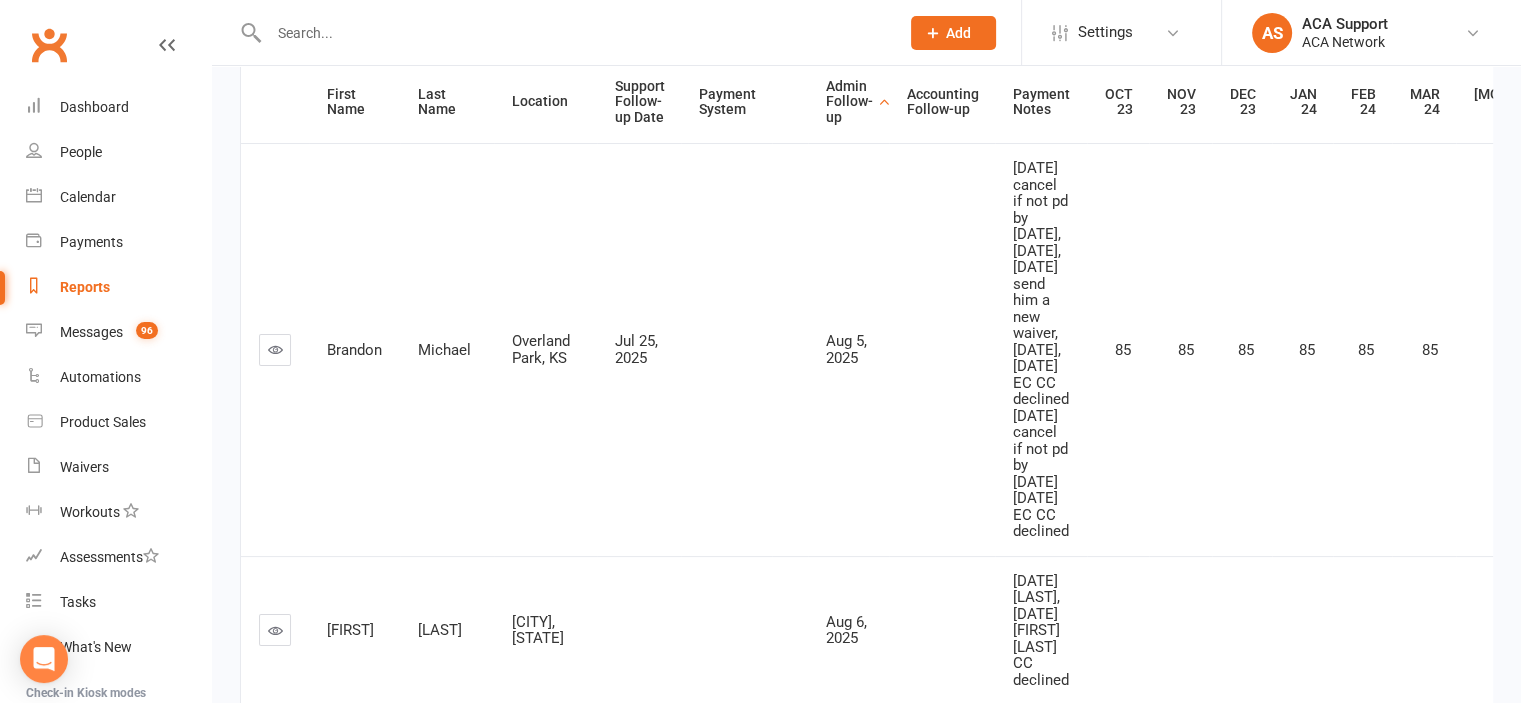 click at bounding box center [275, 349] 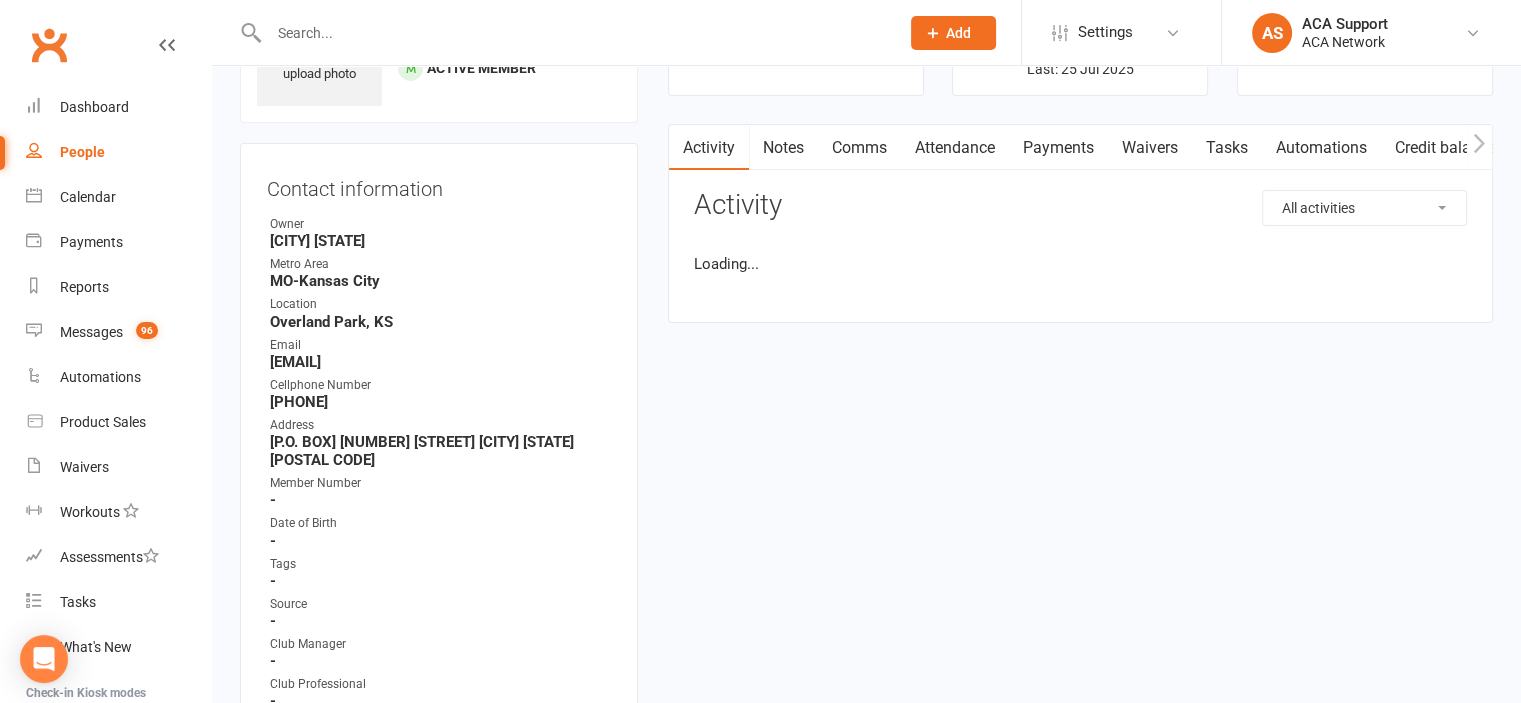 scroll, scrollTop: 0, scrollLeft: 0, axis: both 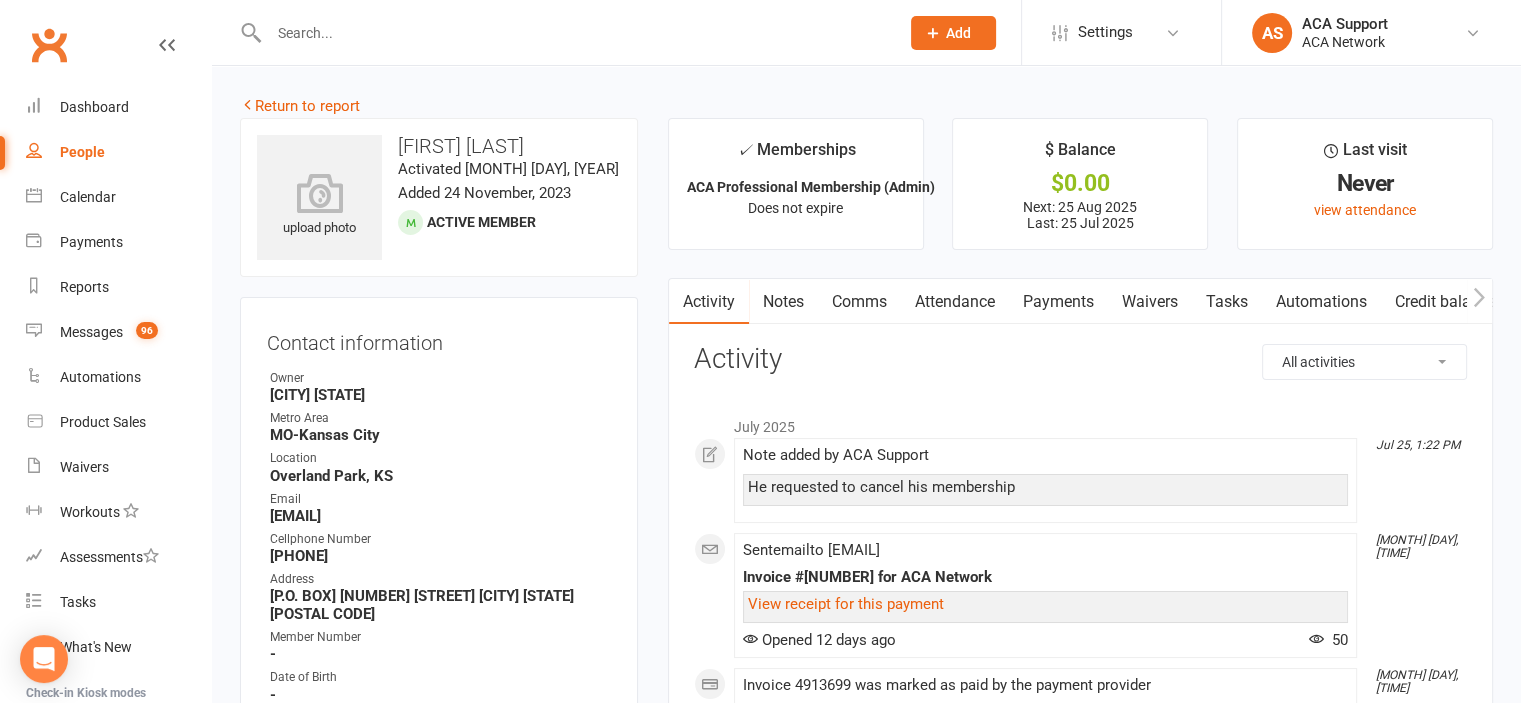 click on "Payments" at bounding box center [1058, 302] 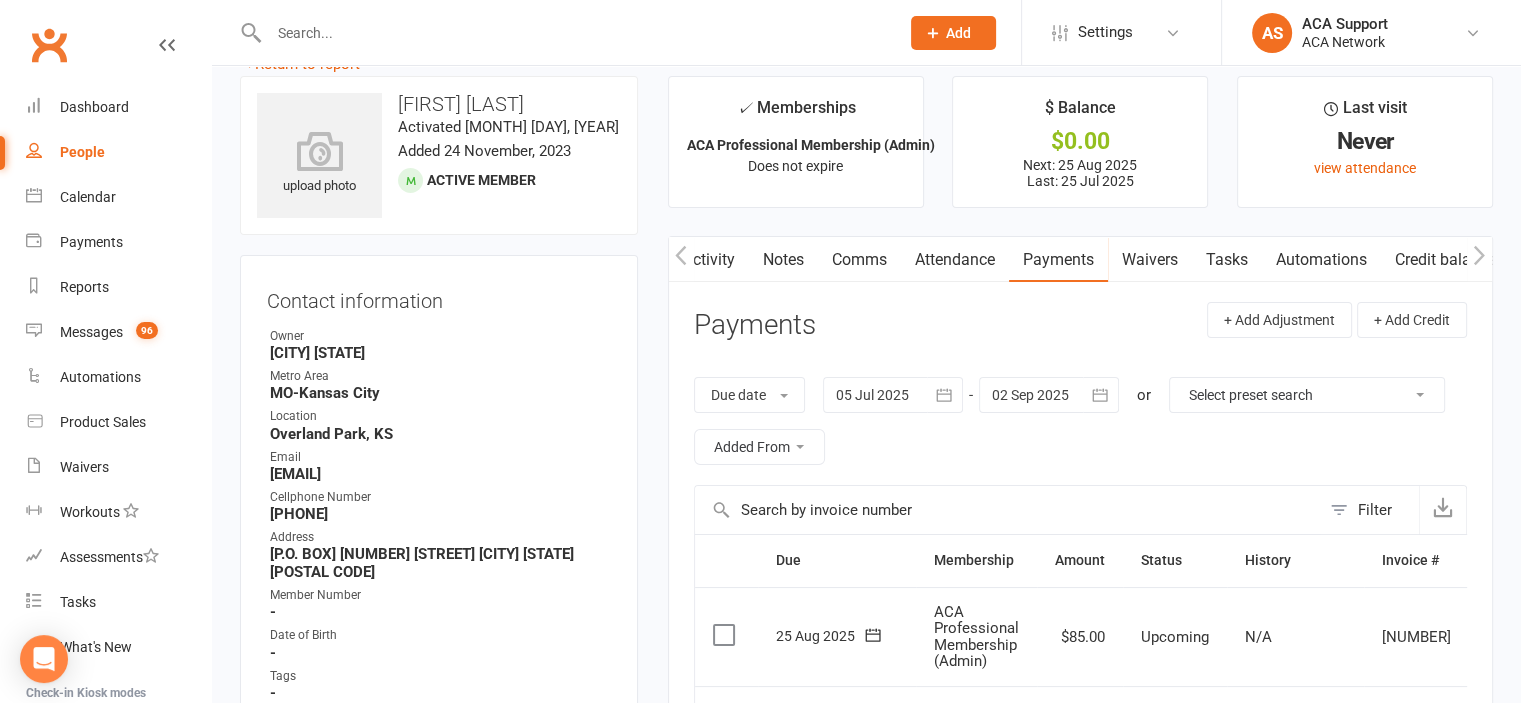 scroll, scrollTop: 0, scrollLeft: 0, axis: both 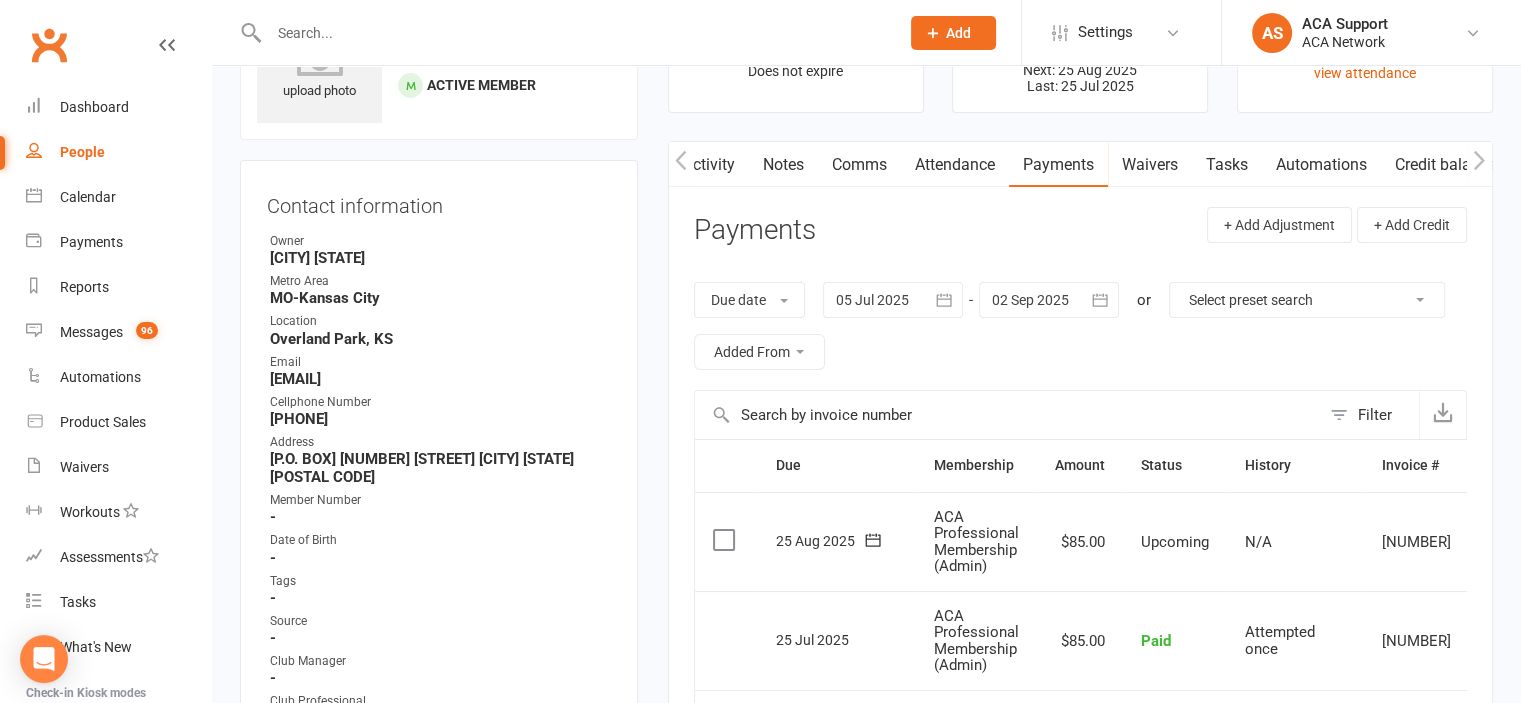 click on "Notes" at bounding box center [783, 165] 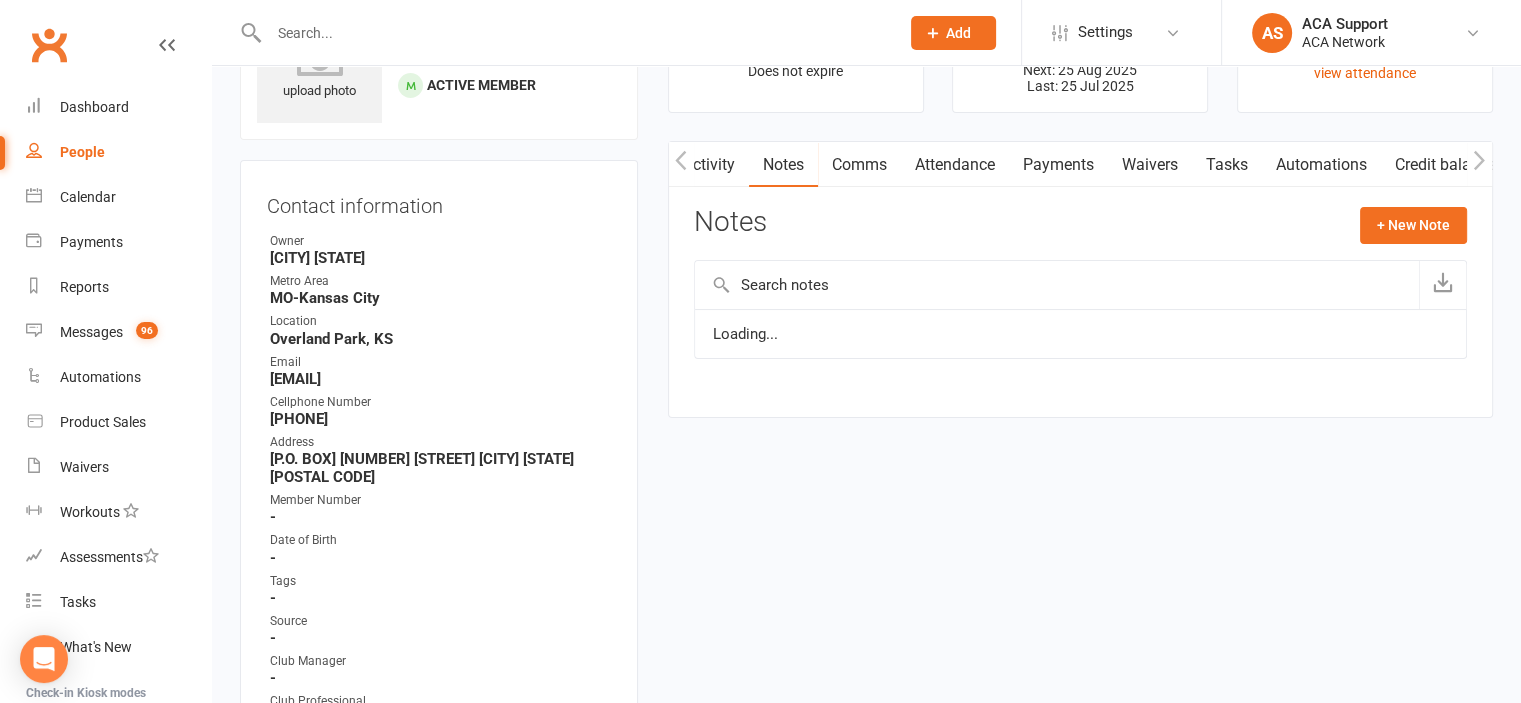 scroll, scrollTop: 0, scrollLeft: 1, axis: horizontal 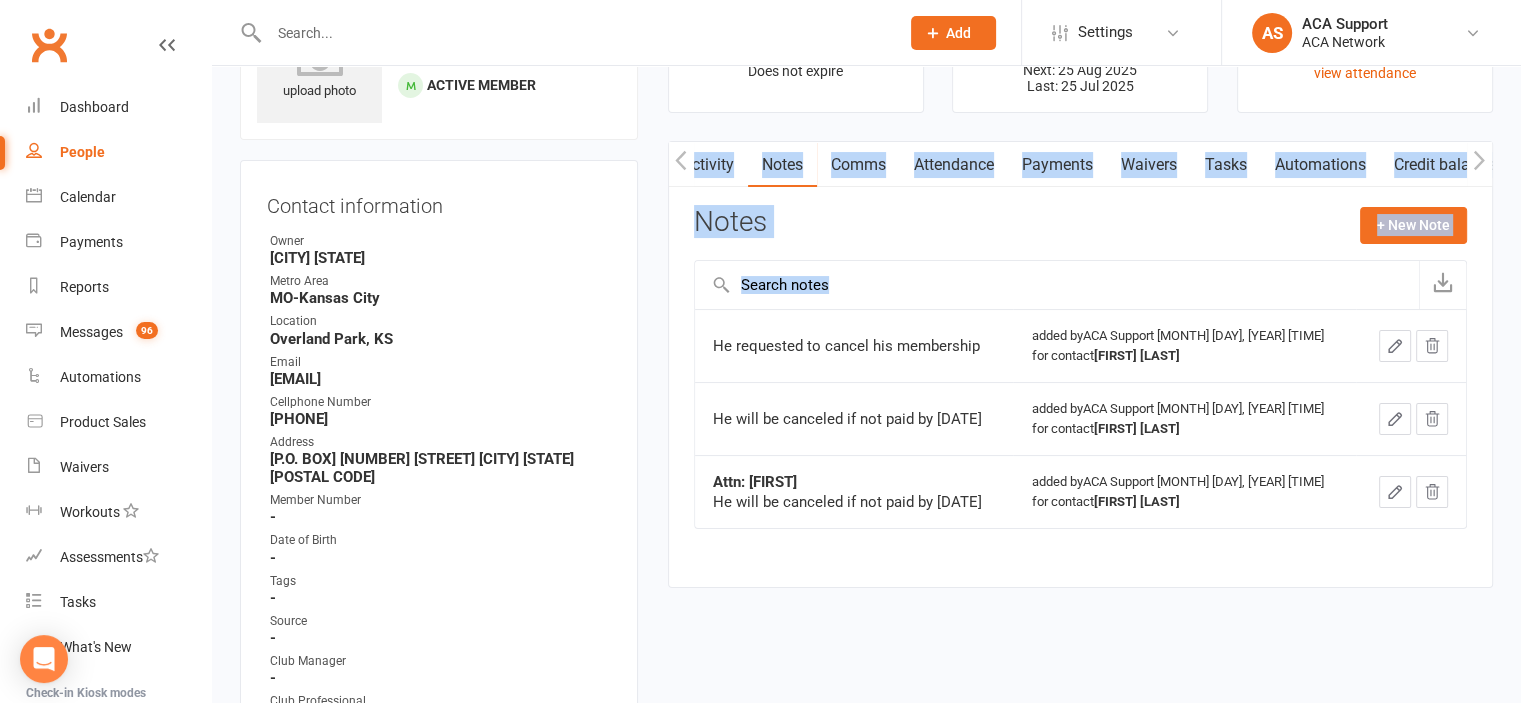 drag, startPoint x: 1535, startPoint y: 191, endPoint x: 1535, endPoint y: 279, distance: 88 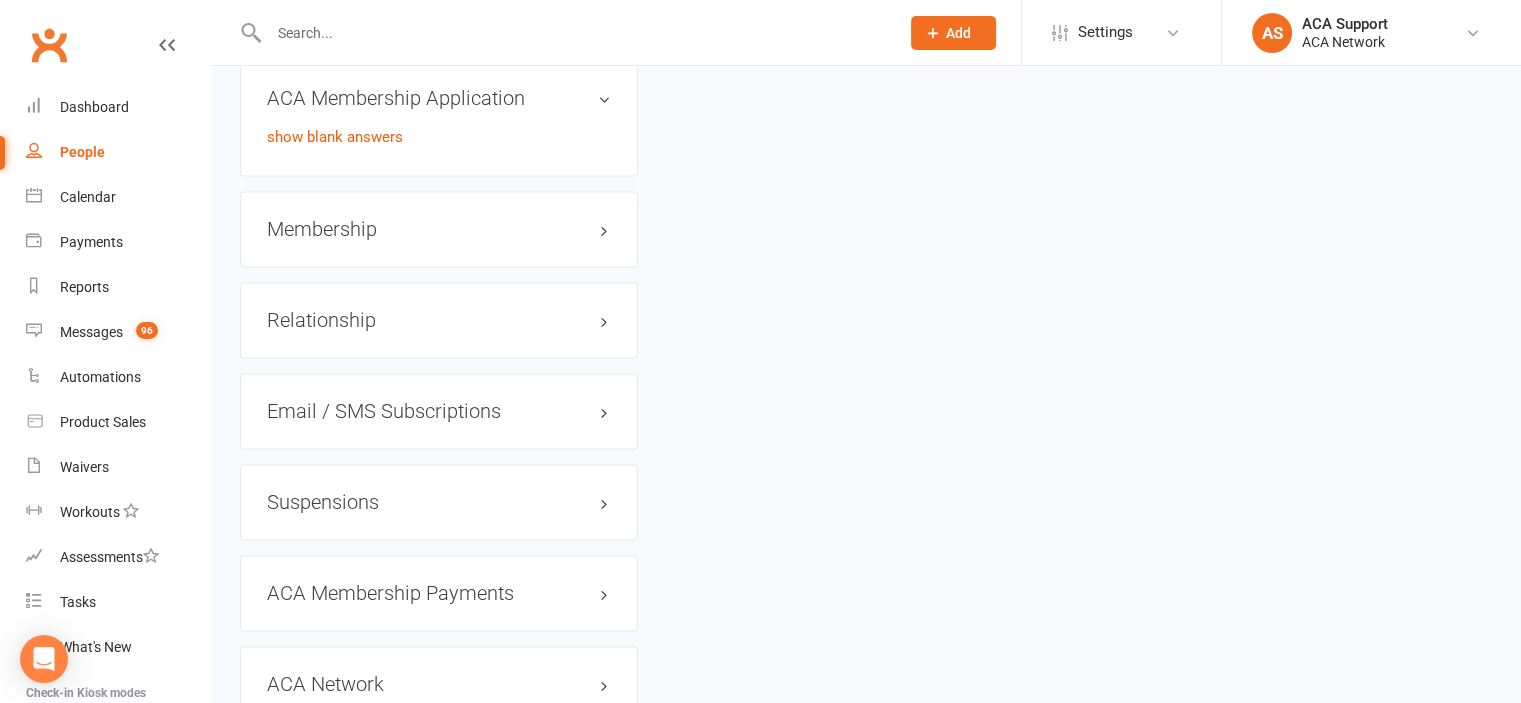 scroll, scrollTop: 2940, scrollLeft: 0, axis: vertical 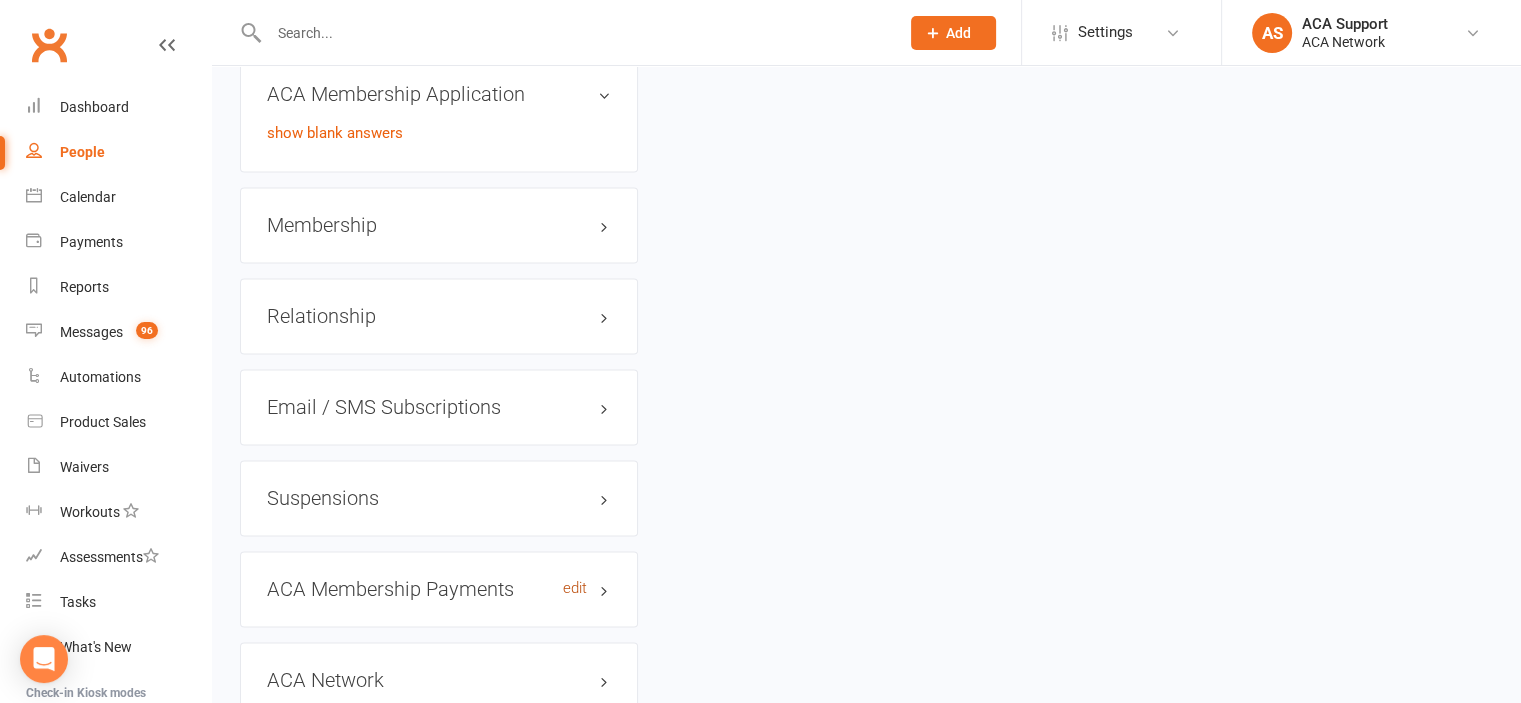 click on "edit" at bounding box center [575, 588] 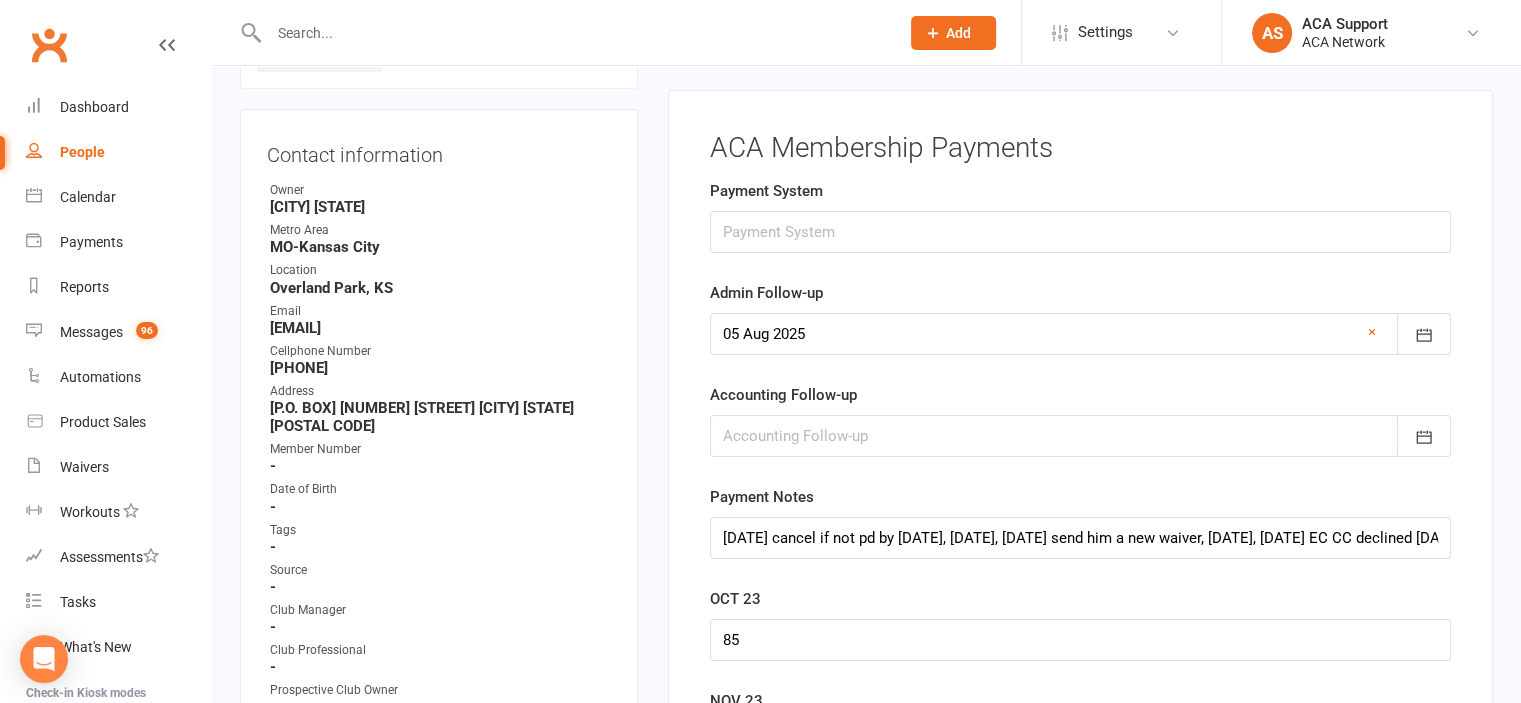 scroll, scrollTop: 176, scrollLeft: 0, axis: vertical 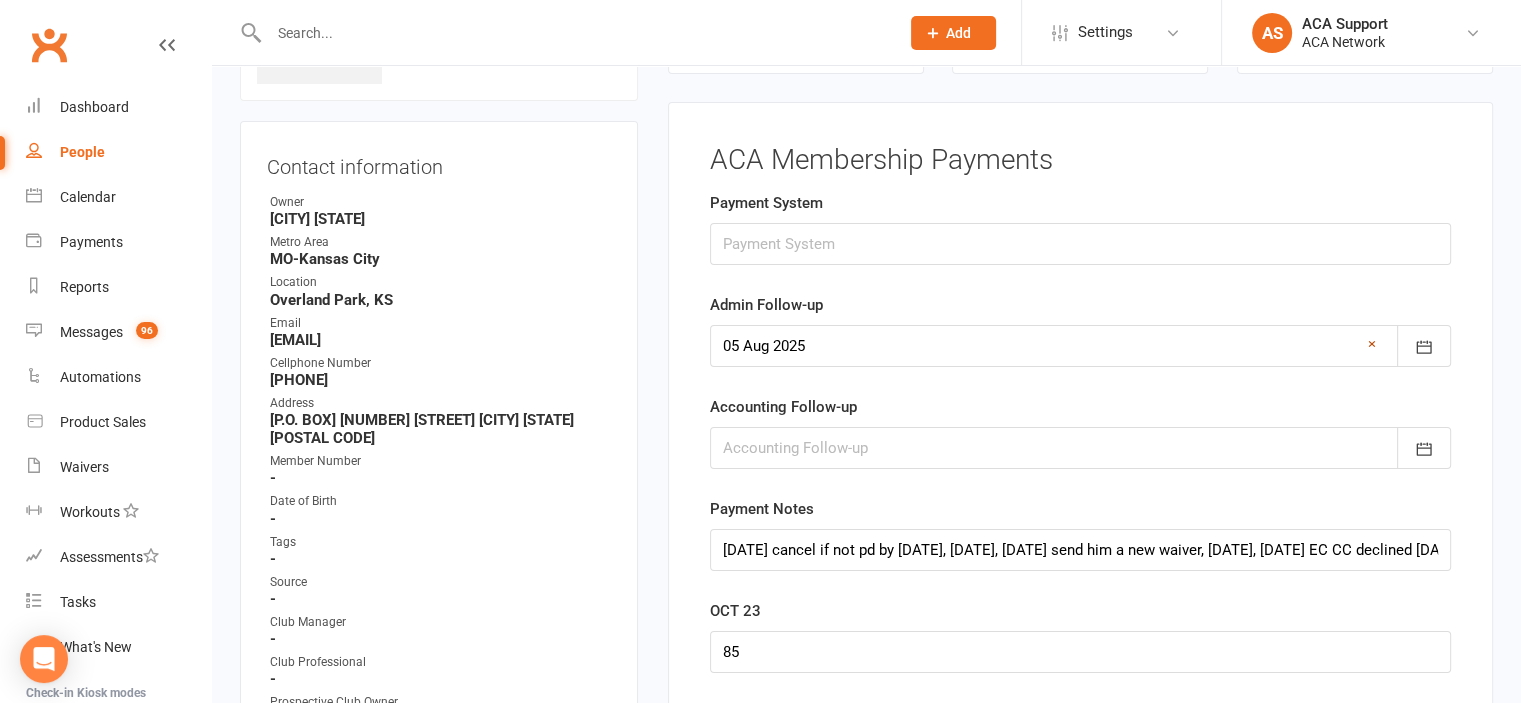click on "×" at bounding box center [1372, 344] 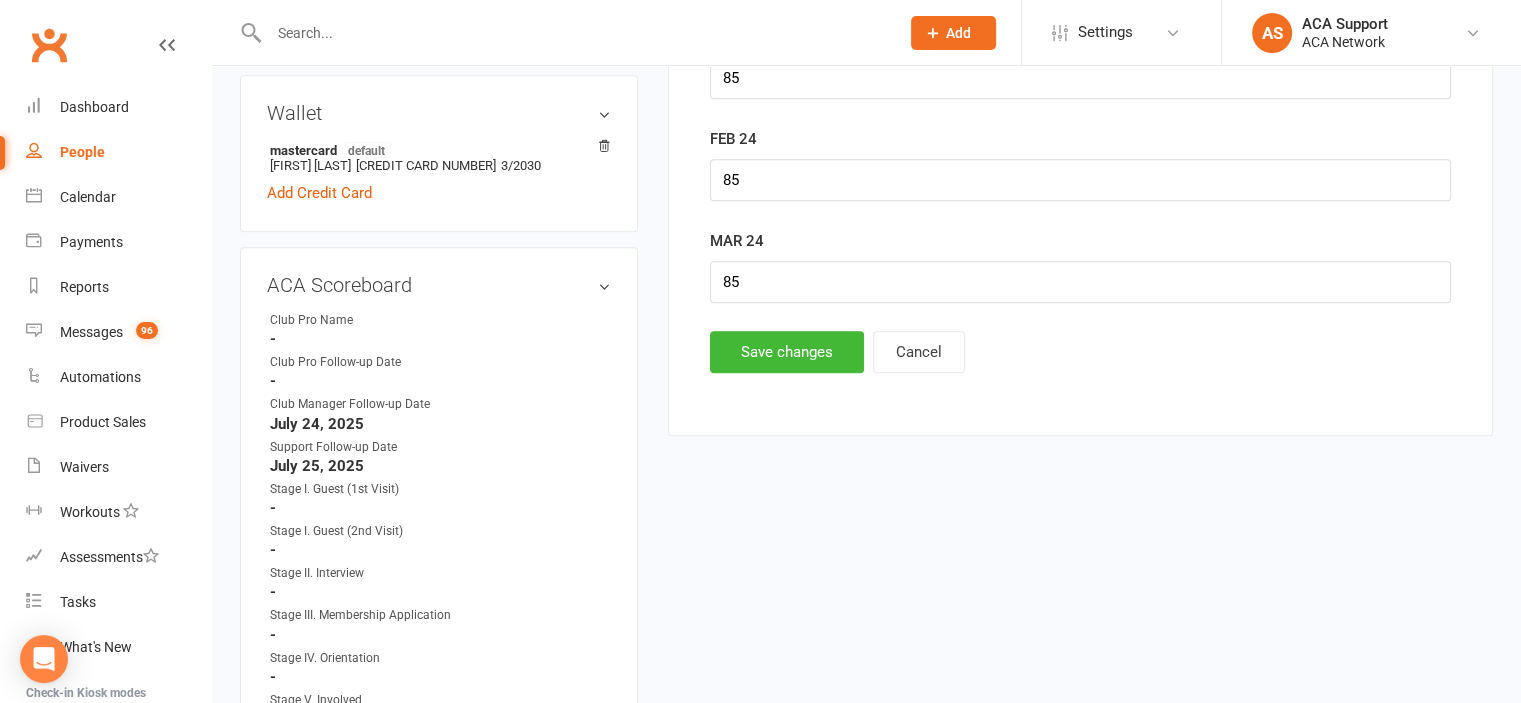 scroll, scrollTop: 1051, scrollLeft: 0, axis: vertical 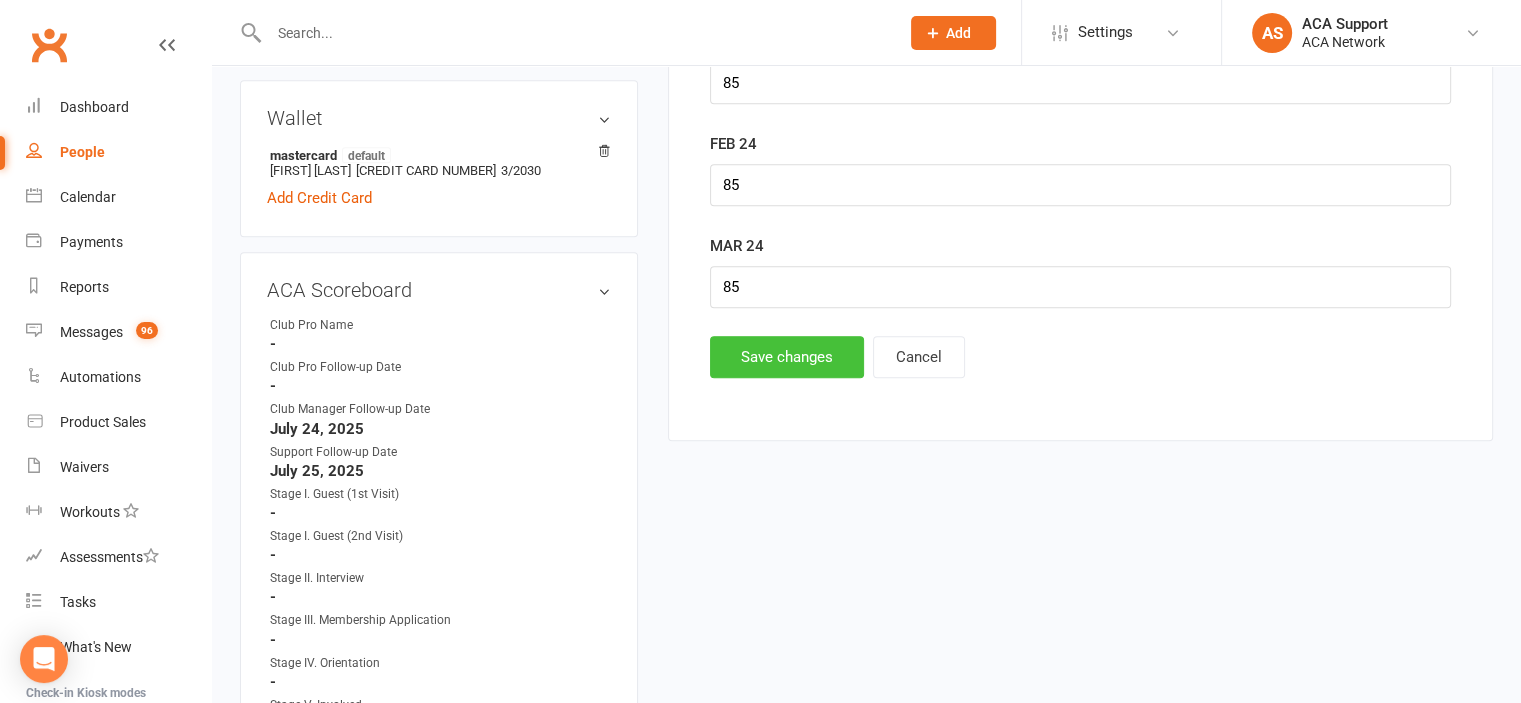 click on "Save changes" at bounding box center (787, 357) 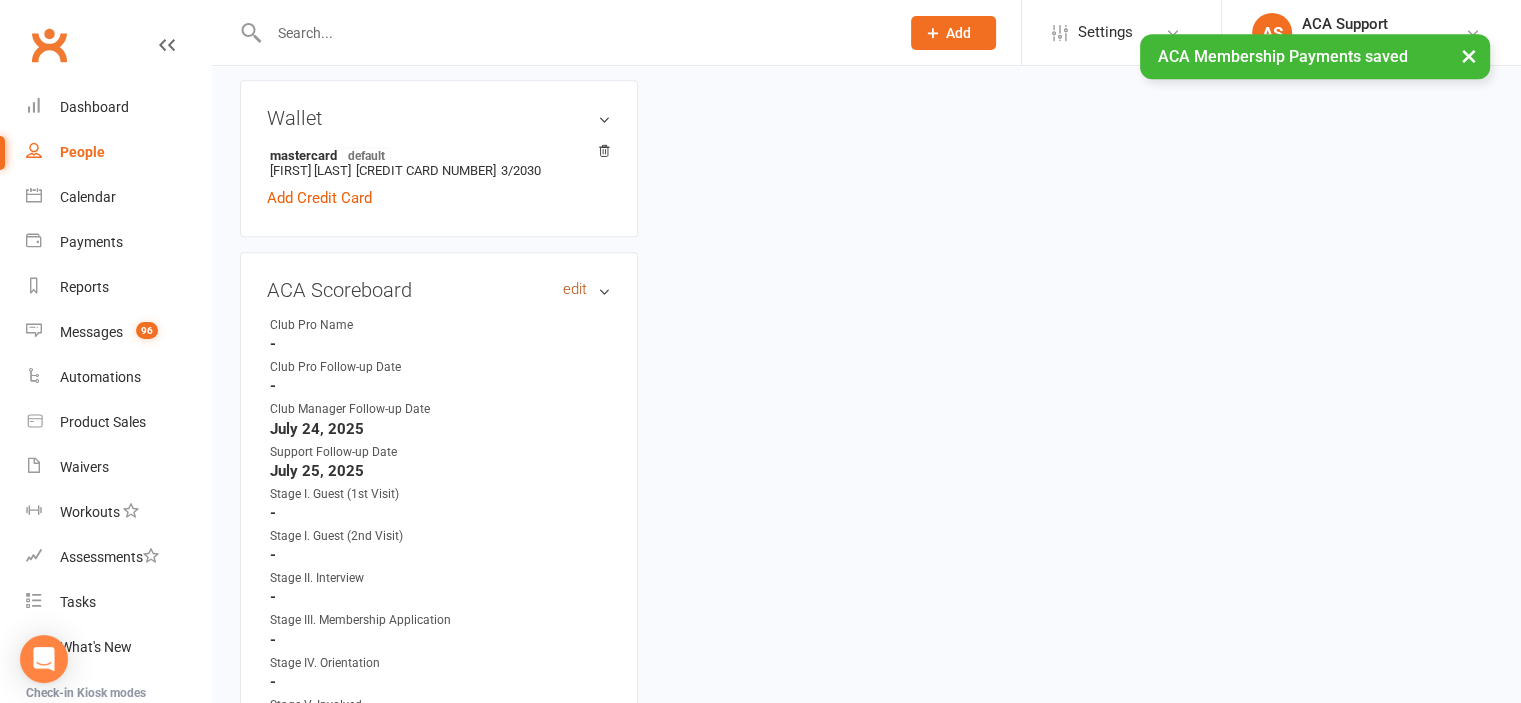 click on "edit" at bounding box center (575, 289) 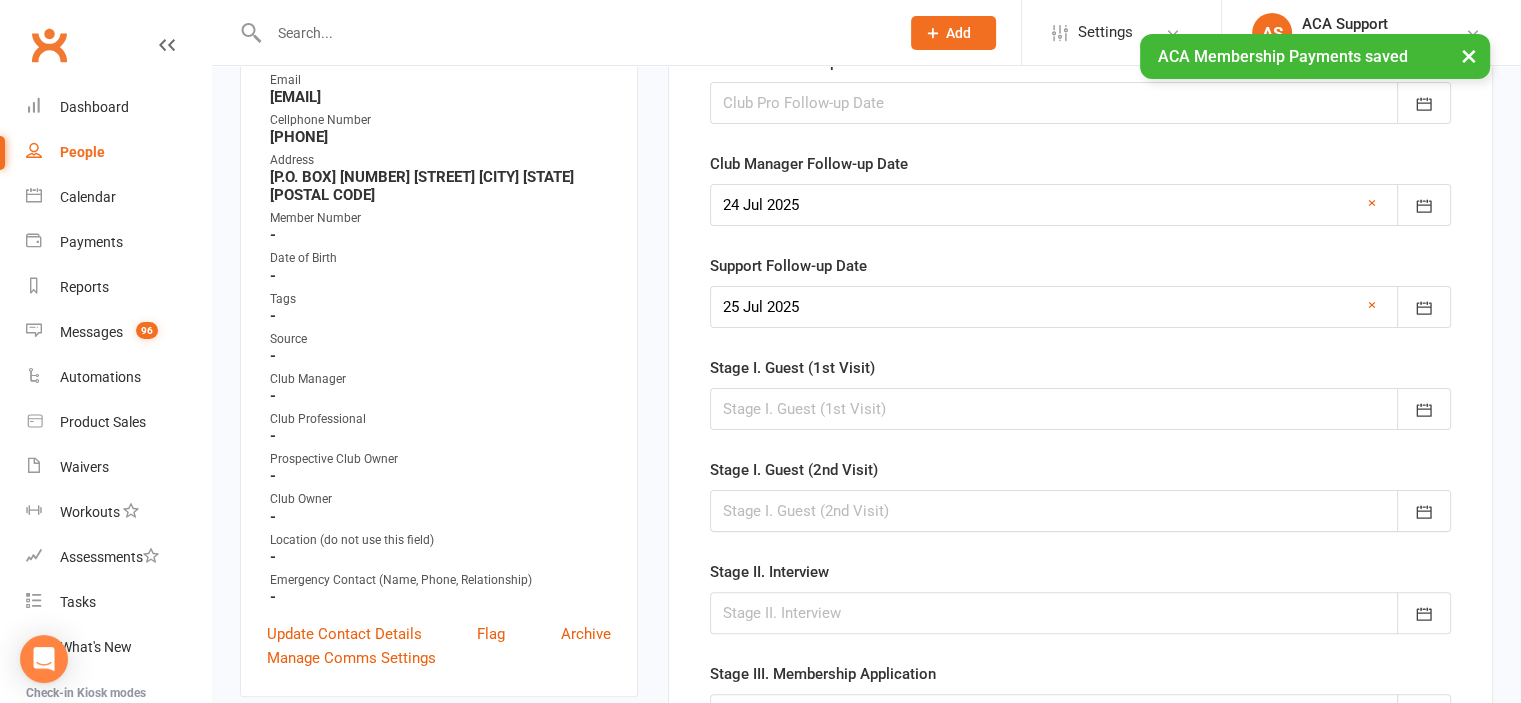 scroll, scrollTop: 176, scrollLeft: 0, axis: vertical 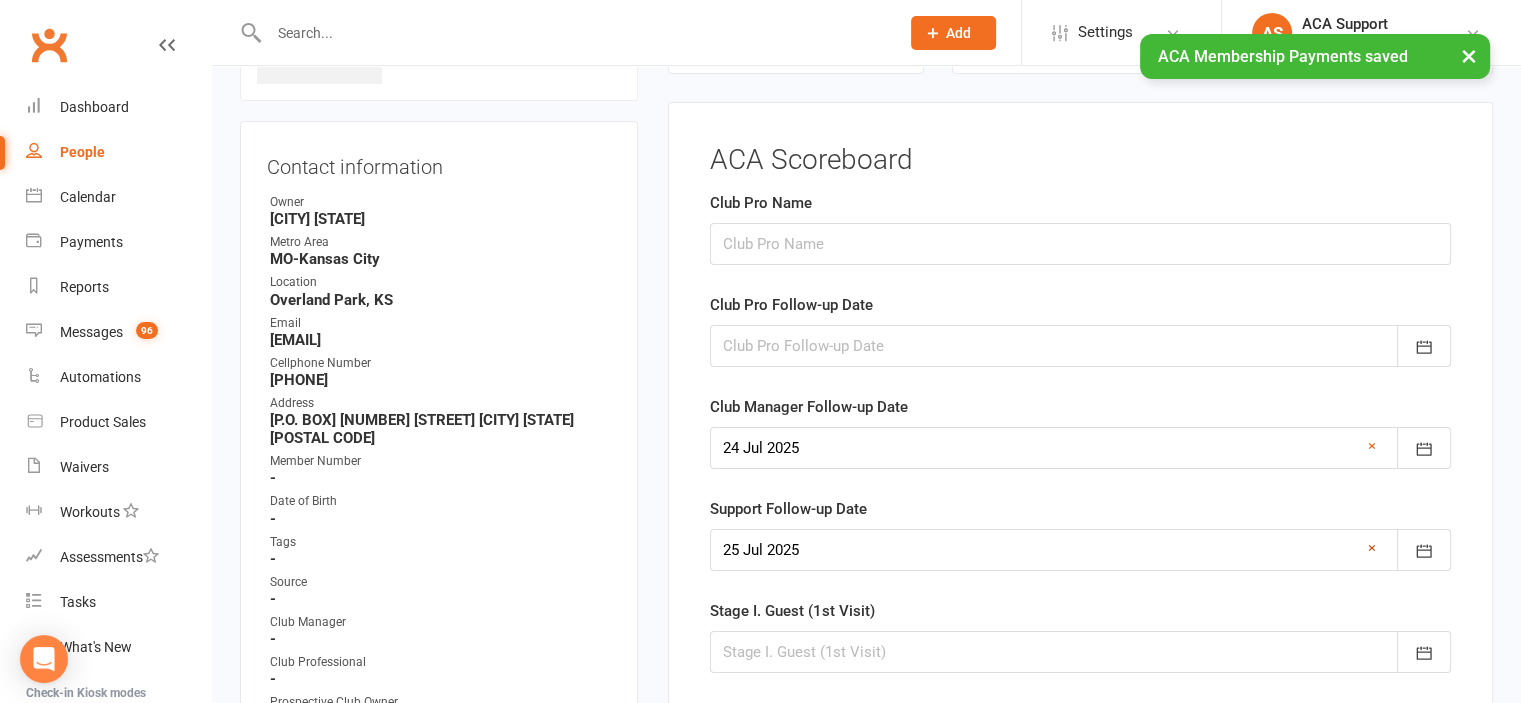 click on "×" at bounding box center (1372, 548) 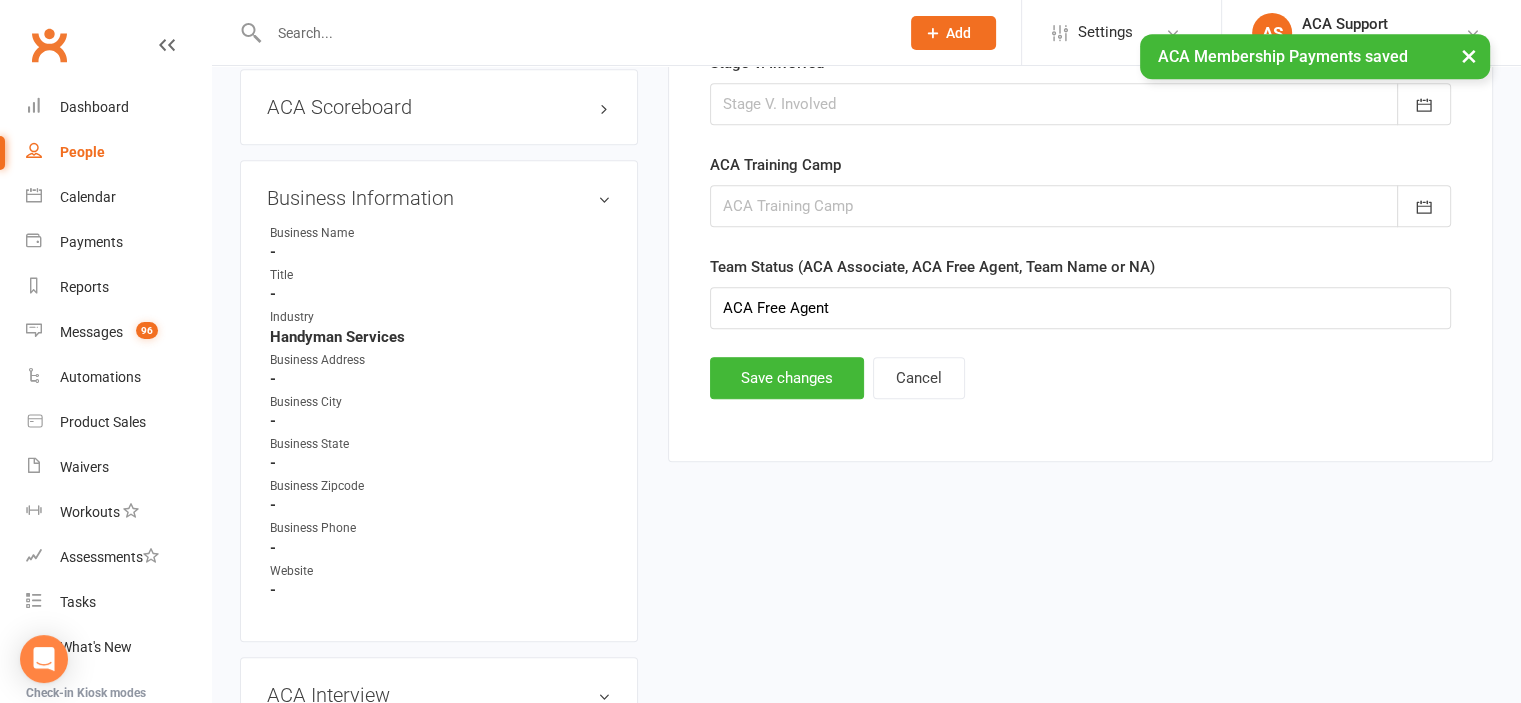 scroll, scrollTop: 1261, scrollLeft: 0, axis: vertical 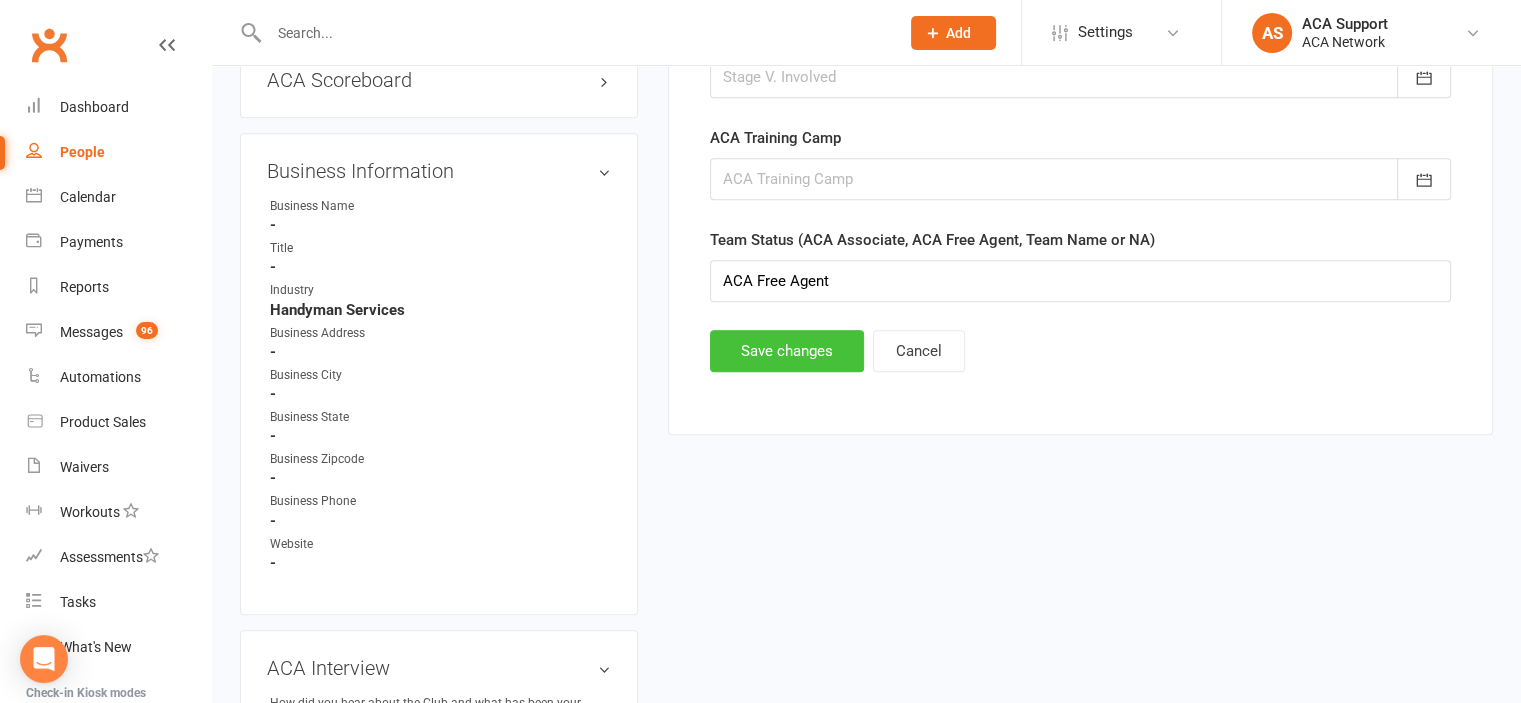 click on "Save changes" at bounding box center (787, 351) 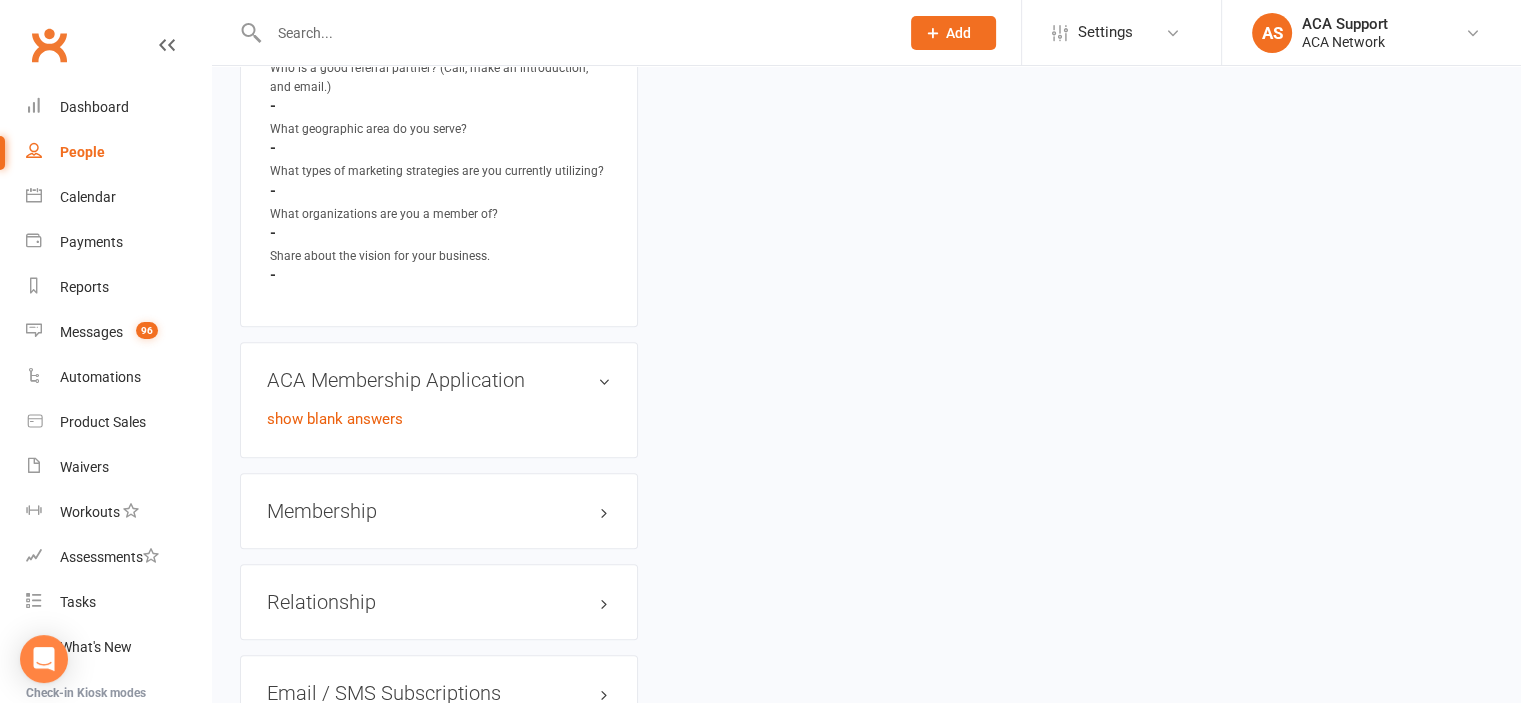 scroll, scrollTop: 2099, scrollLeft: 0, axis: vertical 